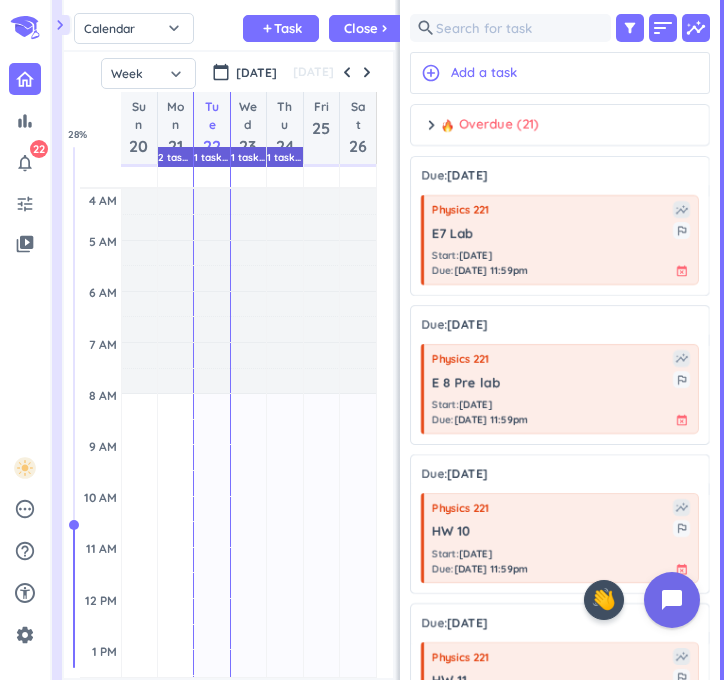 scroll, scrollTop: 0, scrollLeft: 0, axis: both 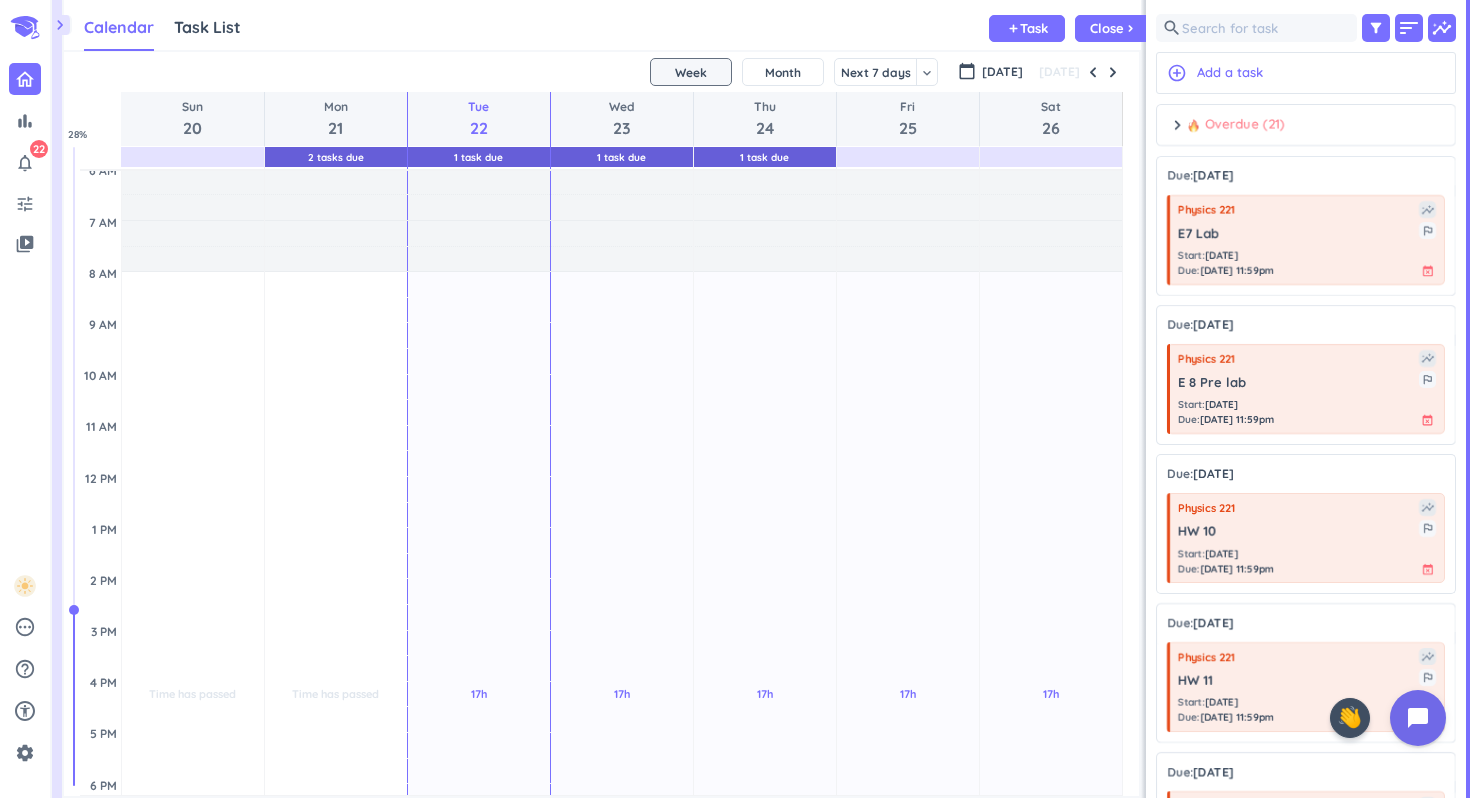 click on "Overdue (21)" at bounding box center [1236, 125] 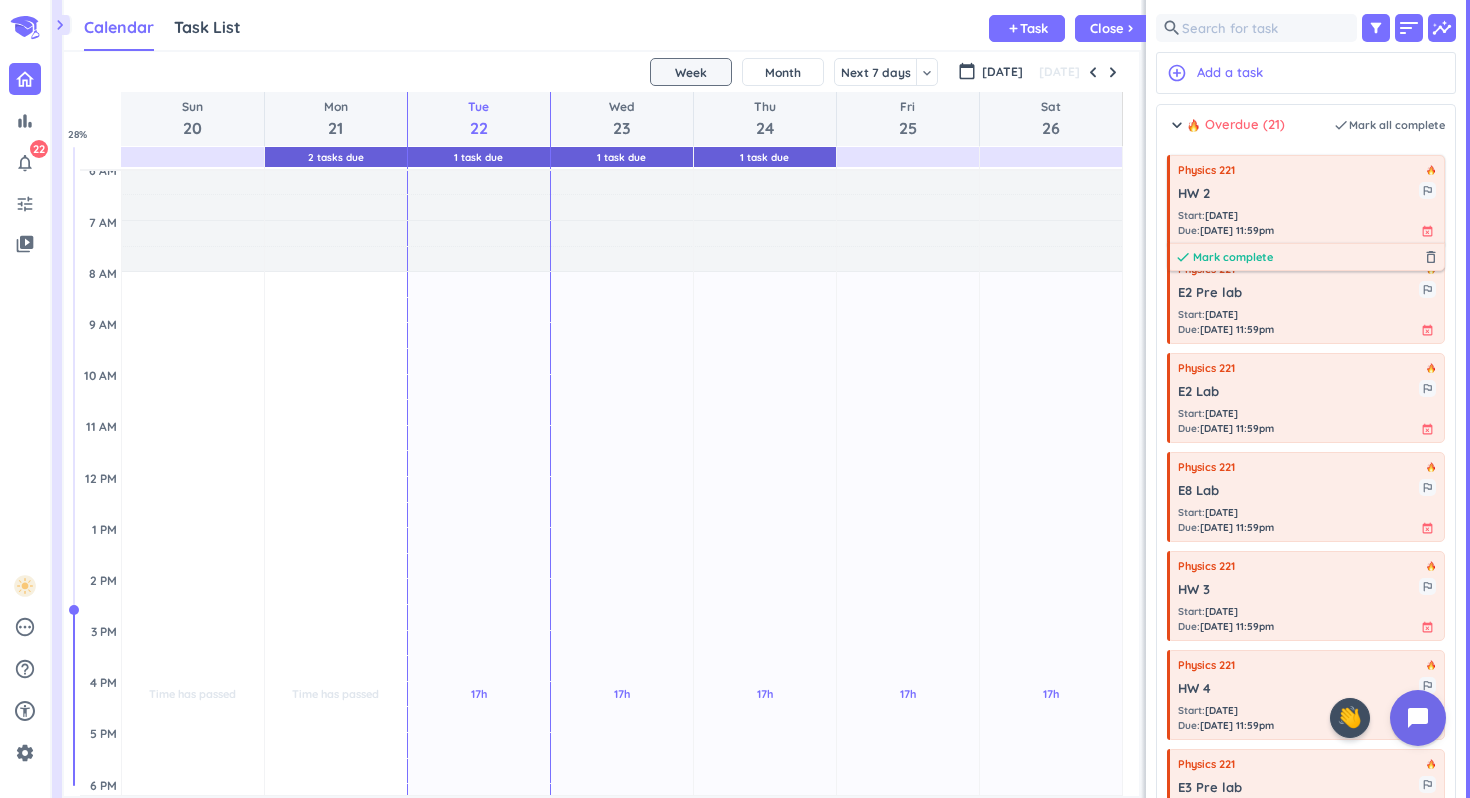 click on "Mark complete" at bounding box center (1233, 257) 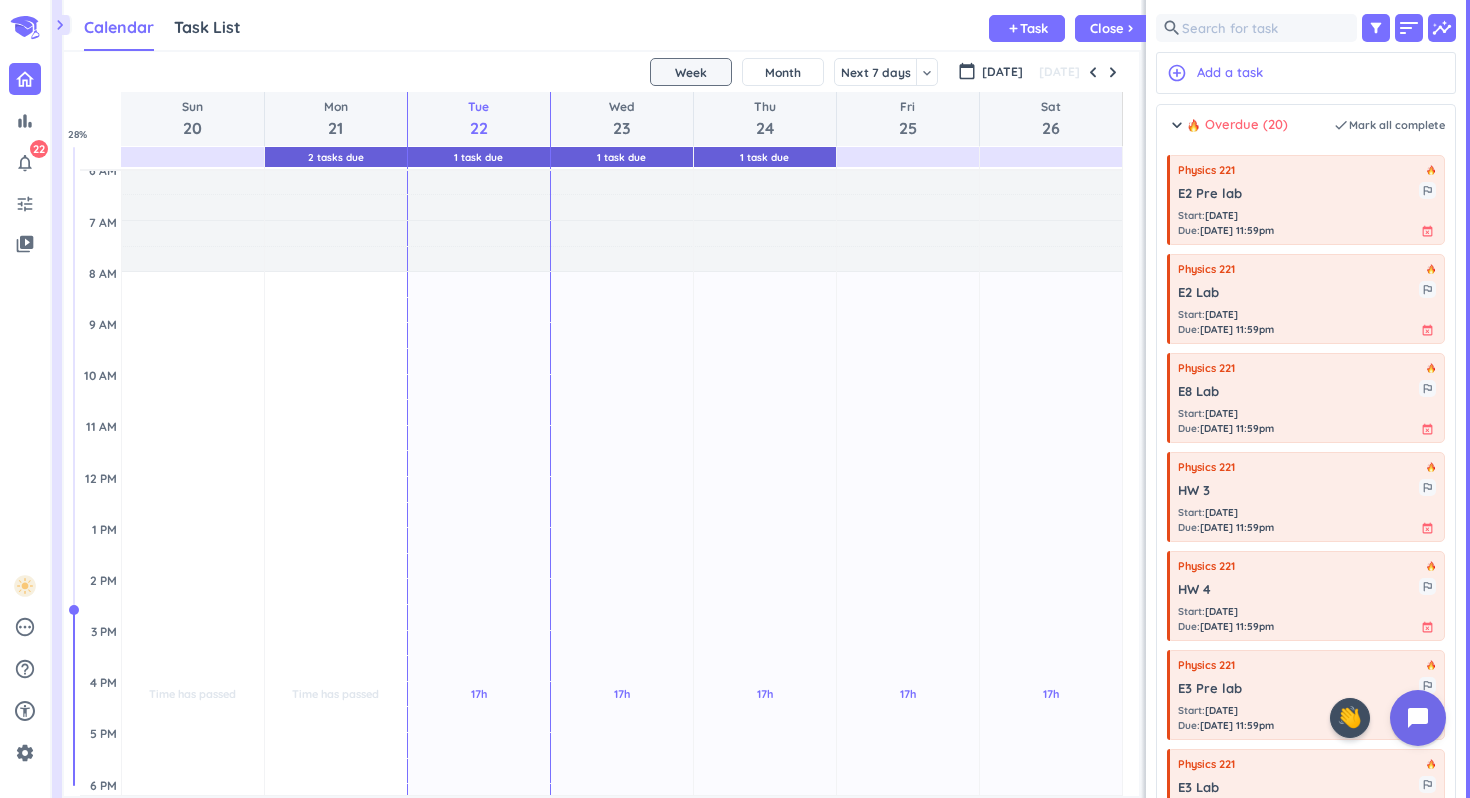 click on "Physics 221" at bounding box center [1206, 368] 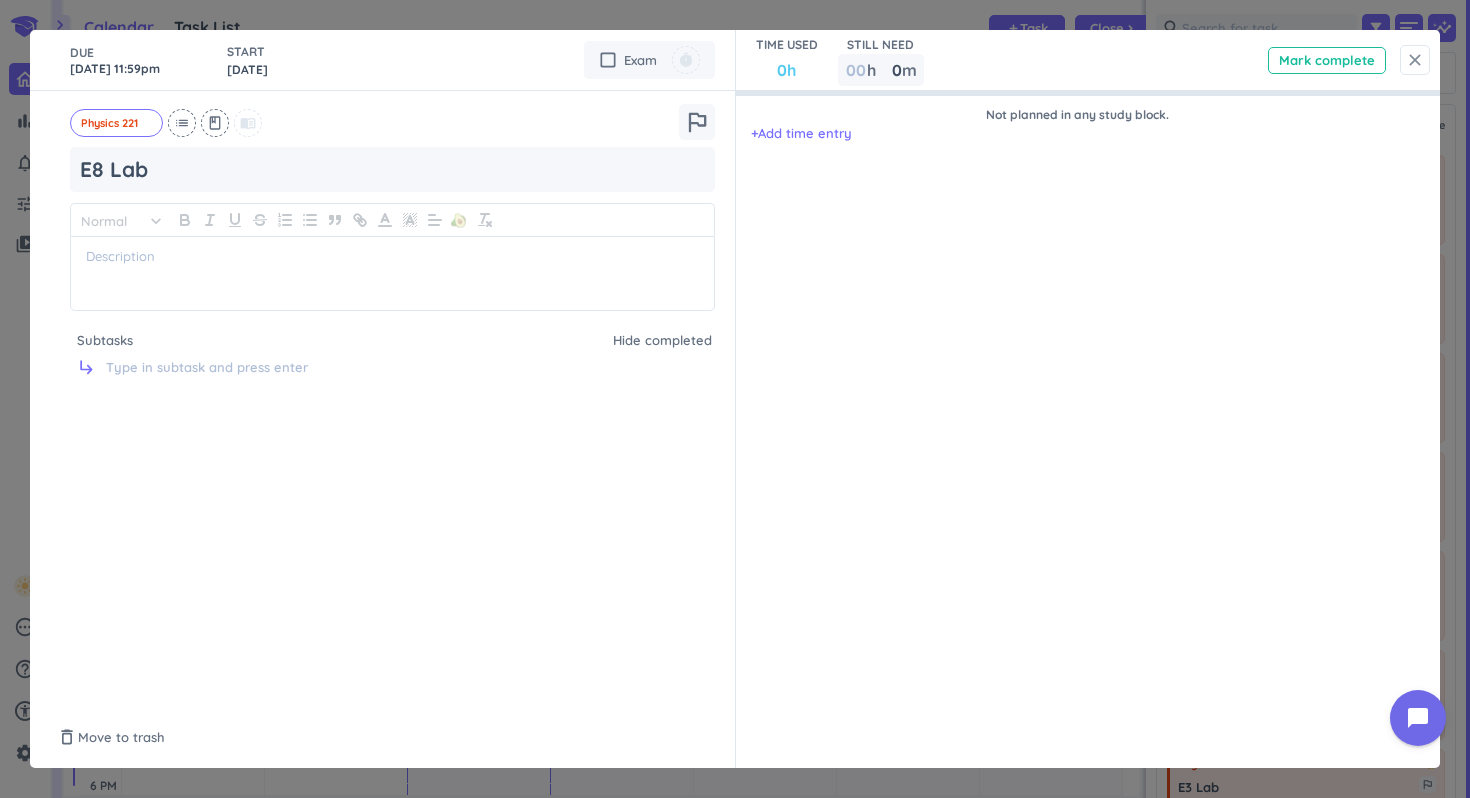 click on "close" at bounding box center (1415, 60) 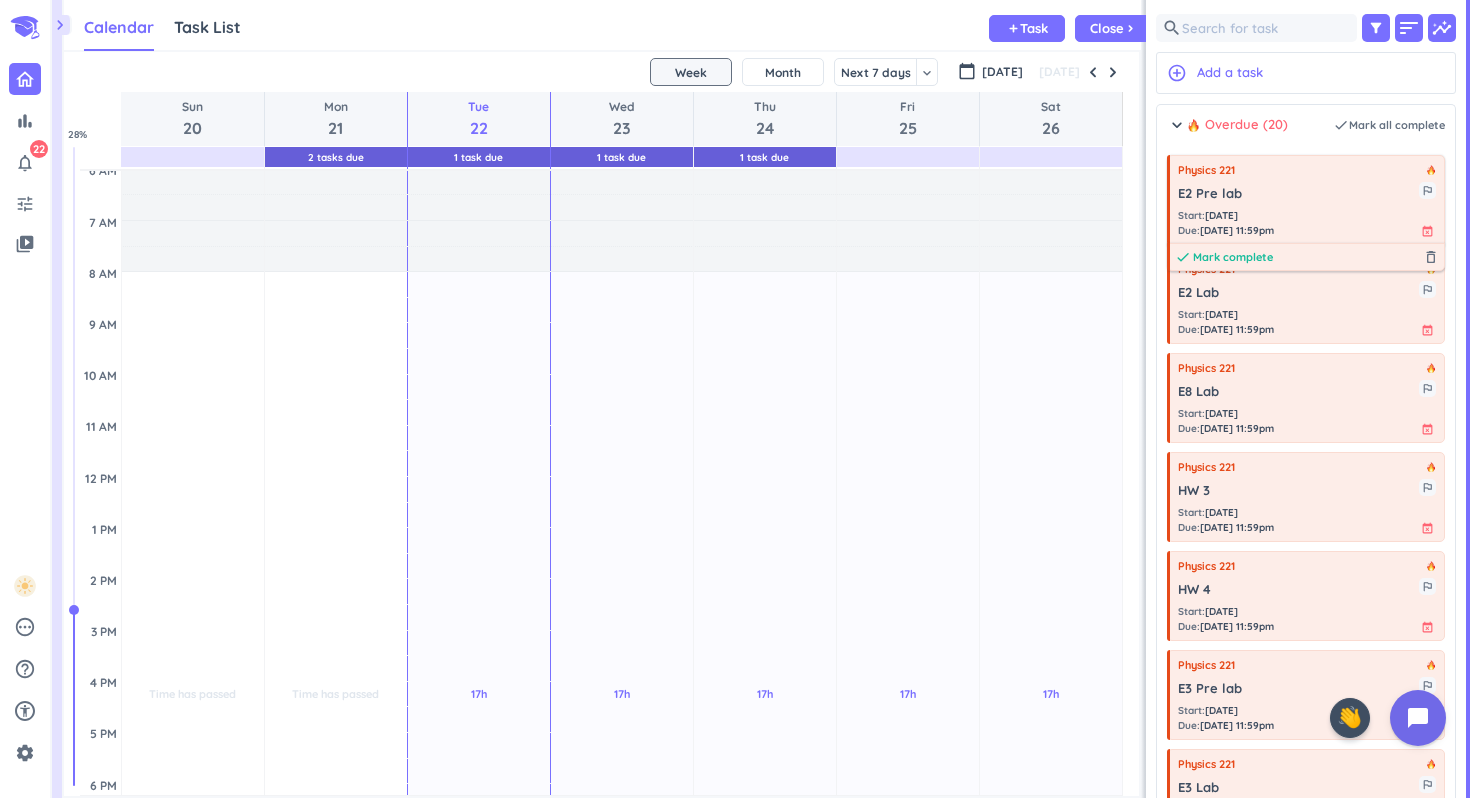 click on "Mark complete" at bounding box center [1233, 257] 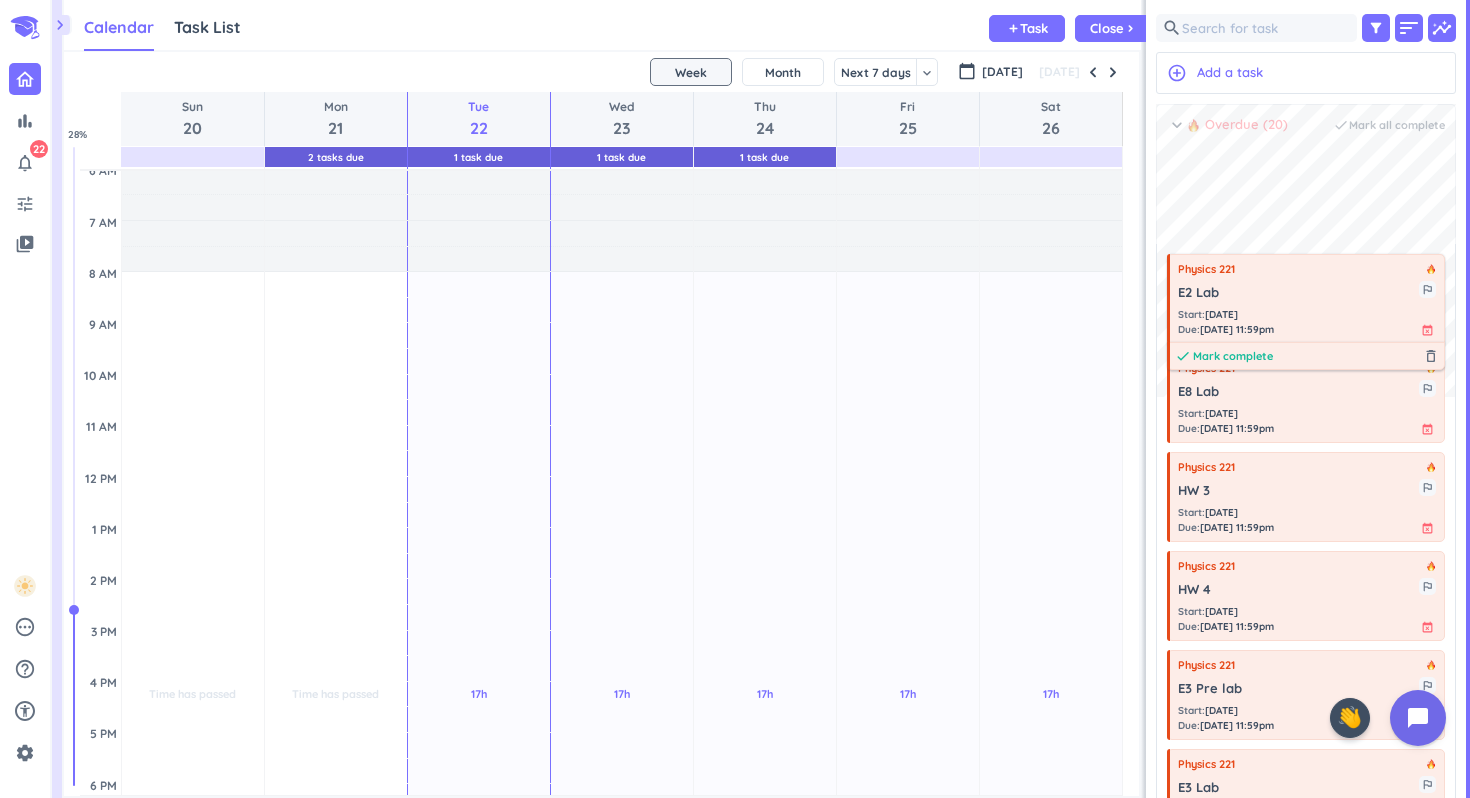 click on "Mark complete" at bounding box center (1233, 356) 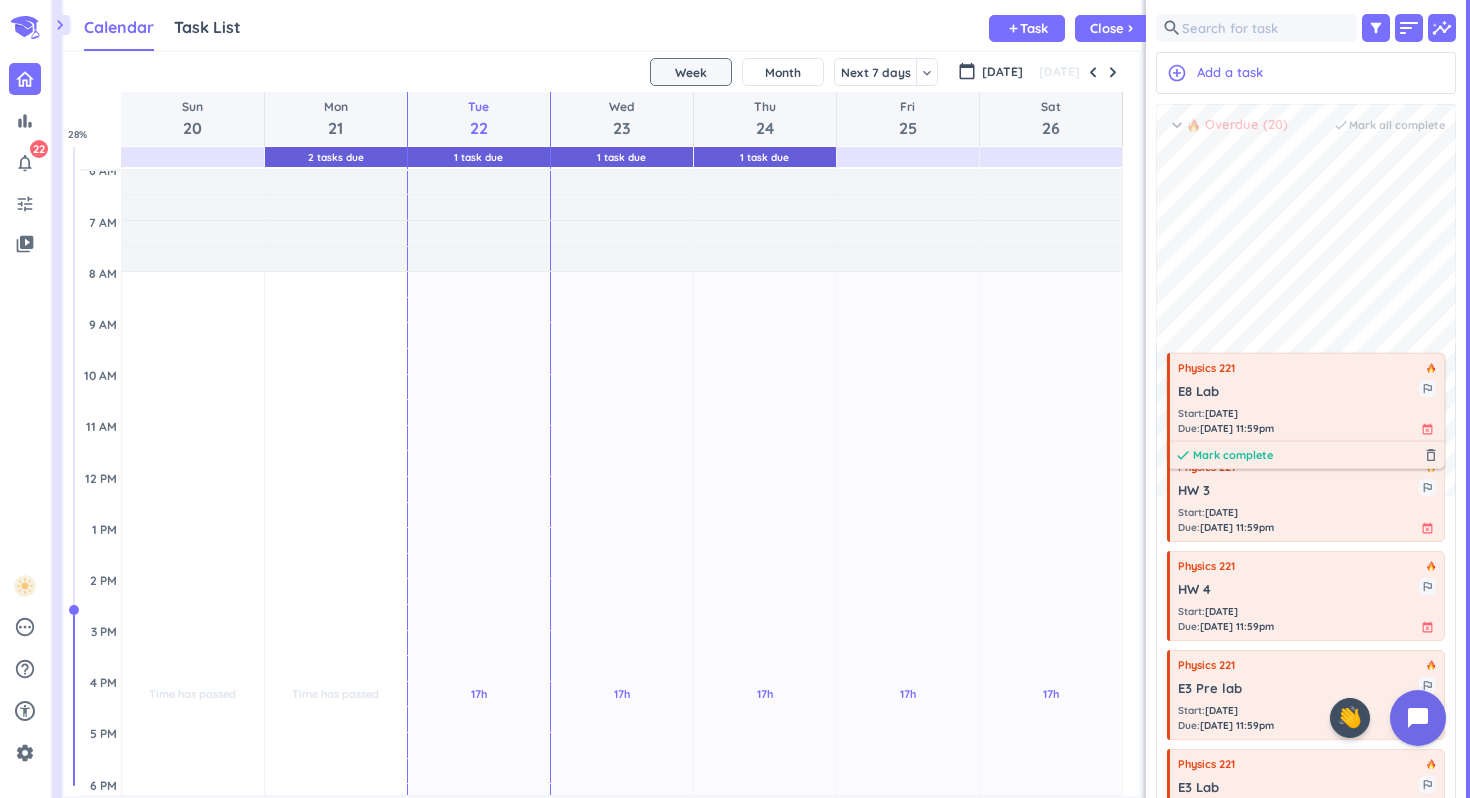 click on "Mark complete" at bounding box center [1233, 455] 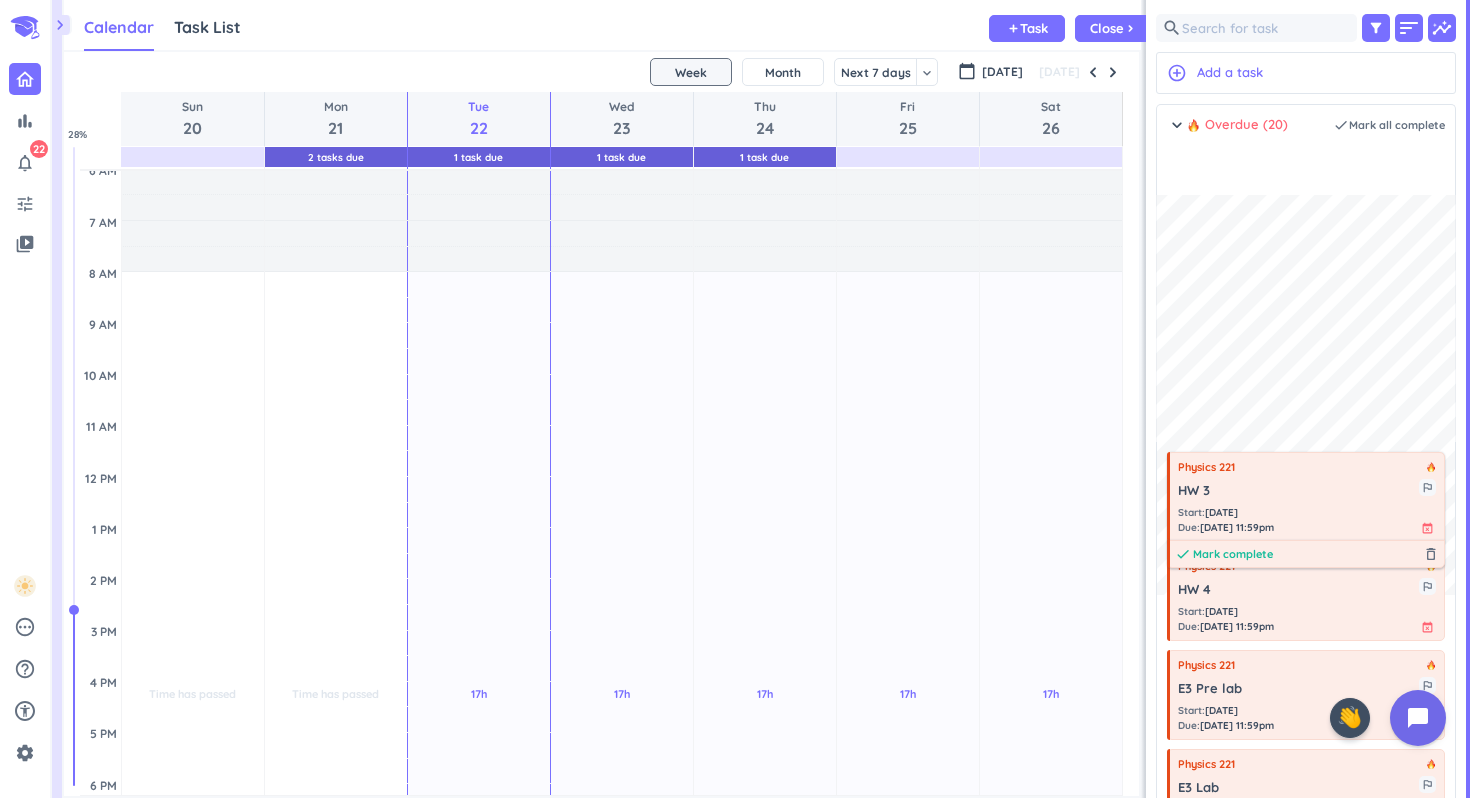 click on "Mark complete" at bounding box center [1233, 554] 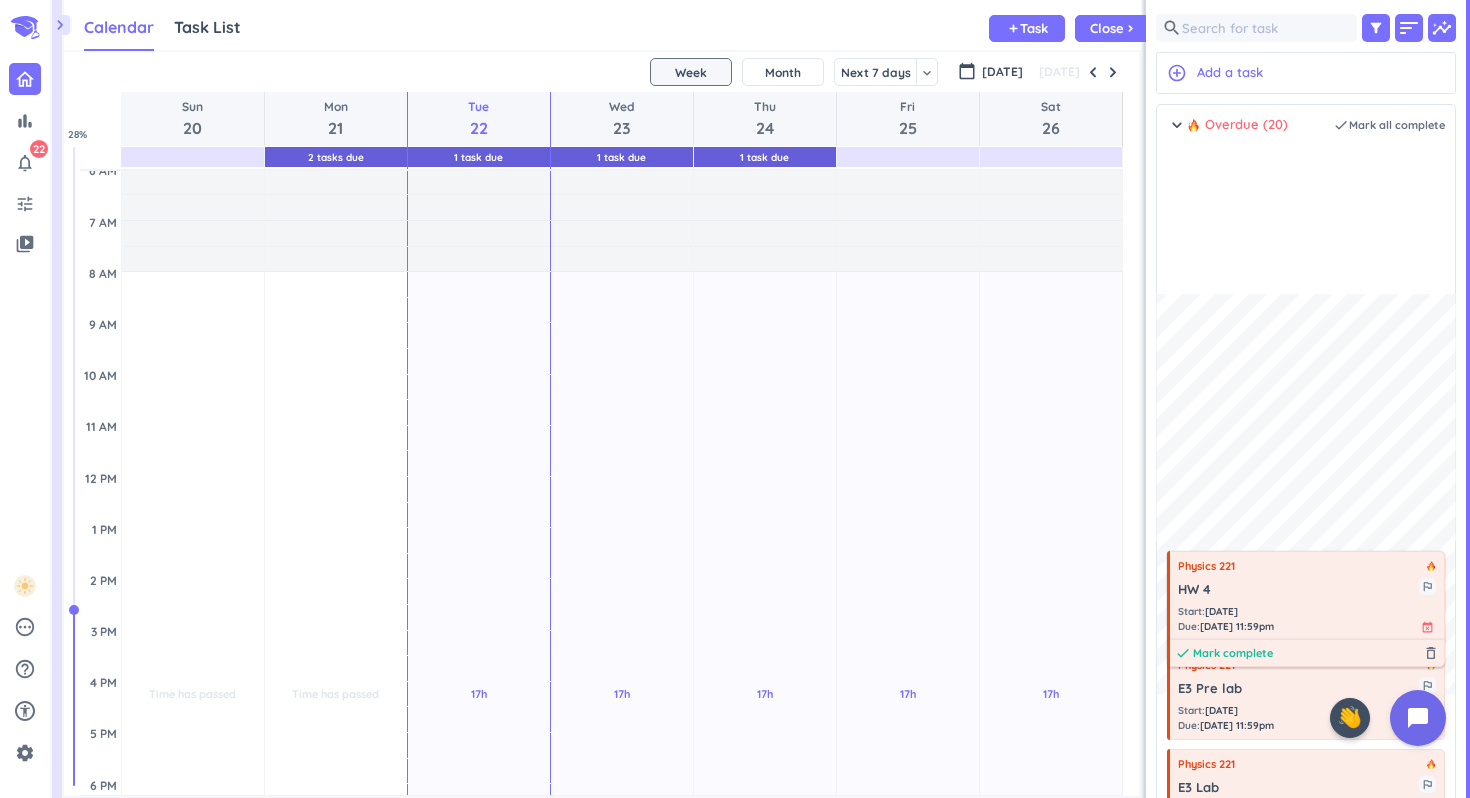 click on "Mark complete" at bounding box center [1233, 653] 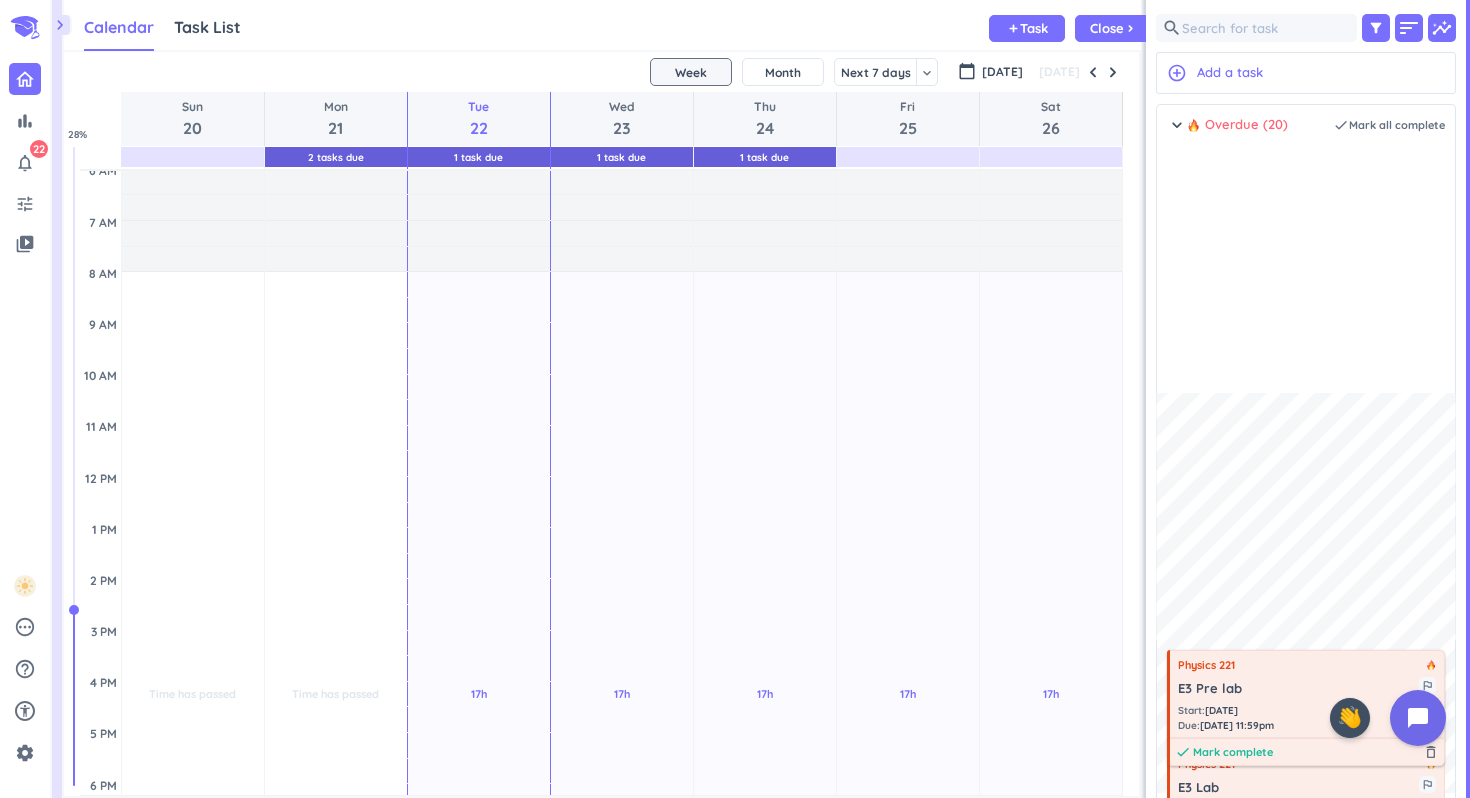 click on "Mark complete" at bounding box center [1233, 752] 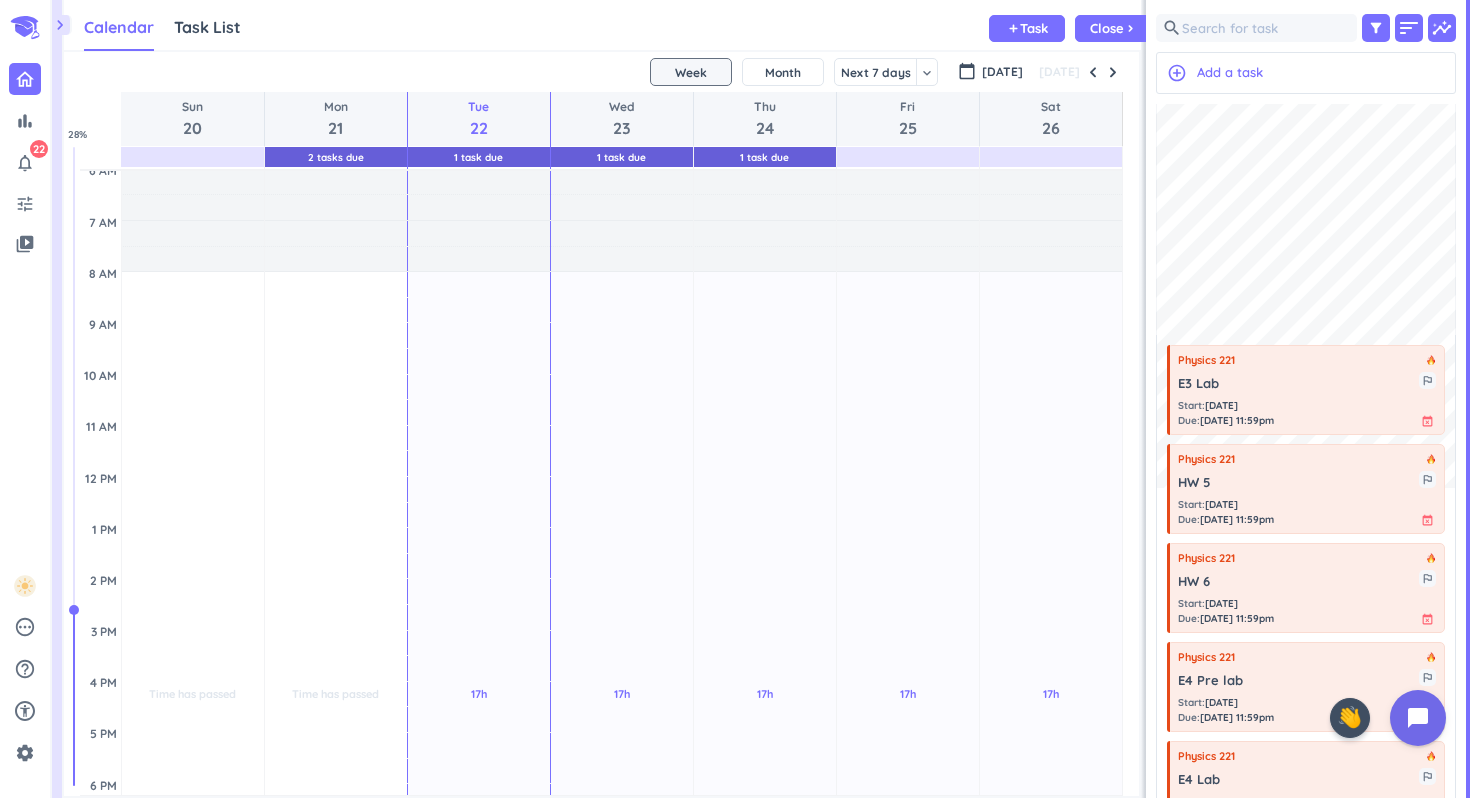 scroll, scrollTop: 433, scrollLeft: 0, axis: vertical 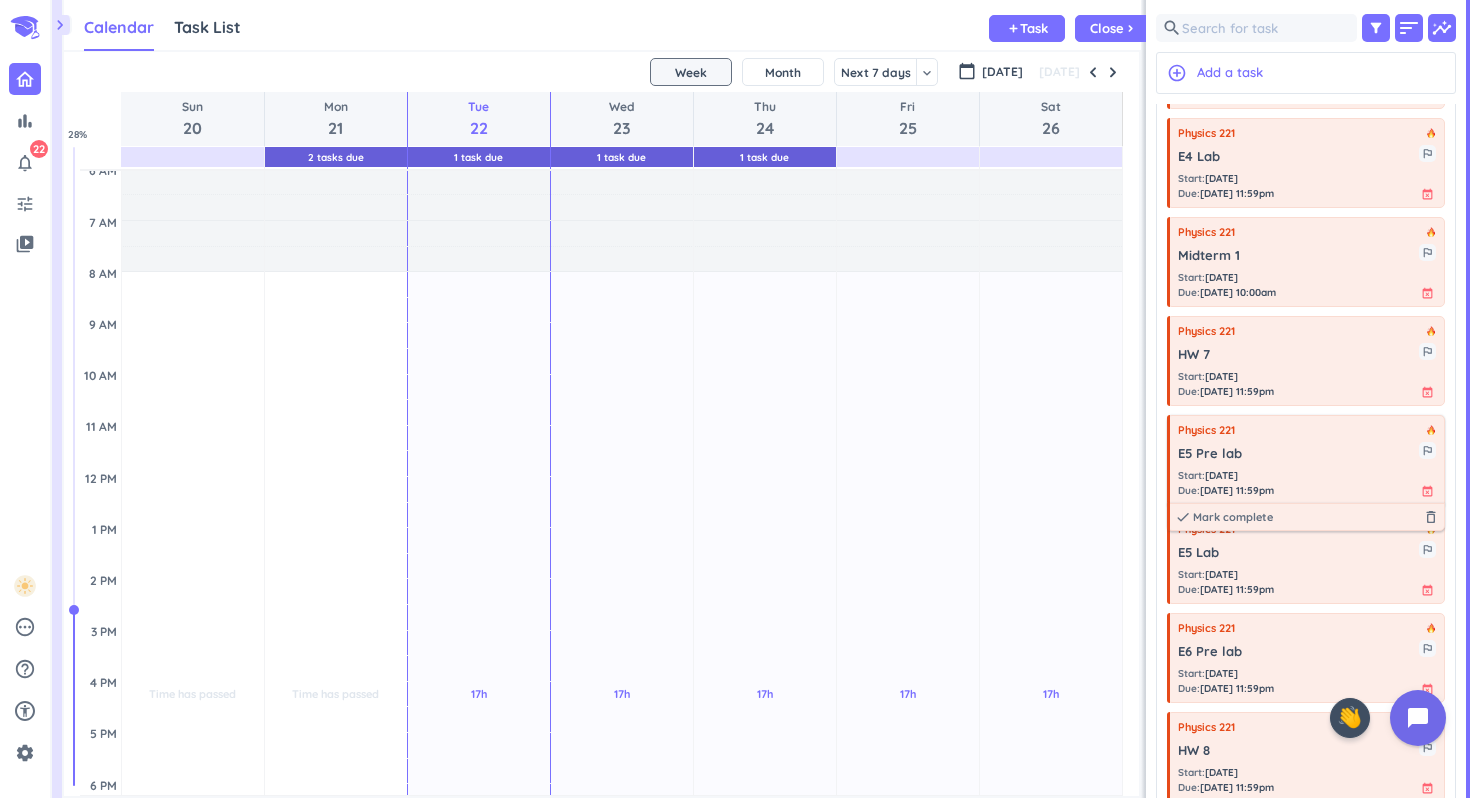 click on "Physics 221" at bounding box center (1206, 430) 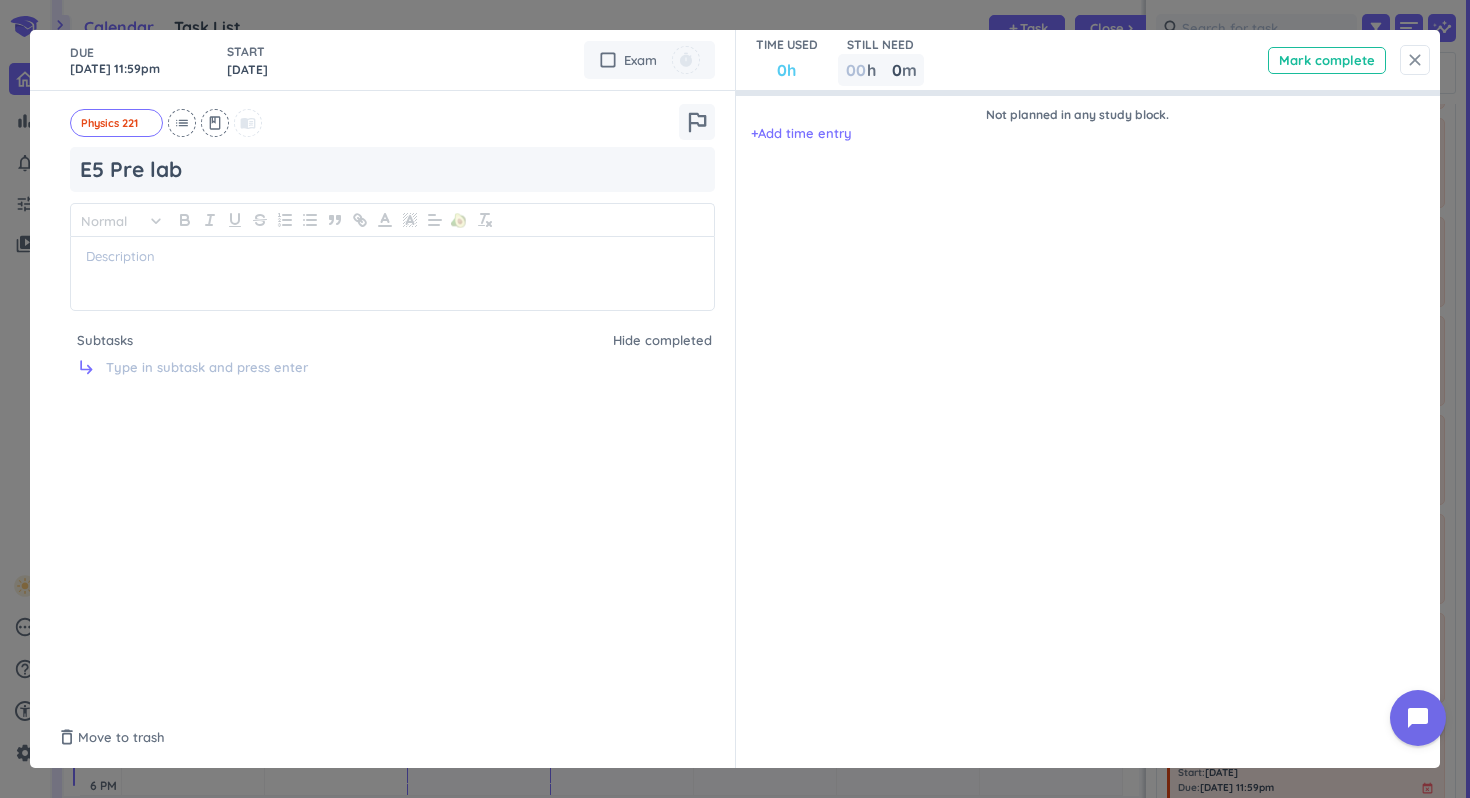 click on "close" at bounding box center (1415, 60) 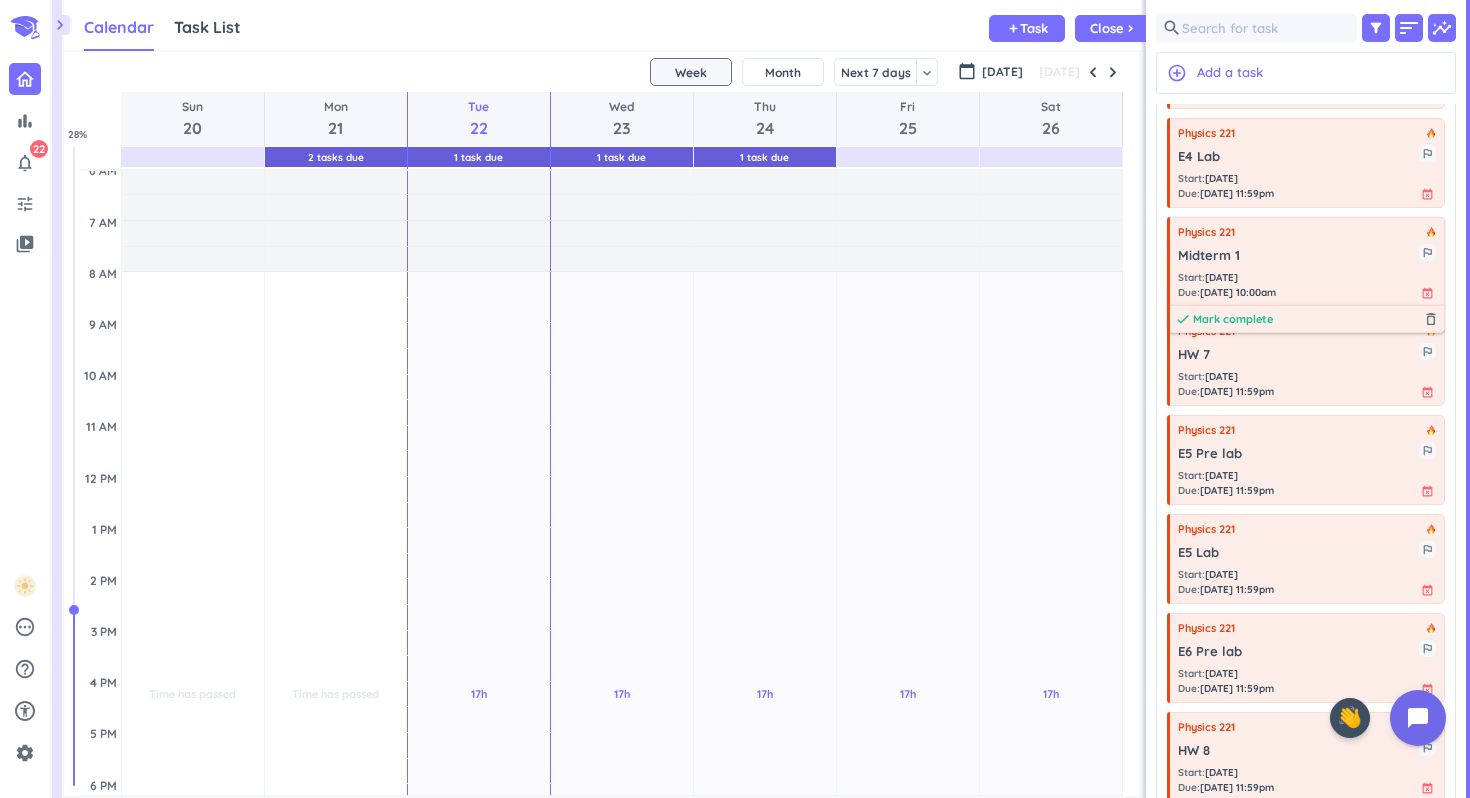 click on "Mark complete" at bounding box center [1233, 319] 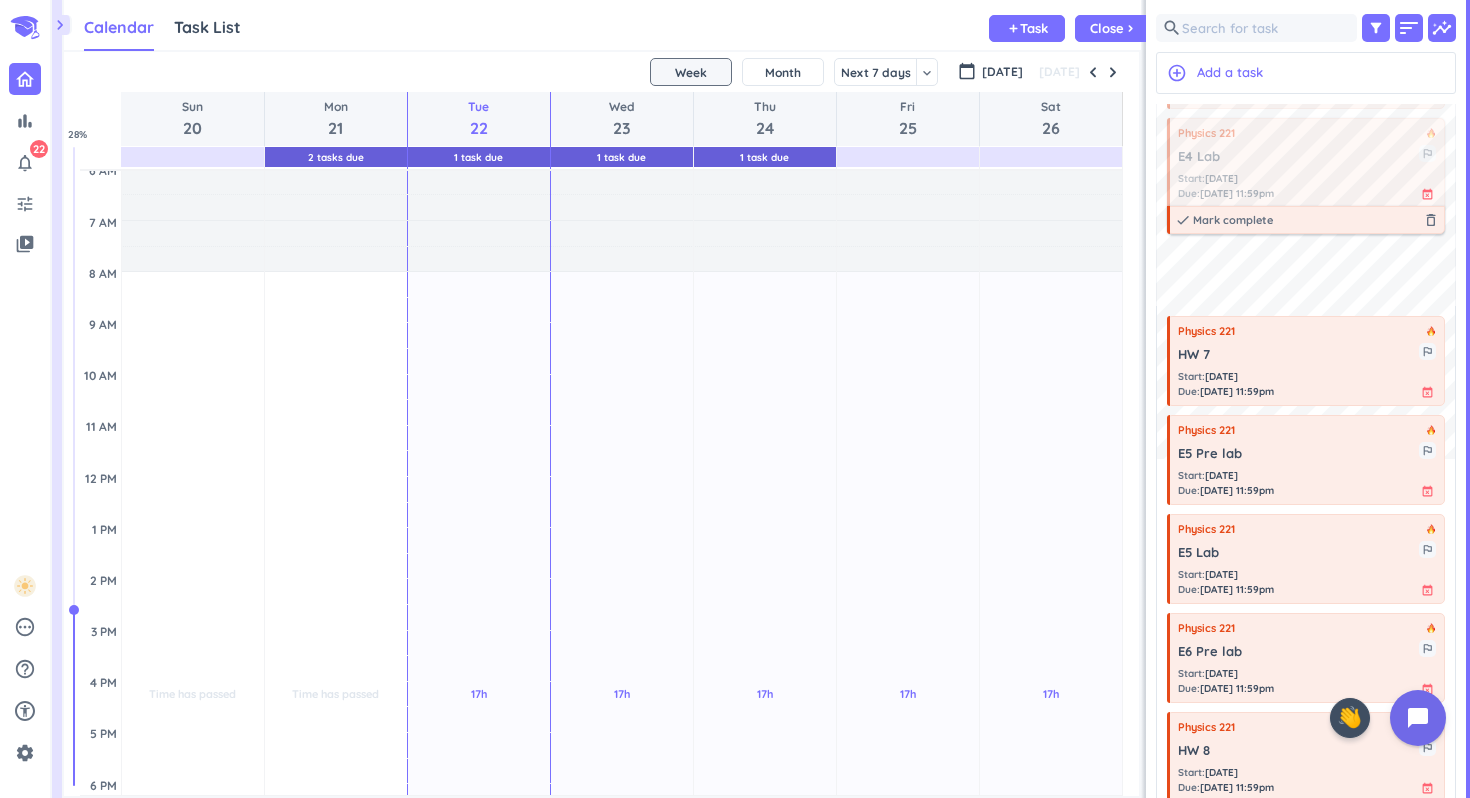 click on "done [PERSON_NAME] complete delete_outline" at bounding box center (1306, 220) 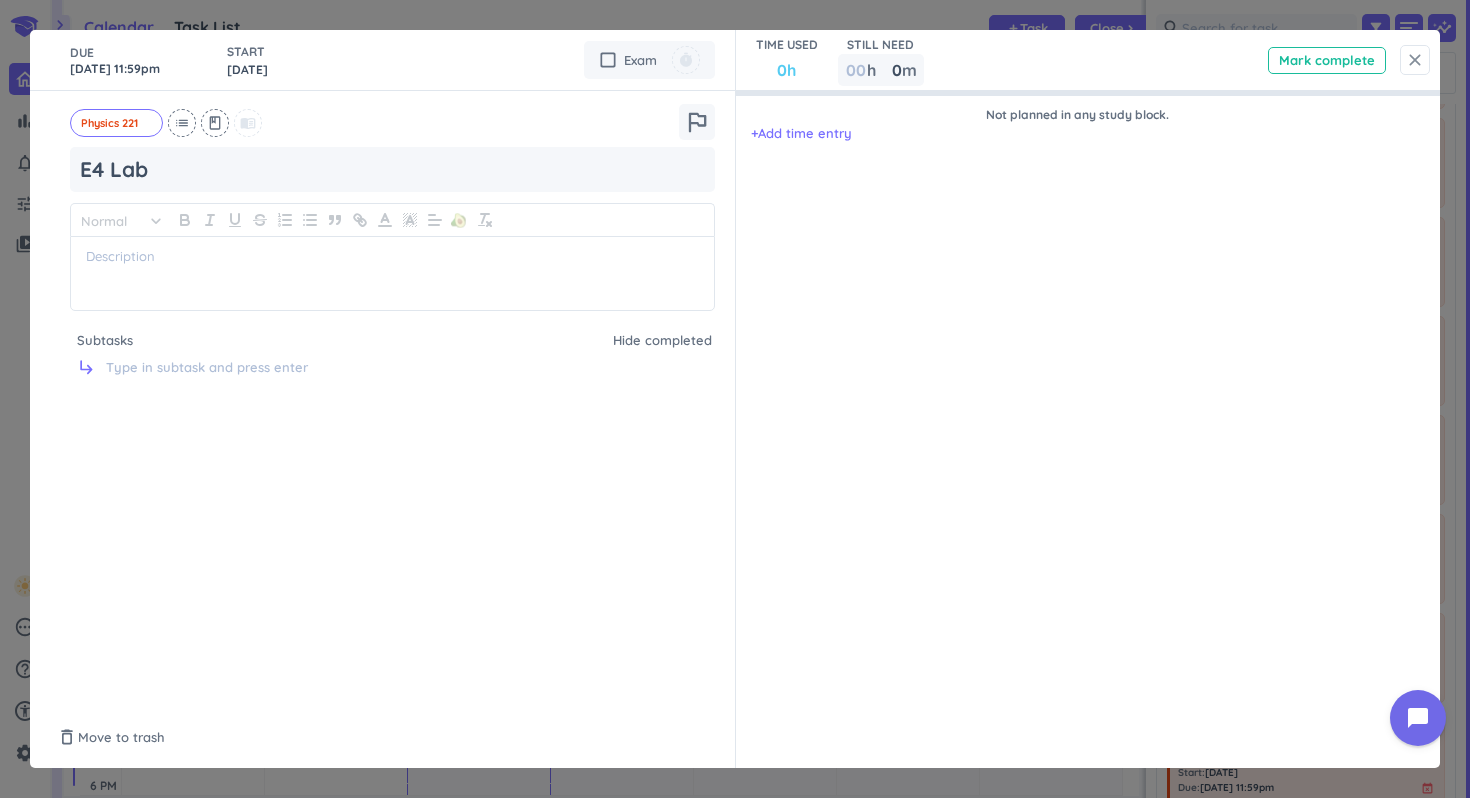 click on "close" at bounding box center (1415, 60) 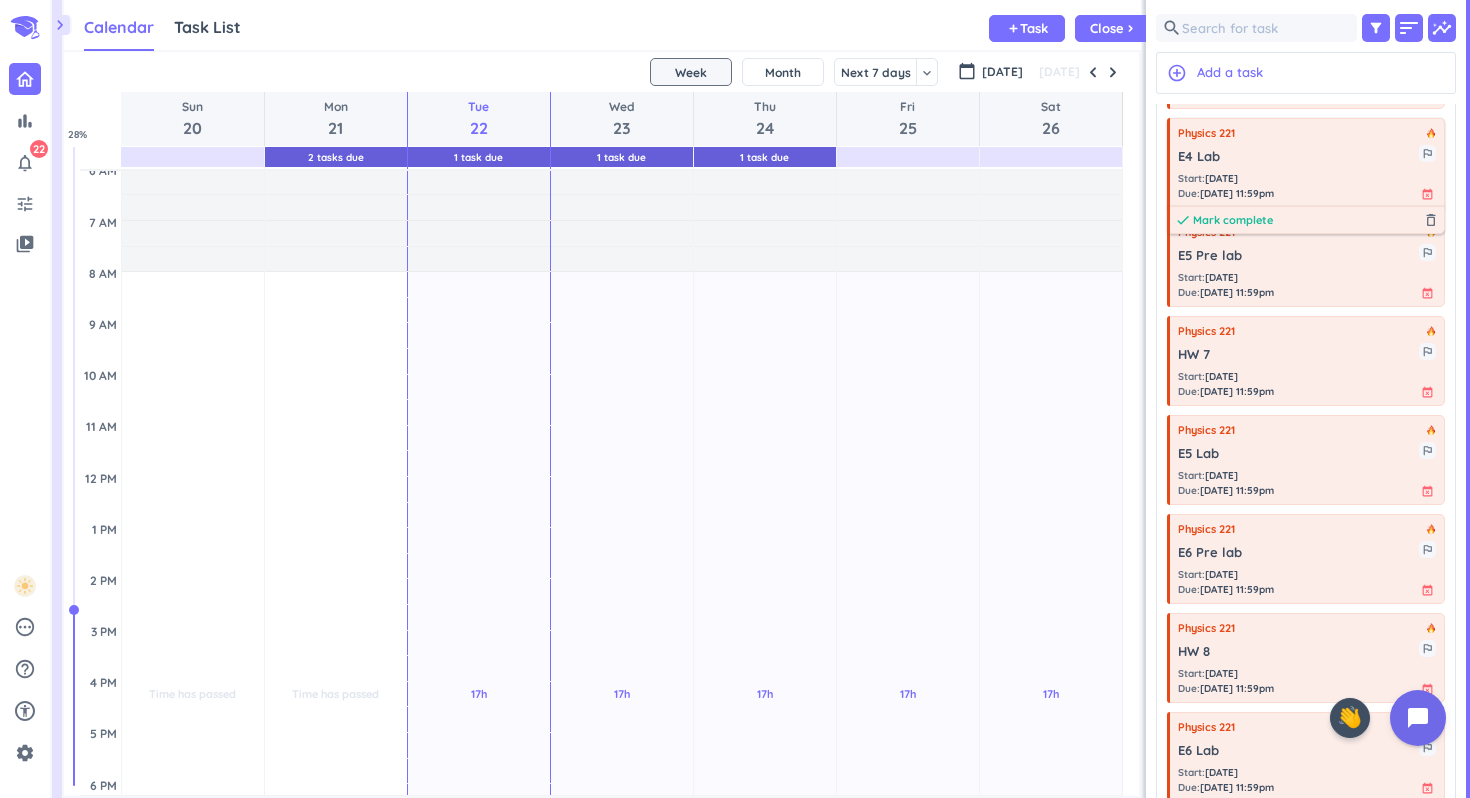 click on "Mark complete" at bounding box center [1233, 220] 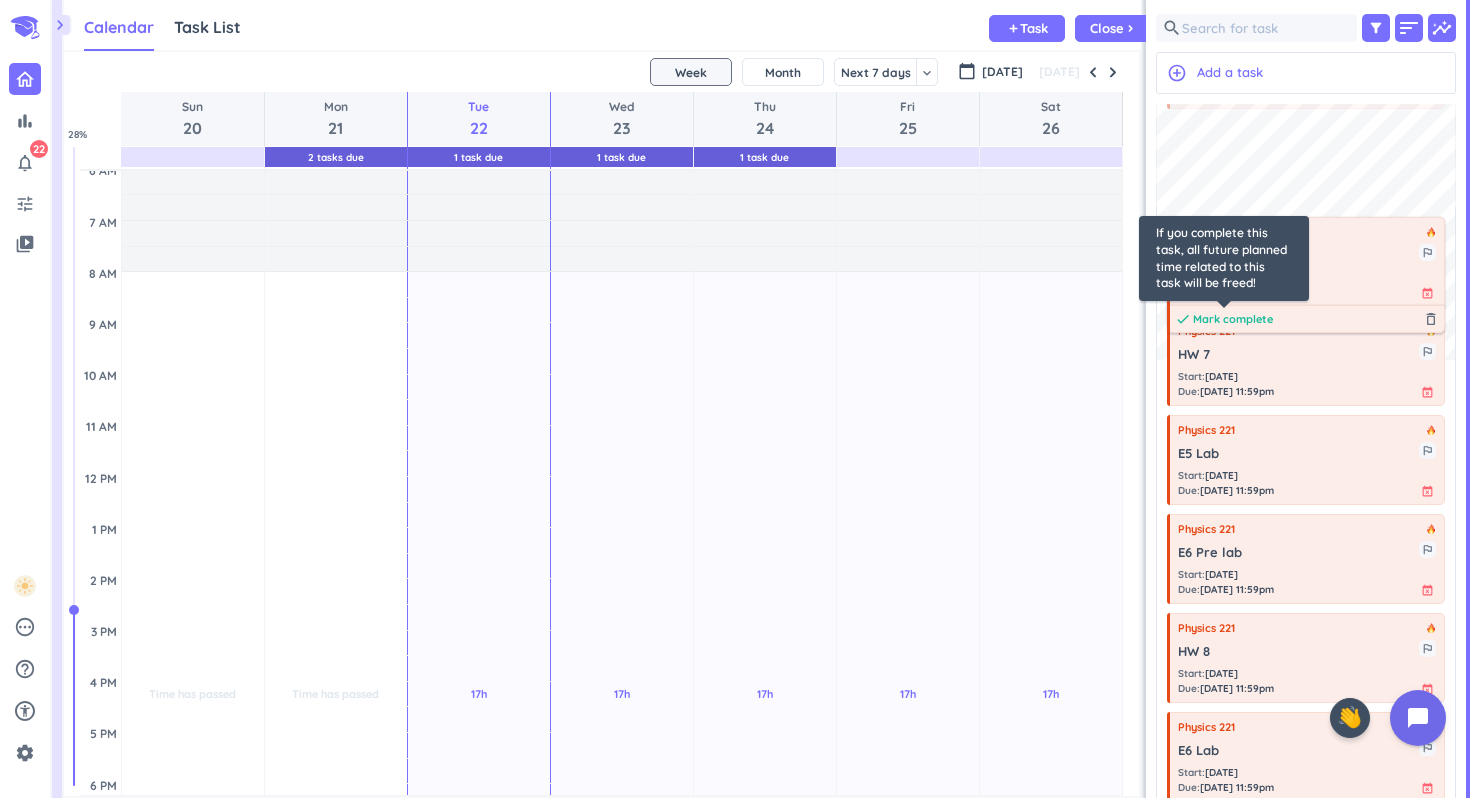 click on "Mark complete" at bounding box center (1233, 319) 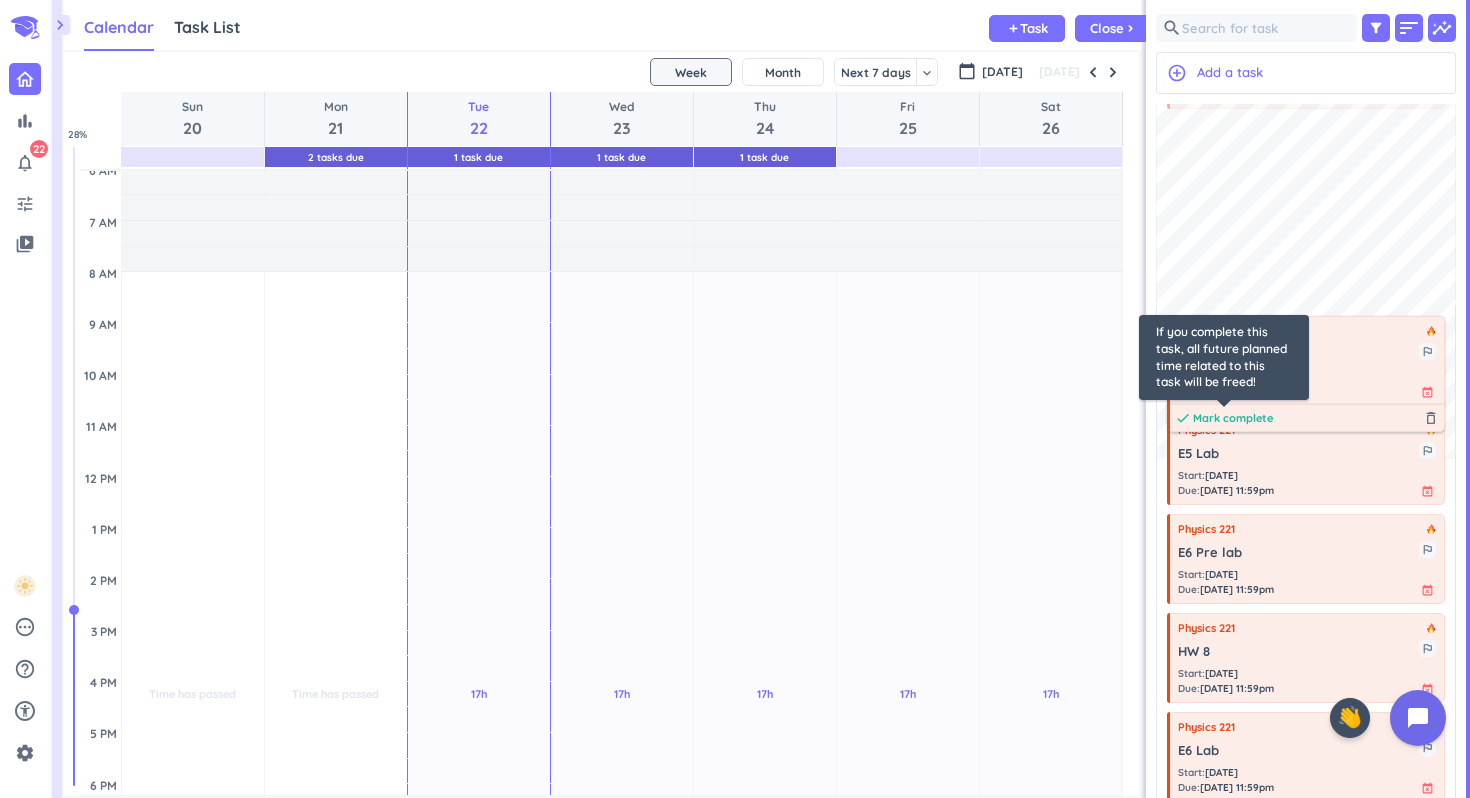click on "Mark complete" at bounding box center (1233, 418) 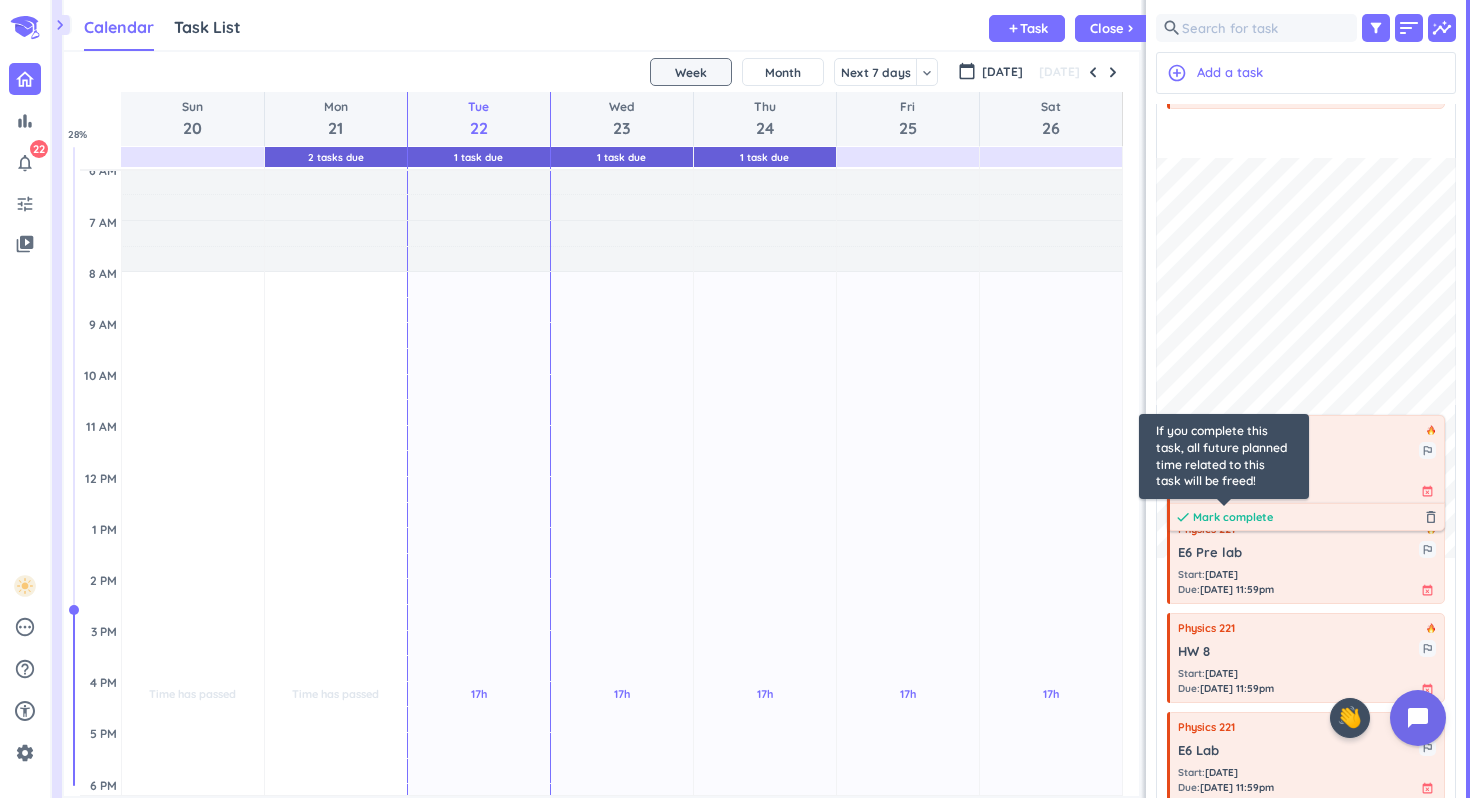 click on "Mark complete" at bounding box center [1233, 517] 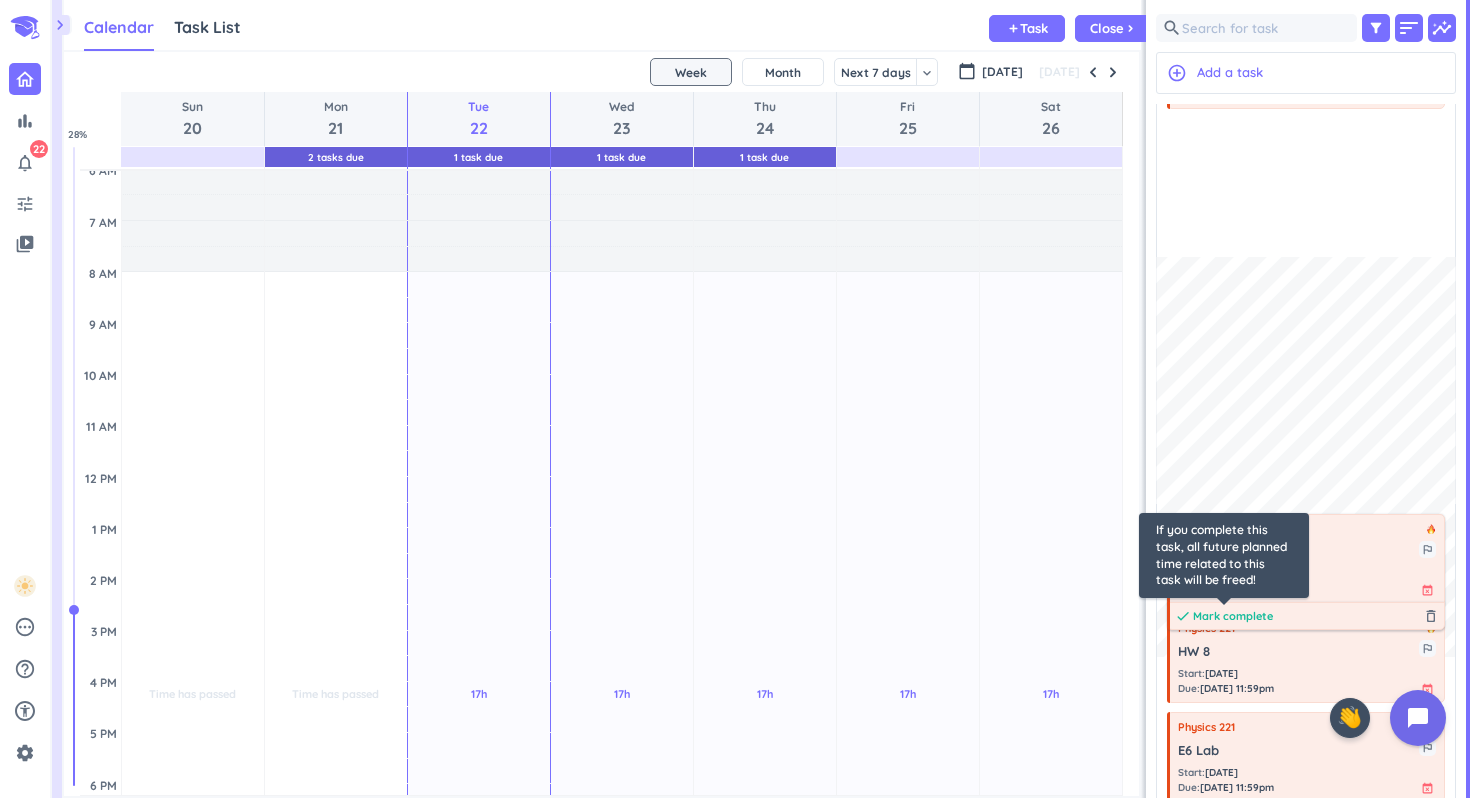 click on "Mark complete" at bounding box center [1233, 616] 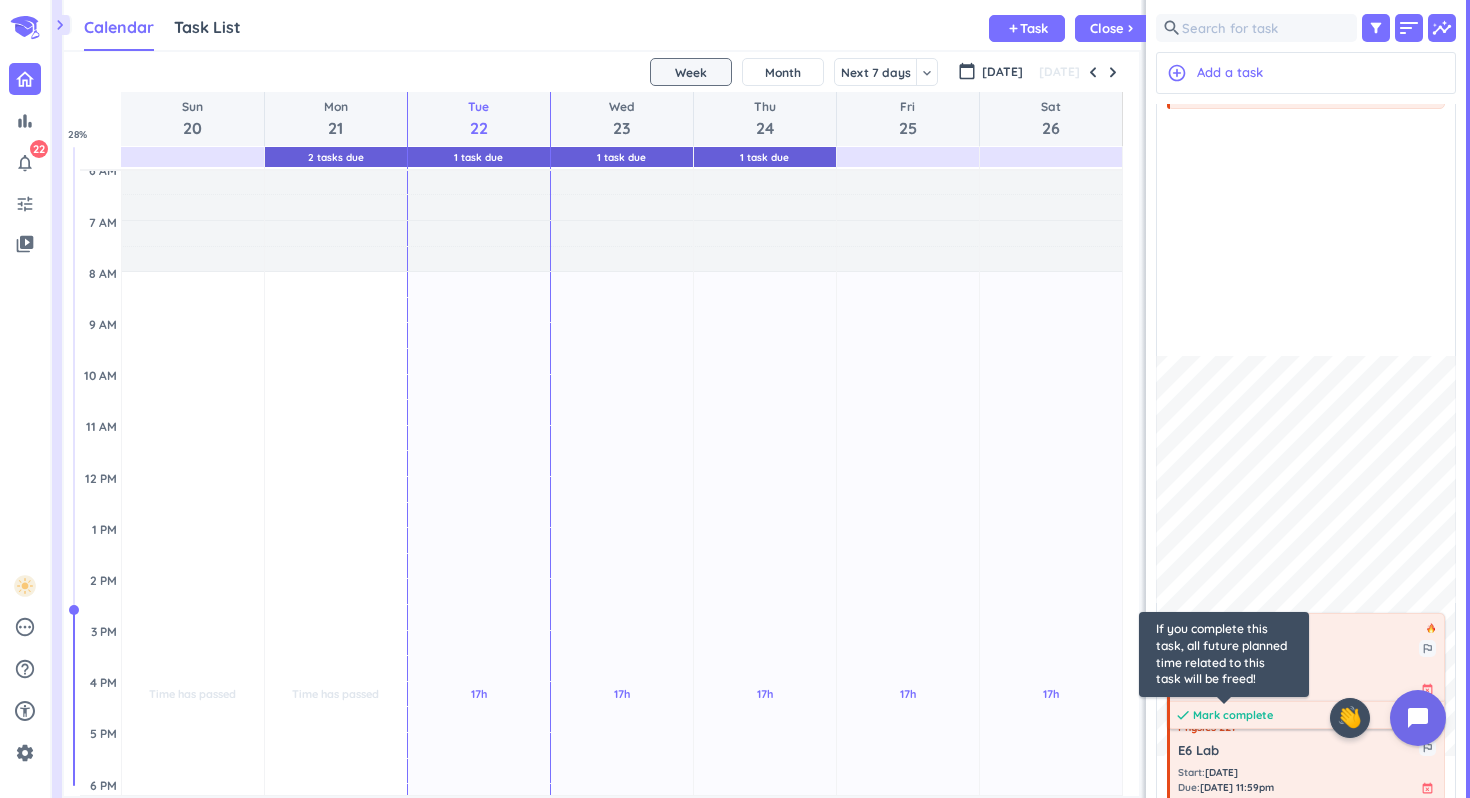 click on "Mark complete" at bounding box center (1233, 715) 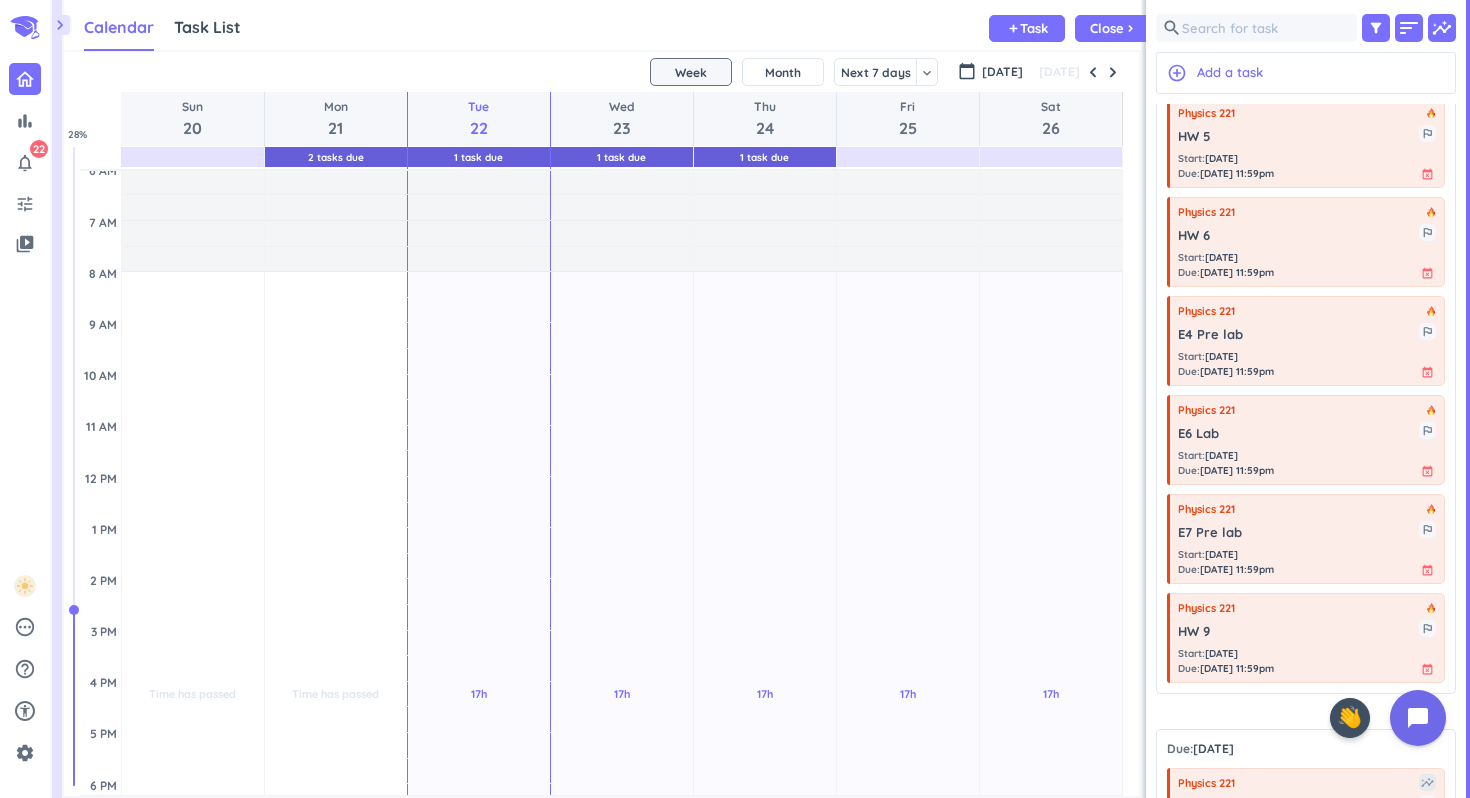 scroll, scrollTop: 134, scrollLeft: 0, axis: vertical 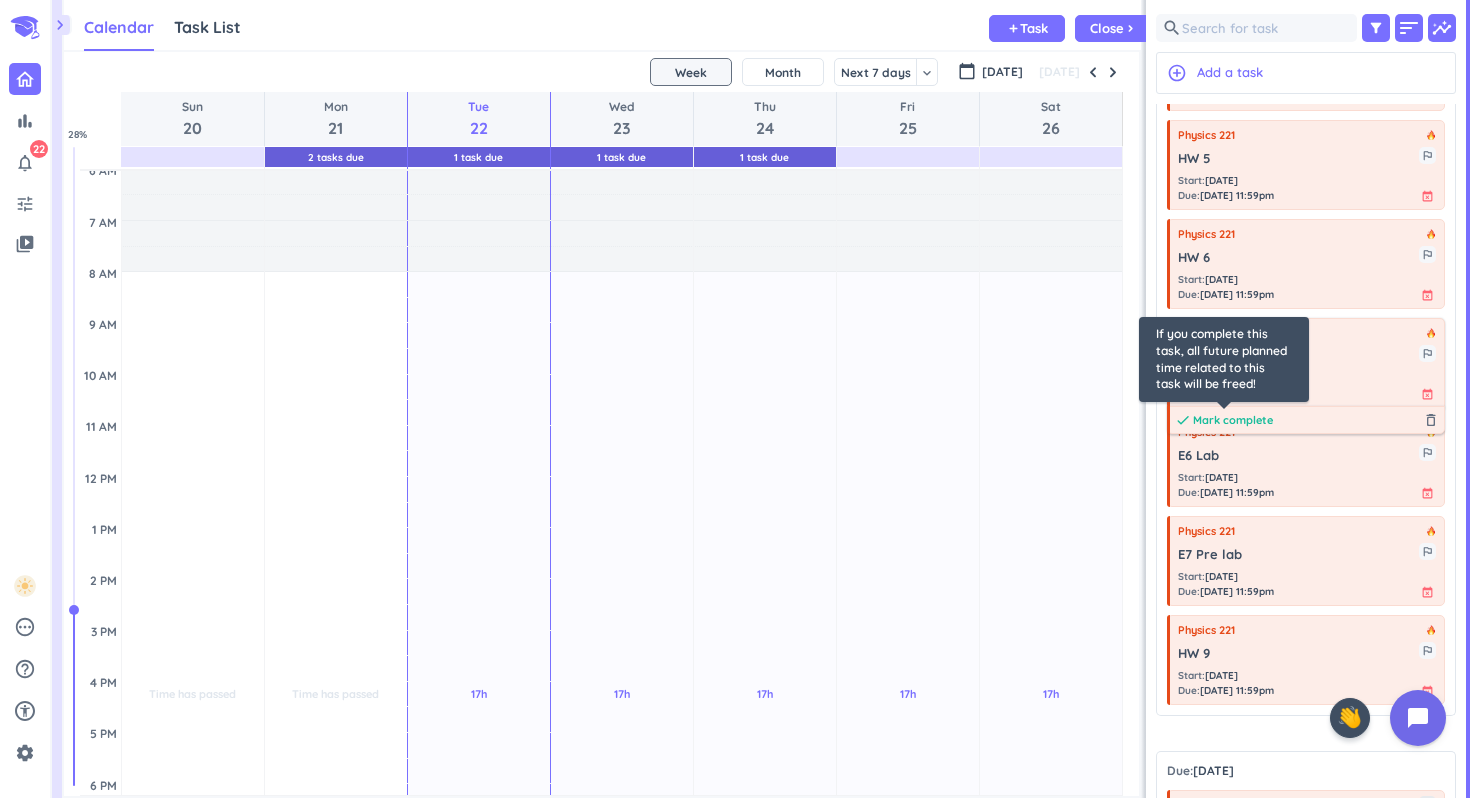 click on "Mark complete" at bounding box center (1233, 420) 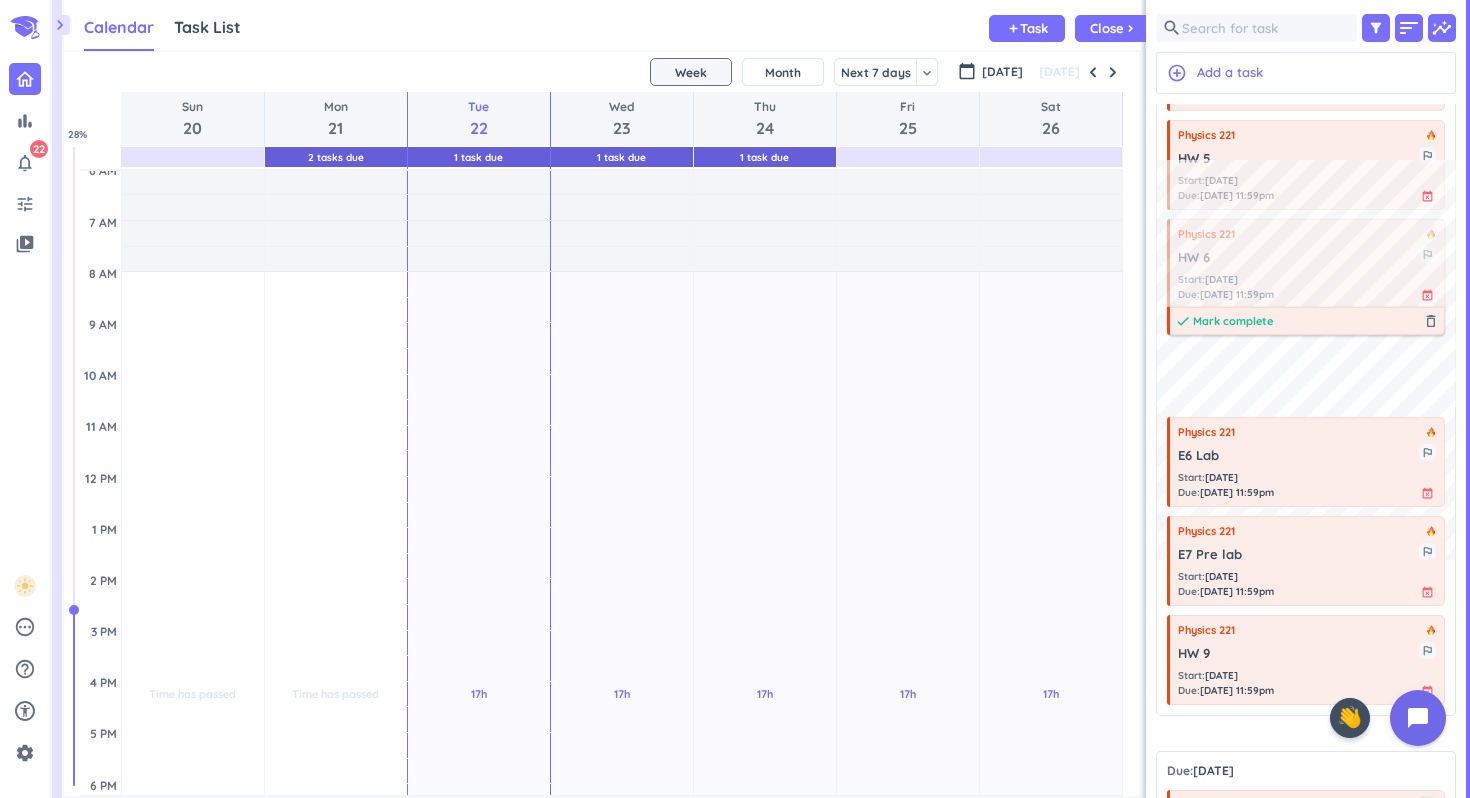click on "Mark complete" at bounding box center [1233, 321] 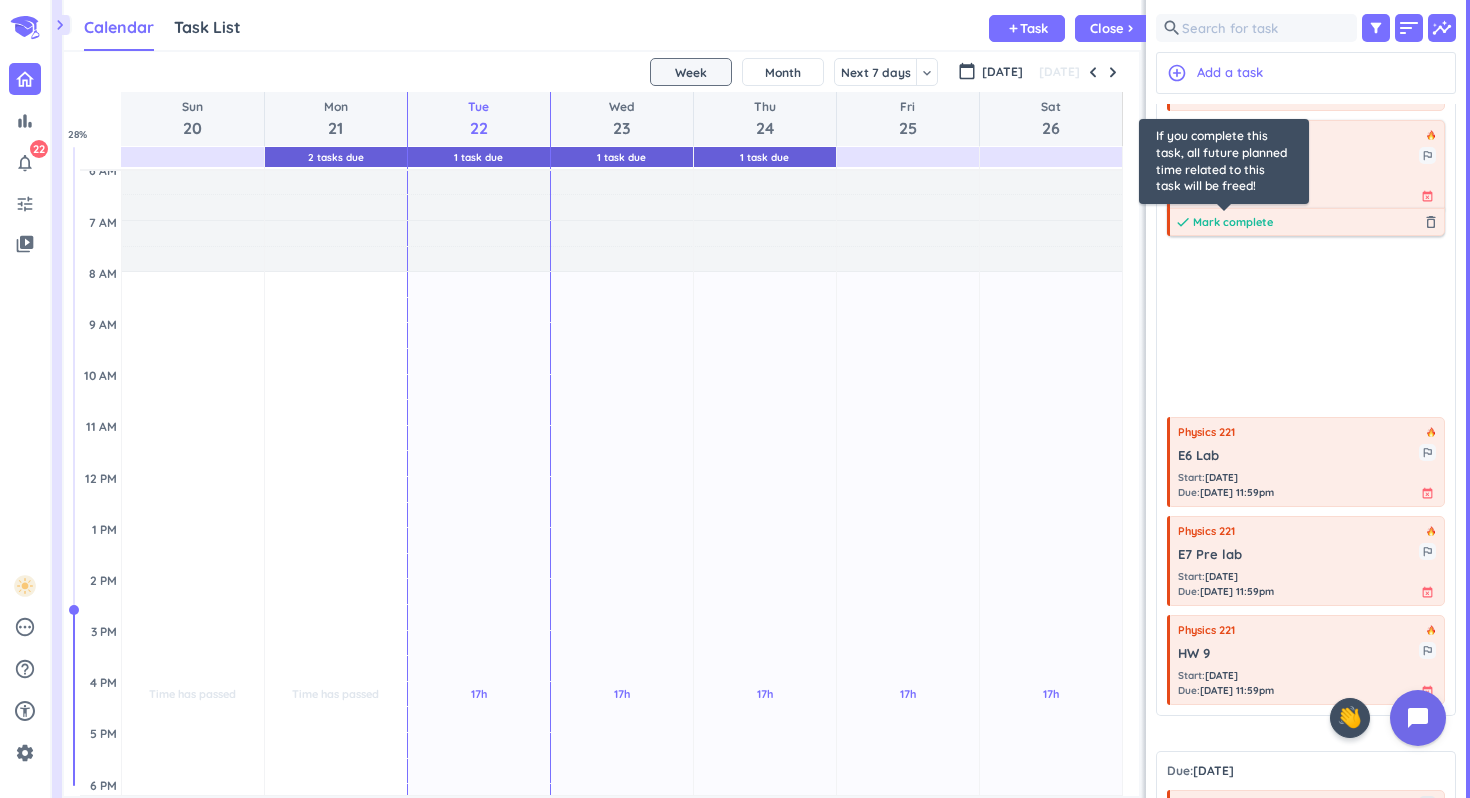 click on "Mark complete" at bounding box center [1233, 222] 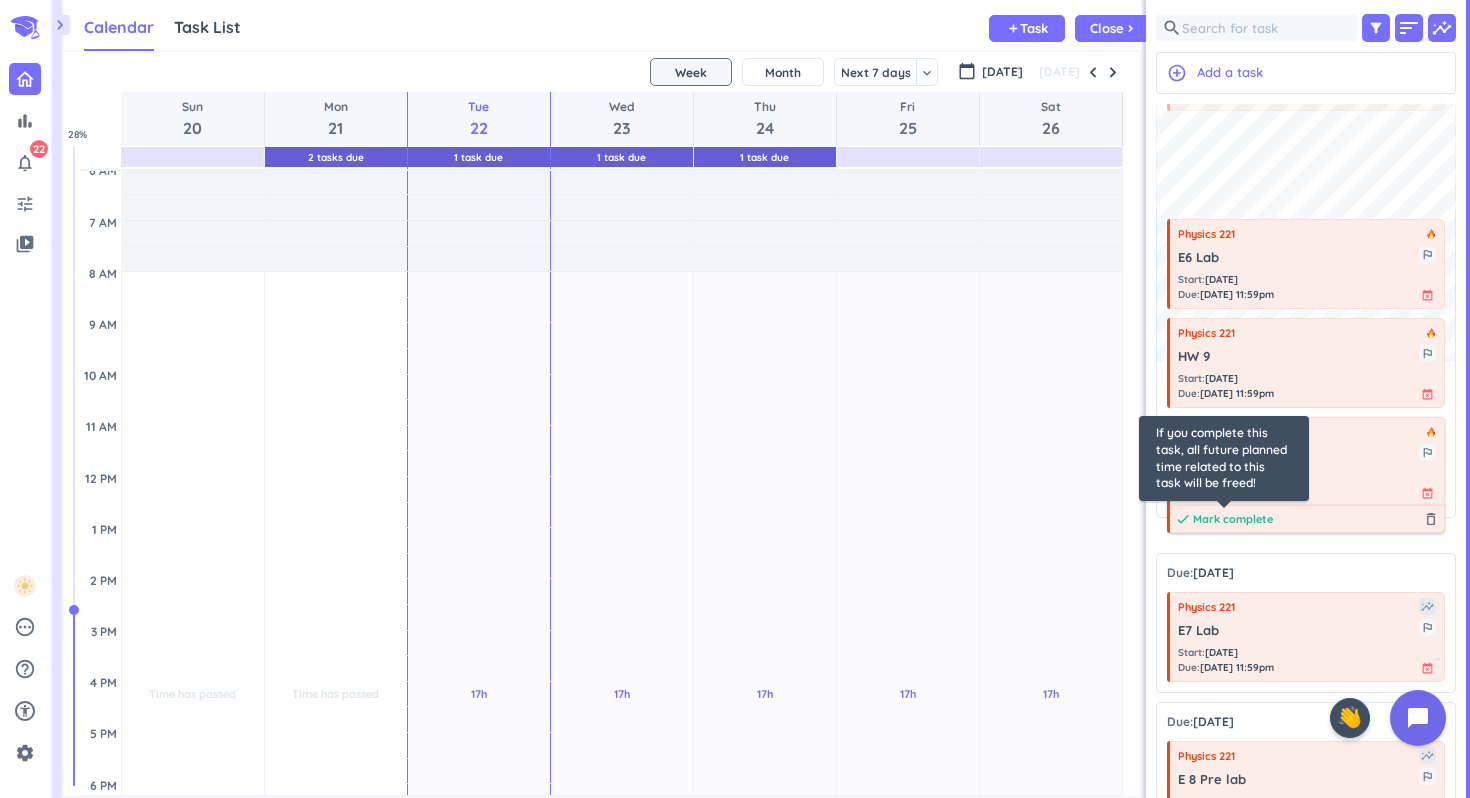click on "Mark complete" at bounding box center (1233, 519) 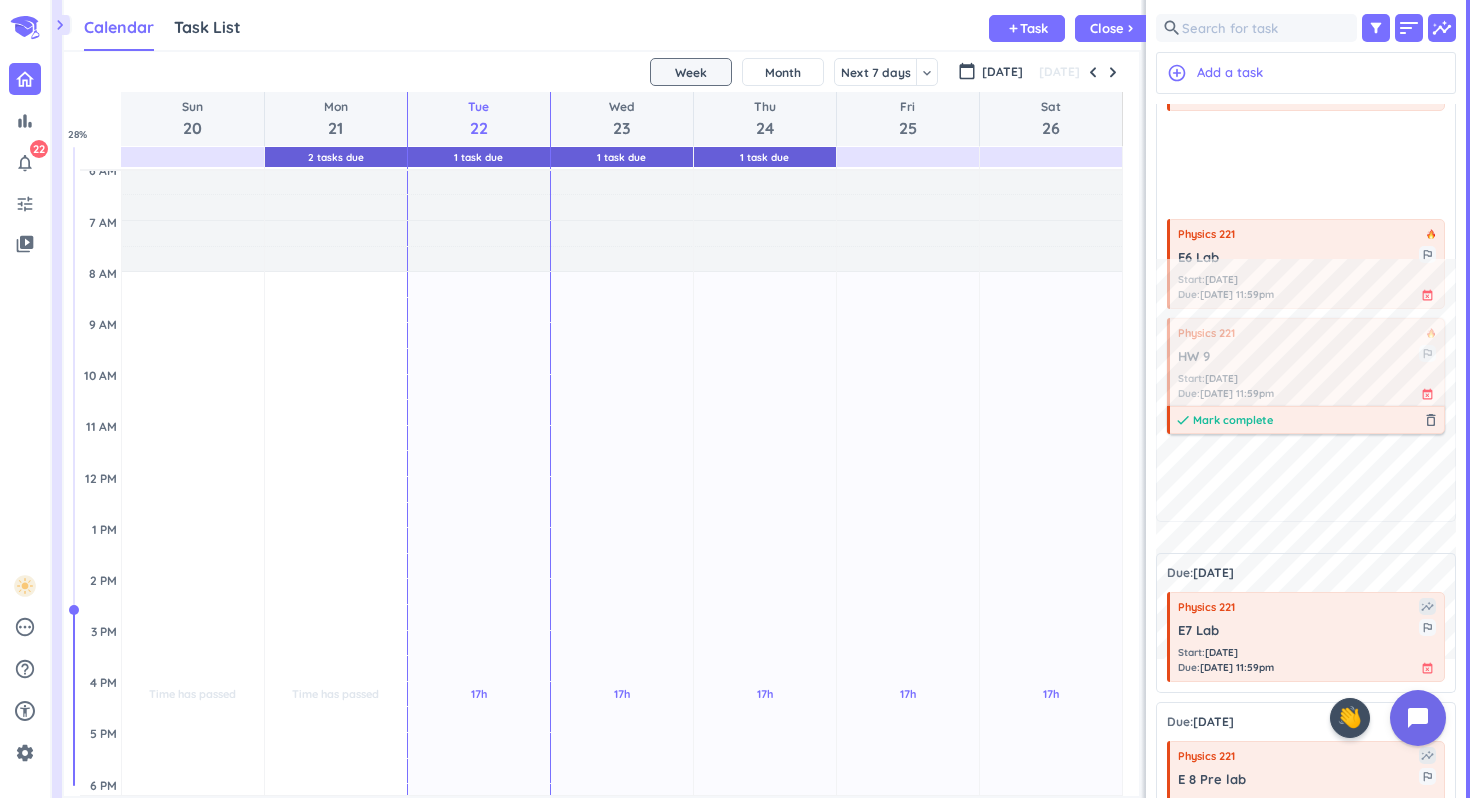 click on "Mark complete" at bounding box center (1233, 420) 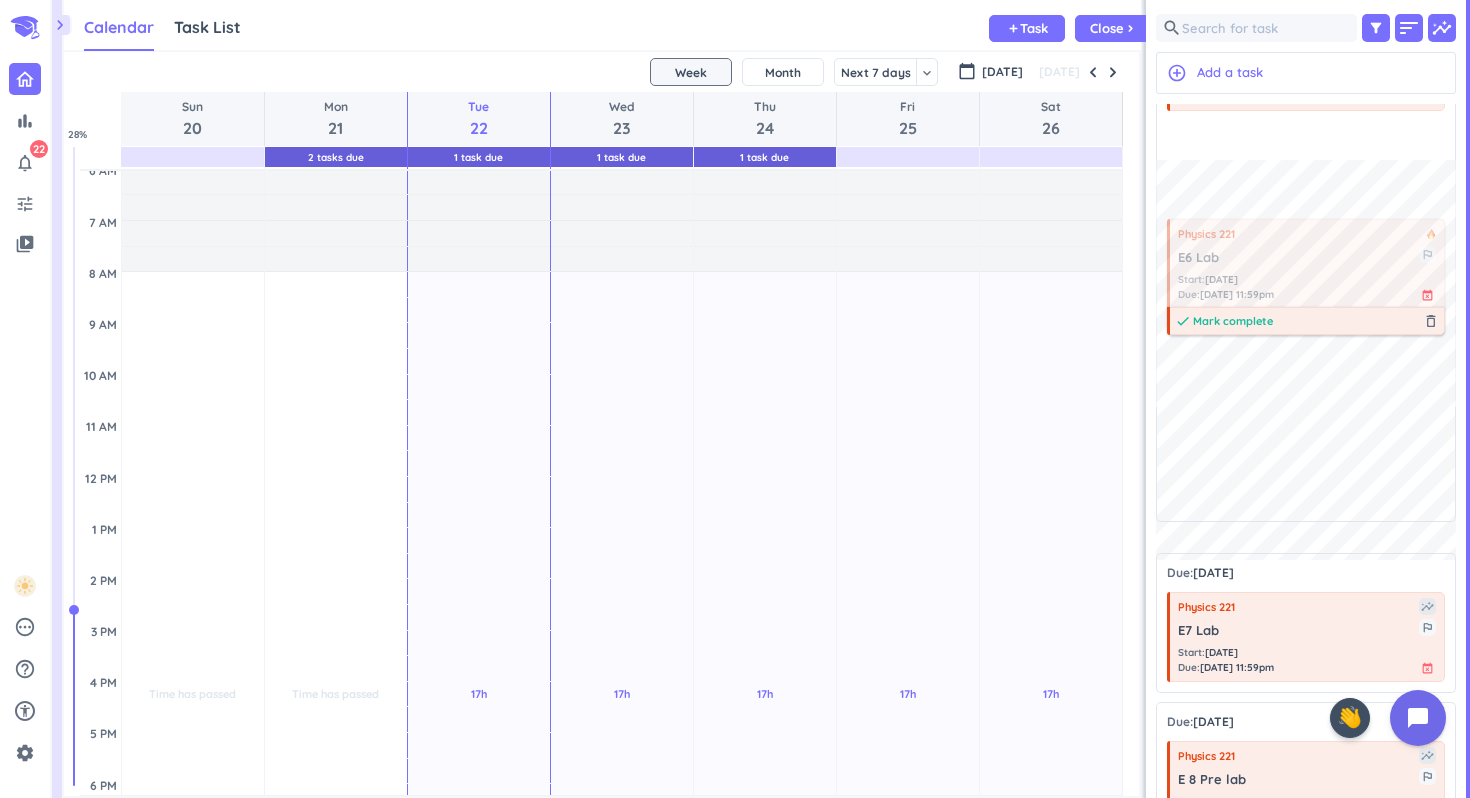click on "Mark complete" at bounding box center (1233, 321) 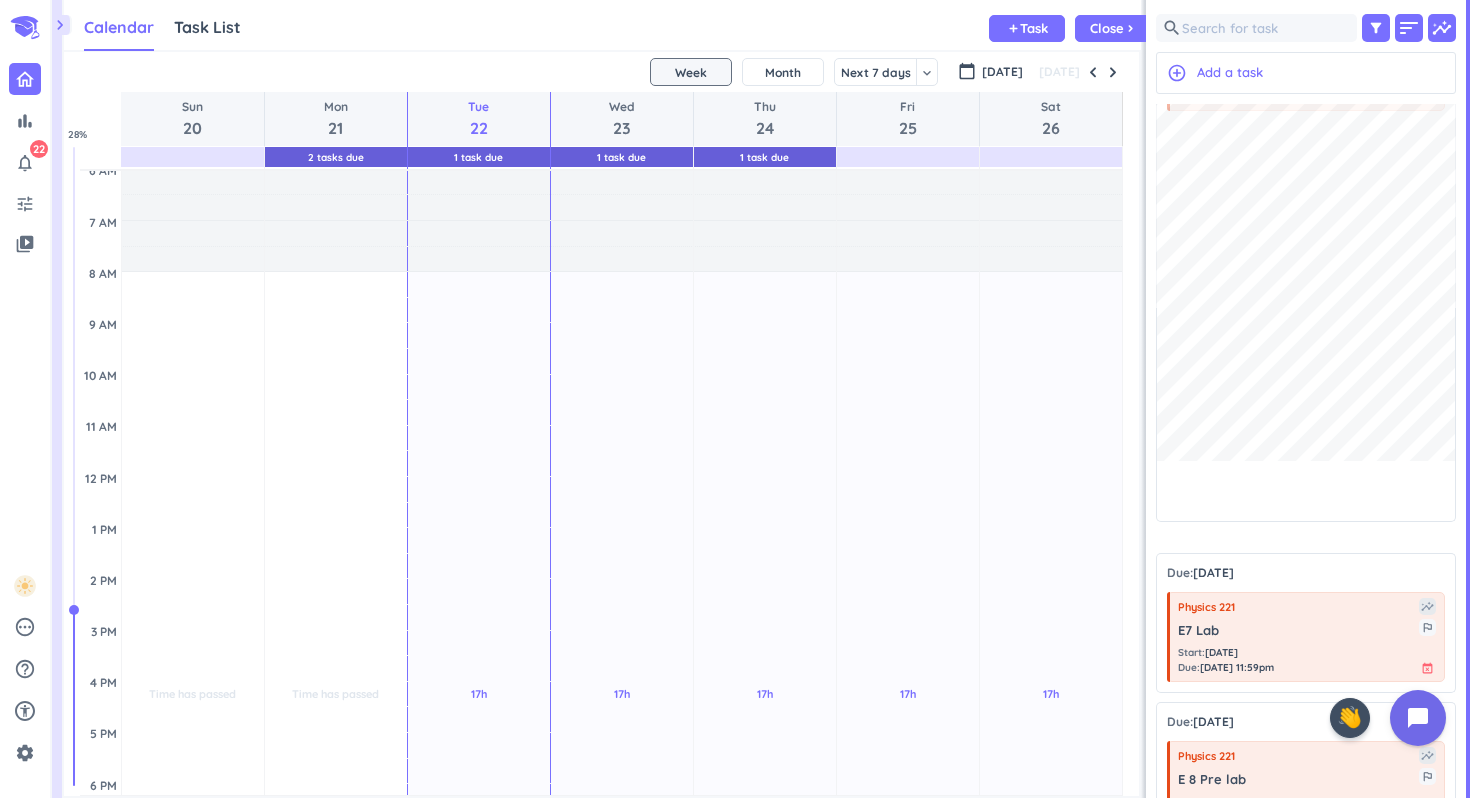 scroll, scrollTop: 0, scrollLeft: 0, axis: both 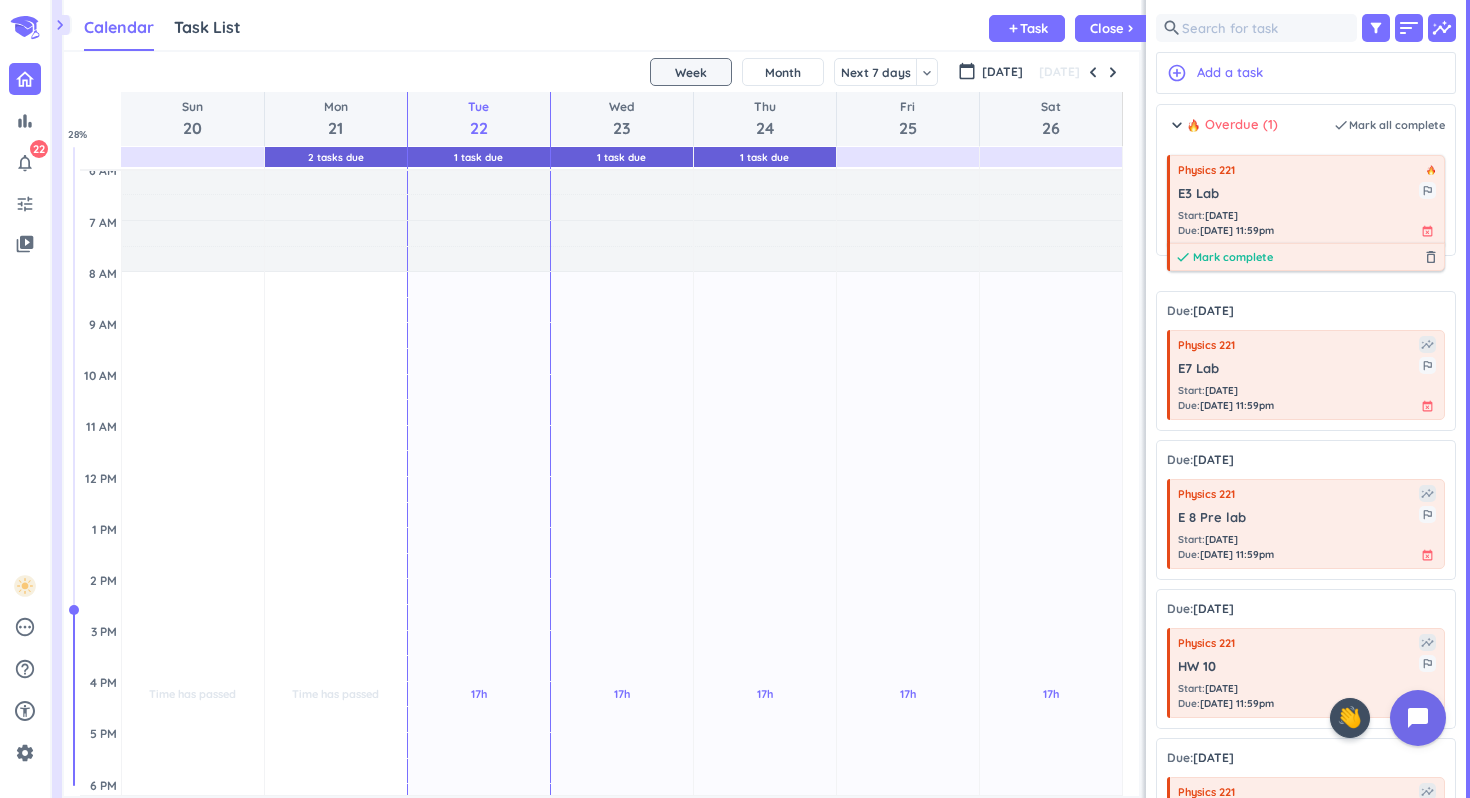 click on "Mark complete" at bounding box center (1233, 257) 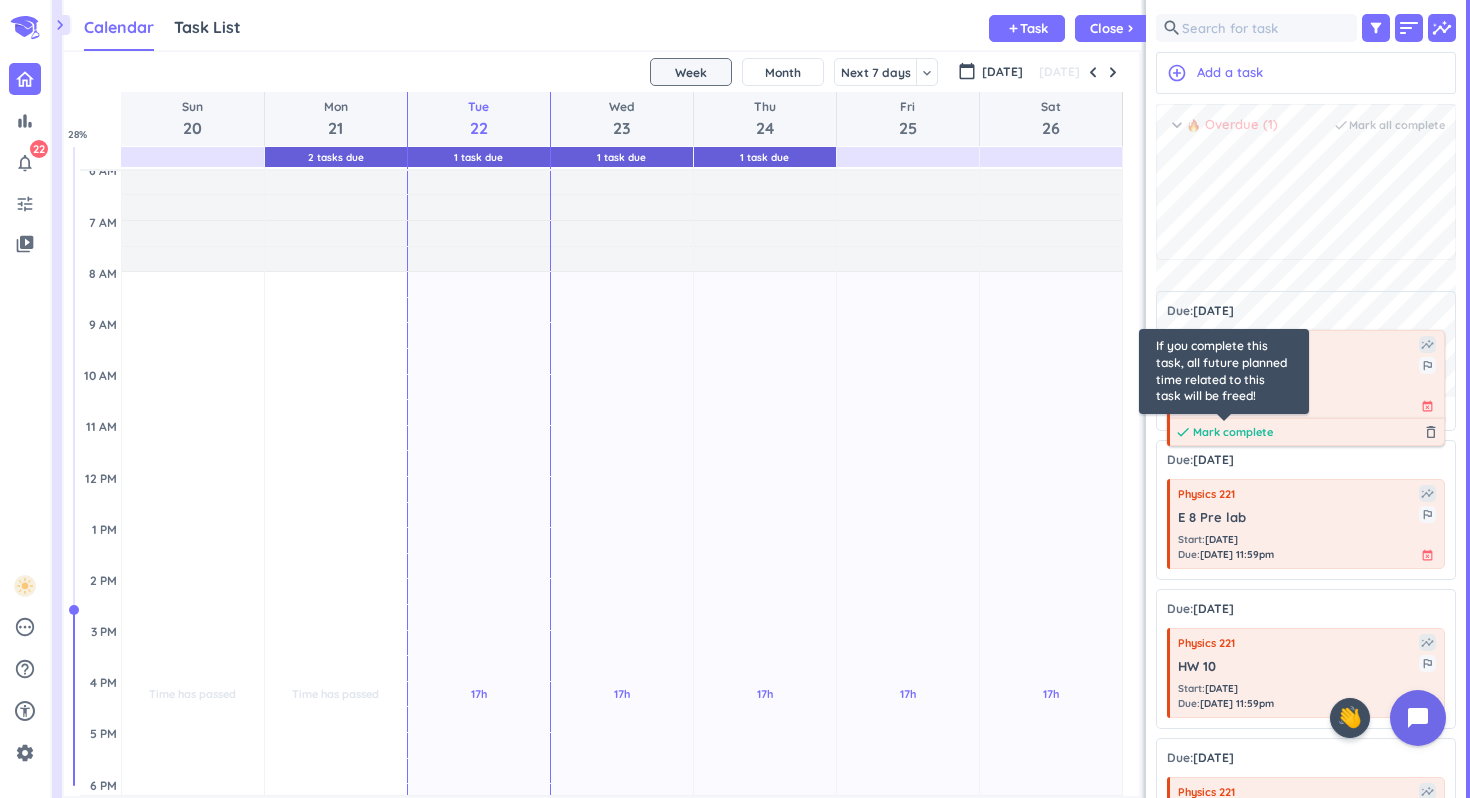 click on "Mark complete" at bounding box center [1233, 432] 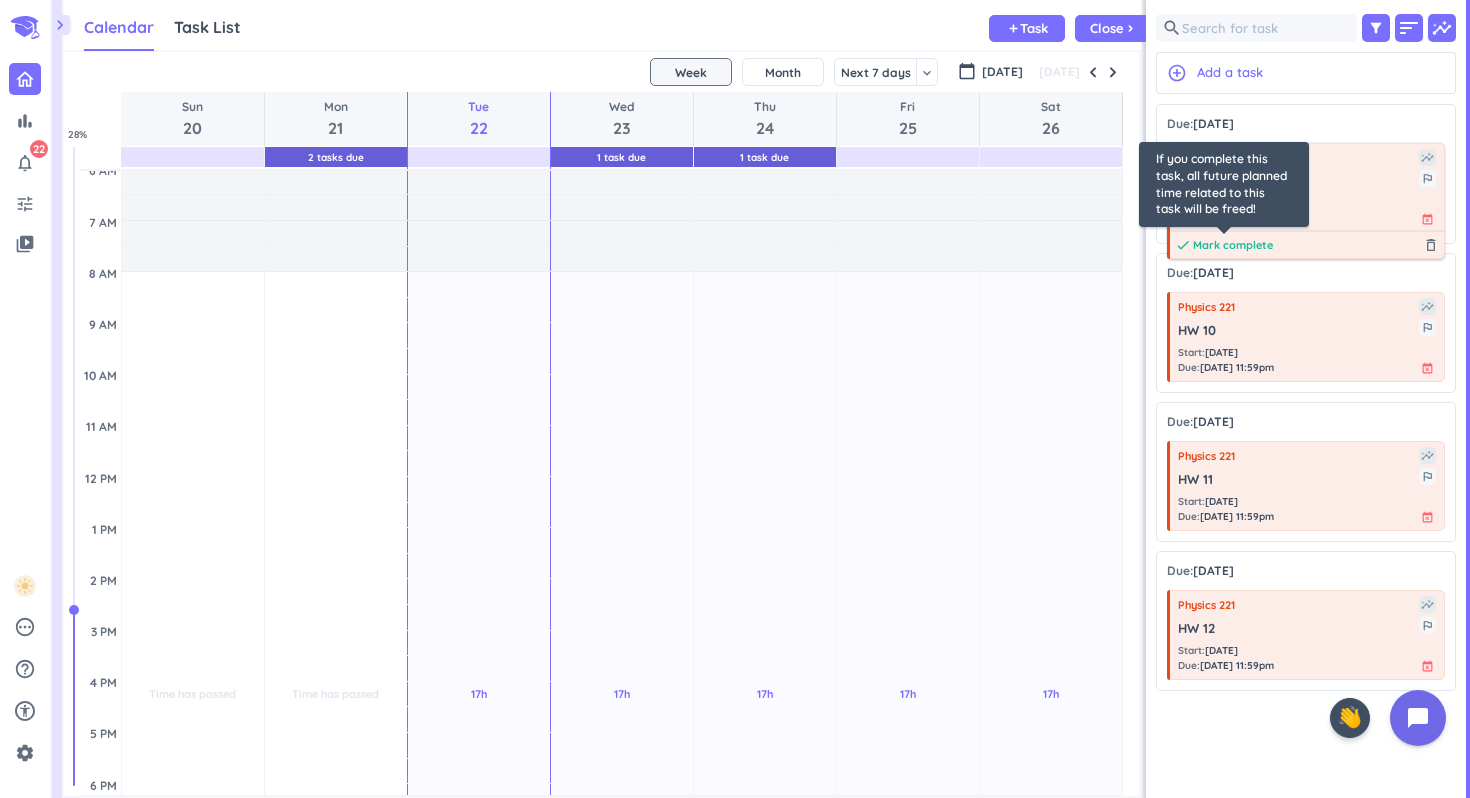 click on "Mark complete" at bounding box center [1233, 245] 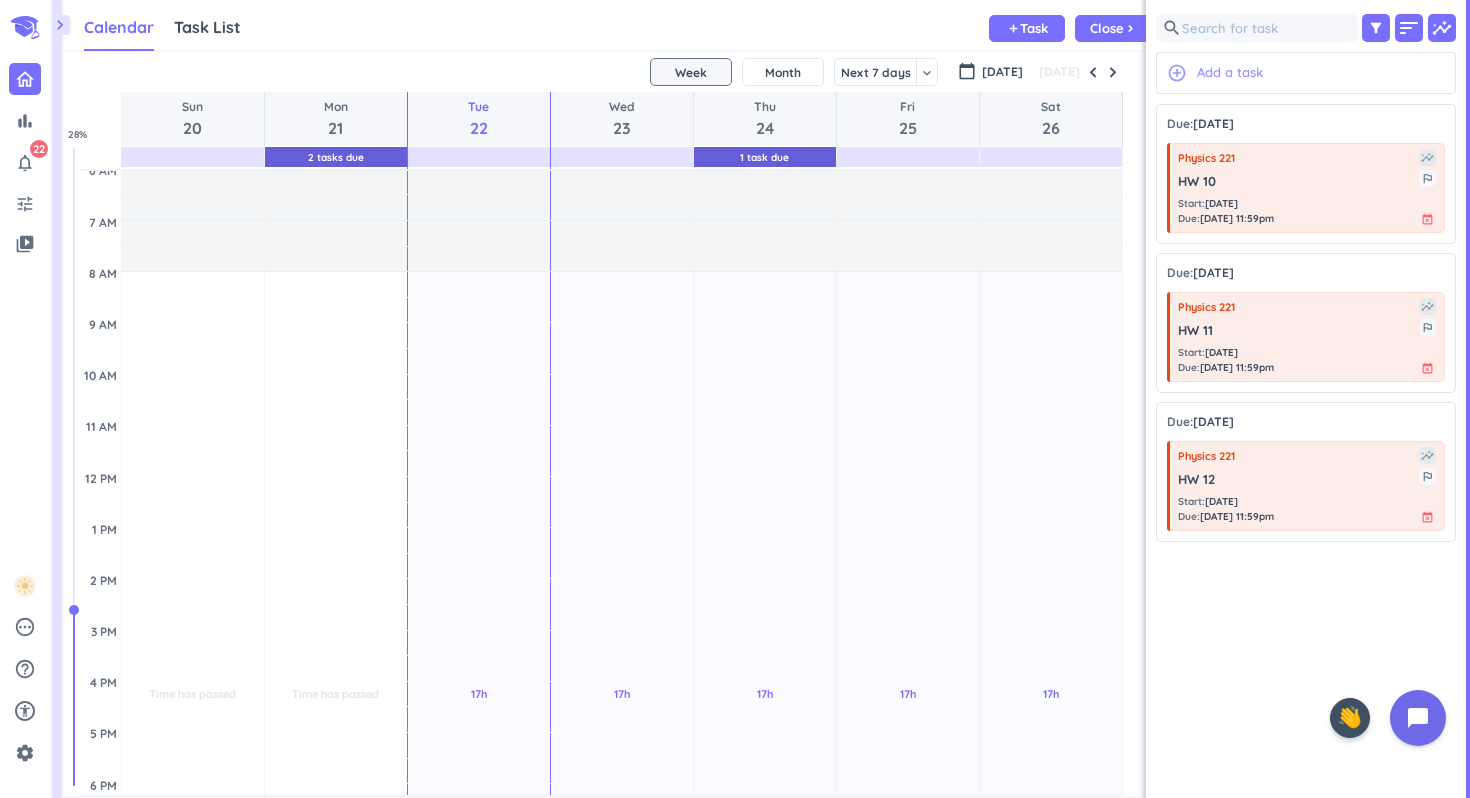 click on "add_circle_outline Add a task" at bounding box center [1306, 73] 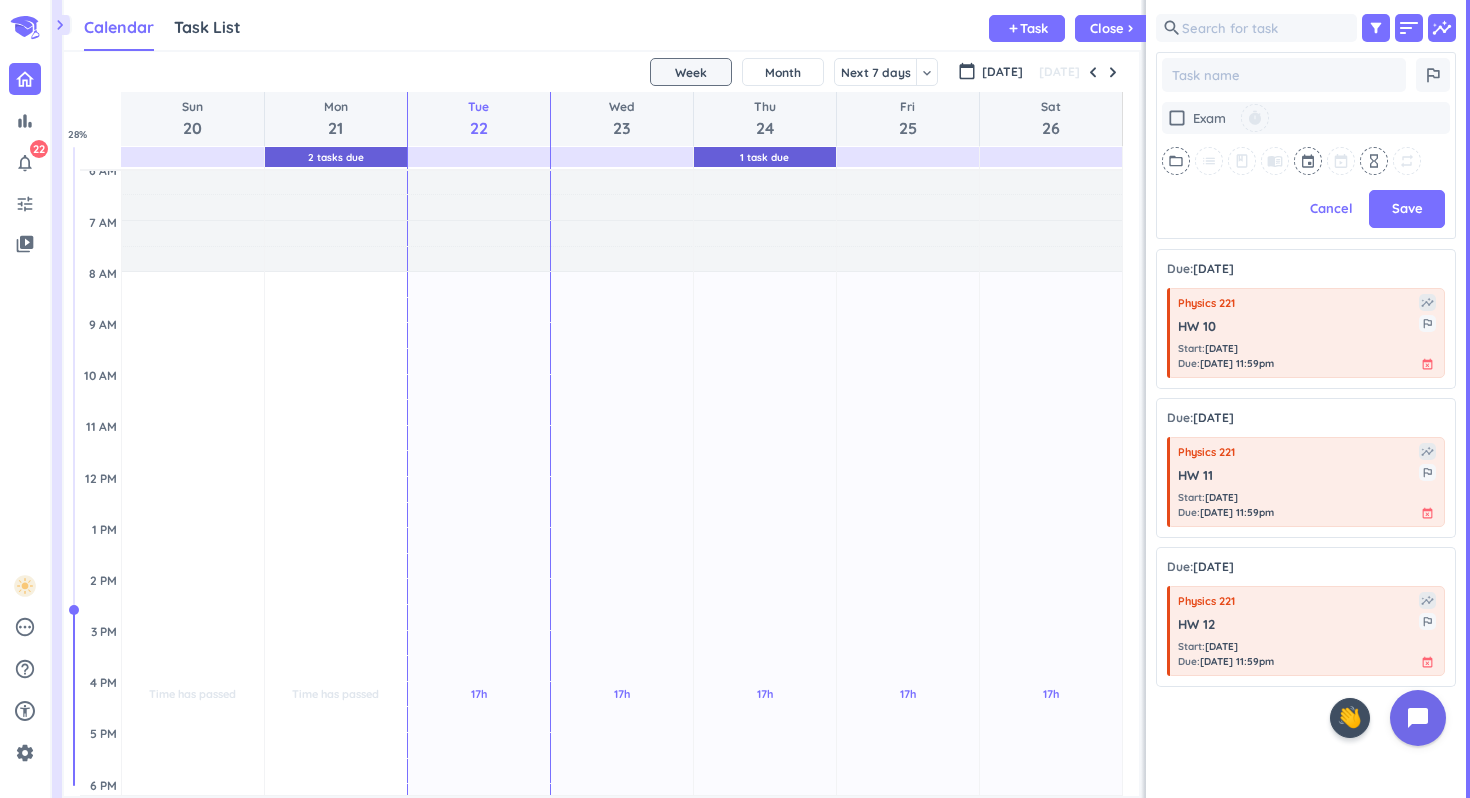 scroll, scrollTop: 549, scrollLeft: 300, axis: both 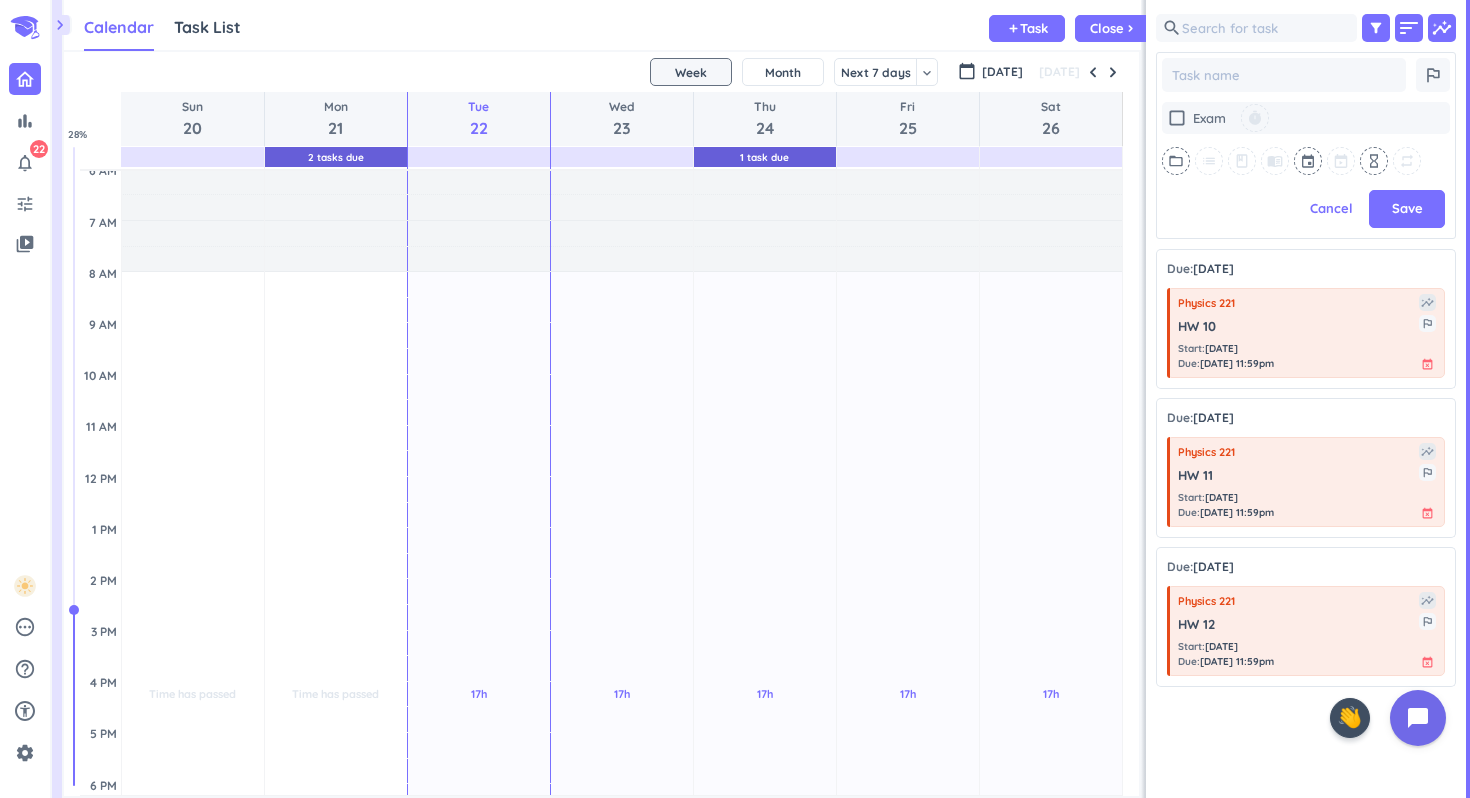 type on "x" 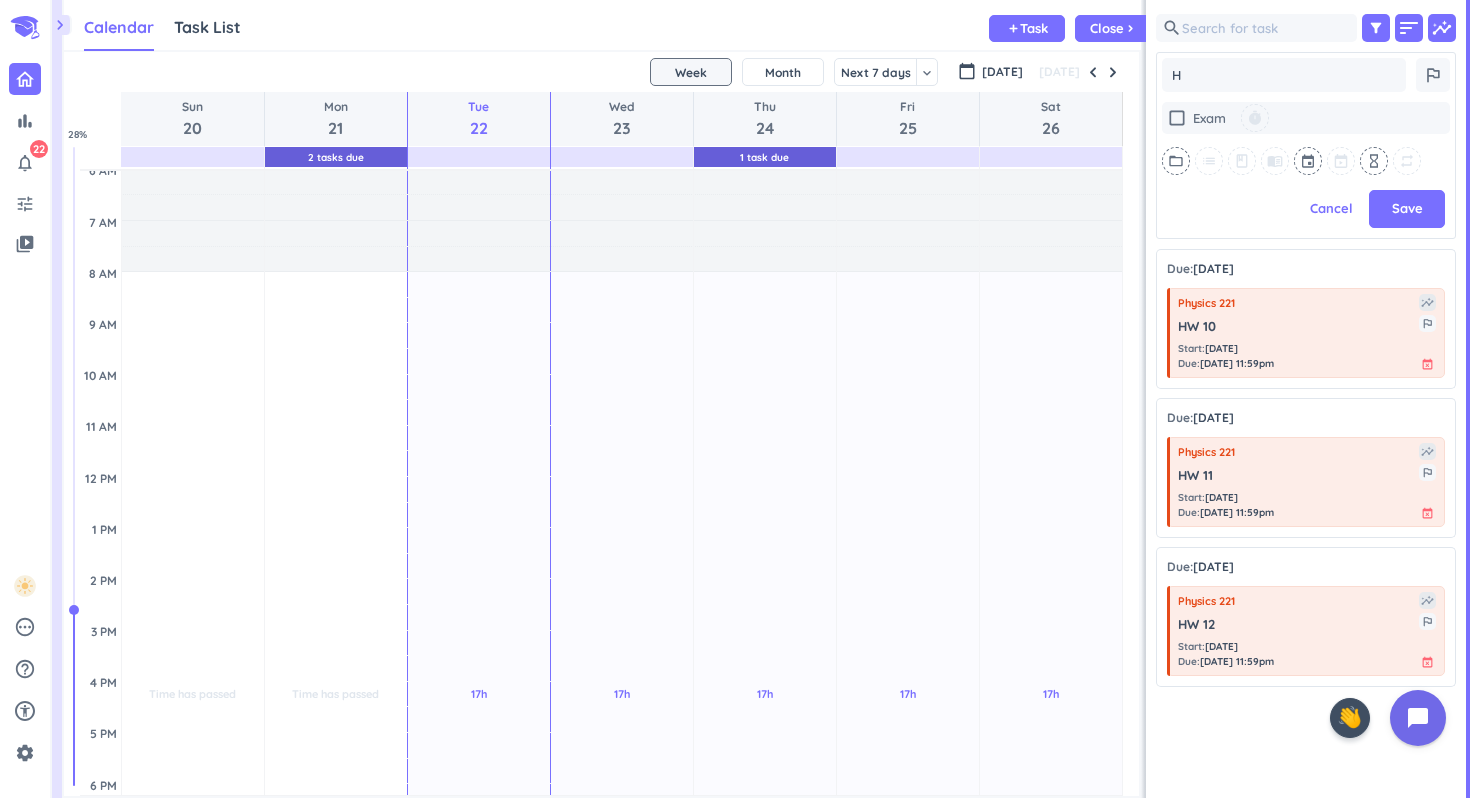 type on "x" 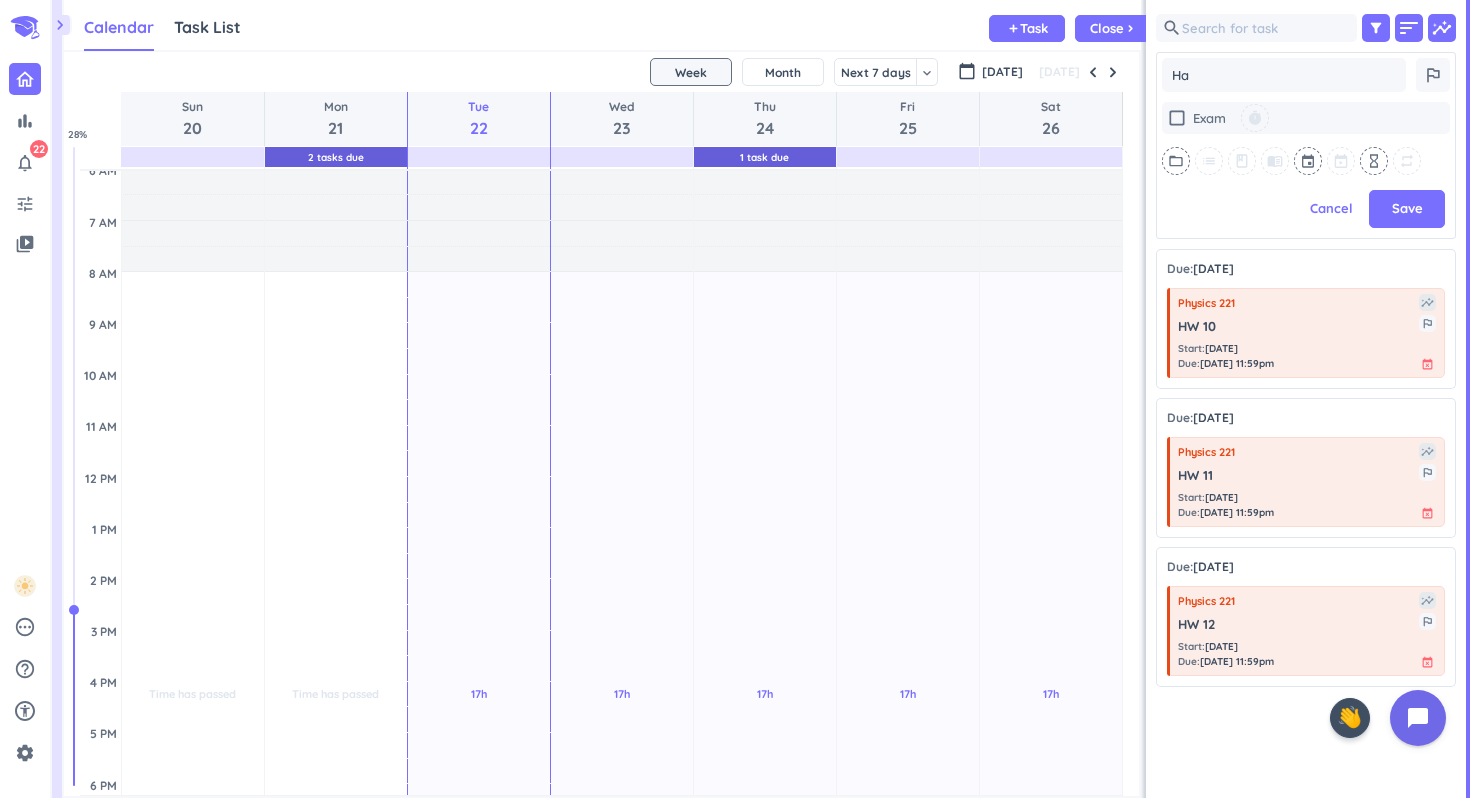 type on "x" 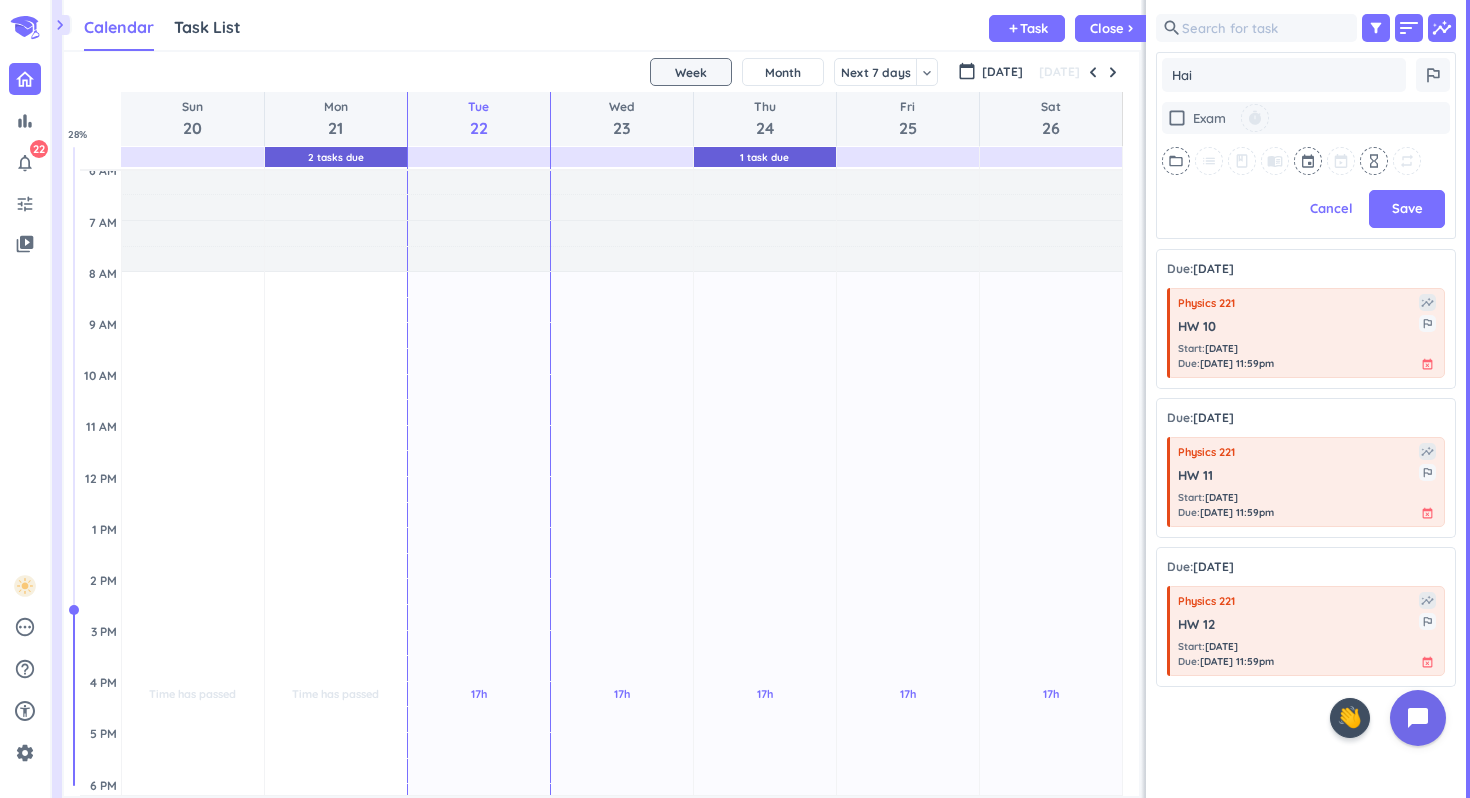 type on "x" 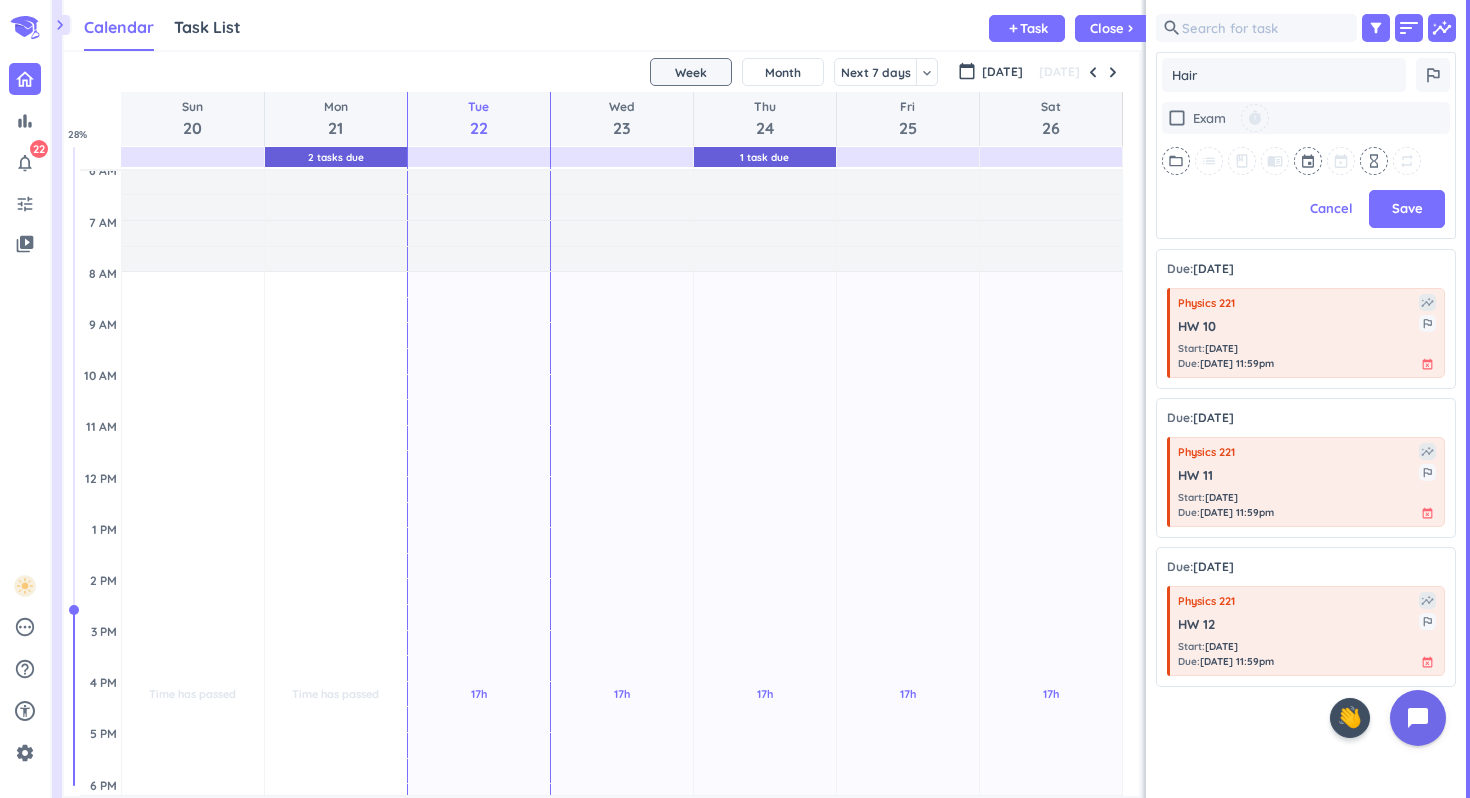 type on "x" 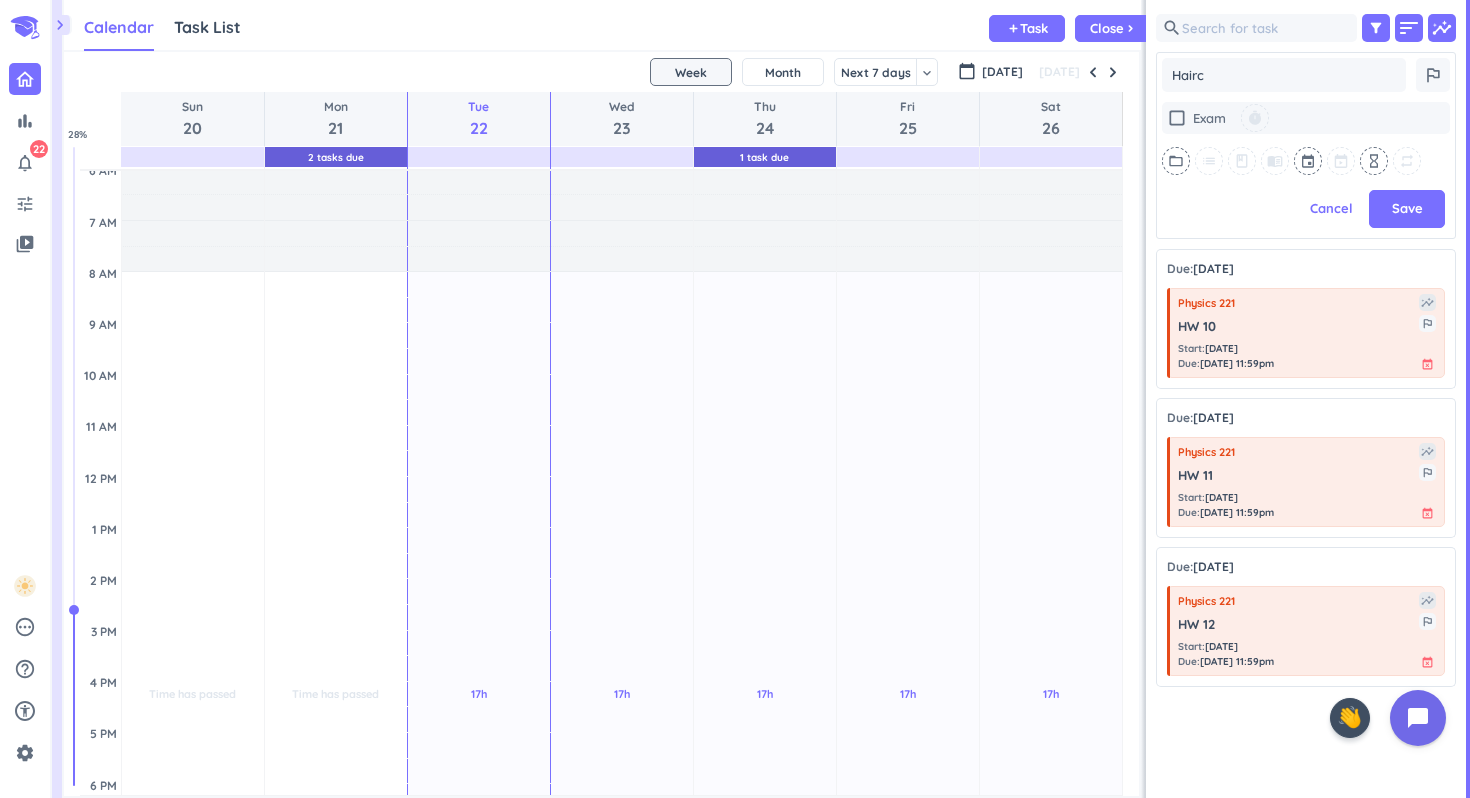 type on "x" 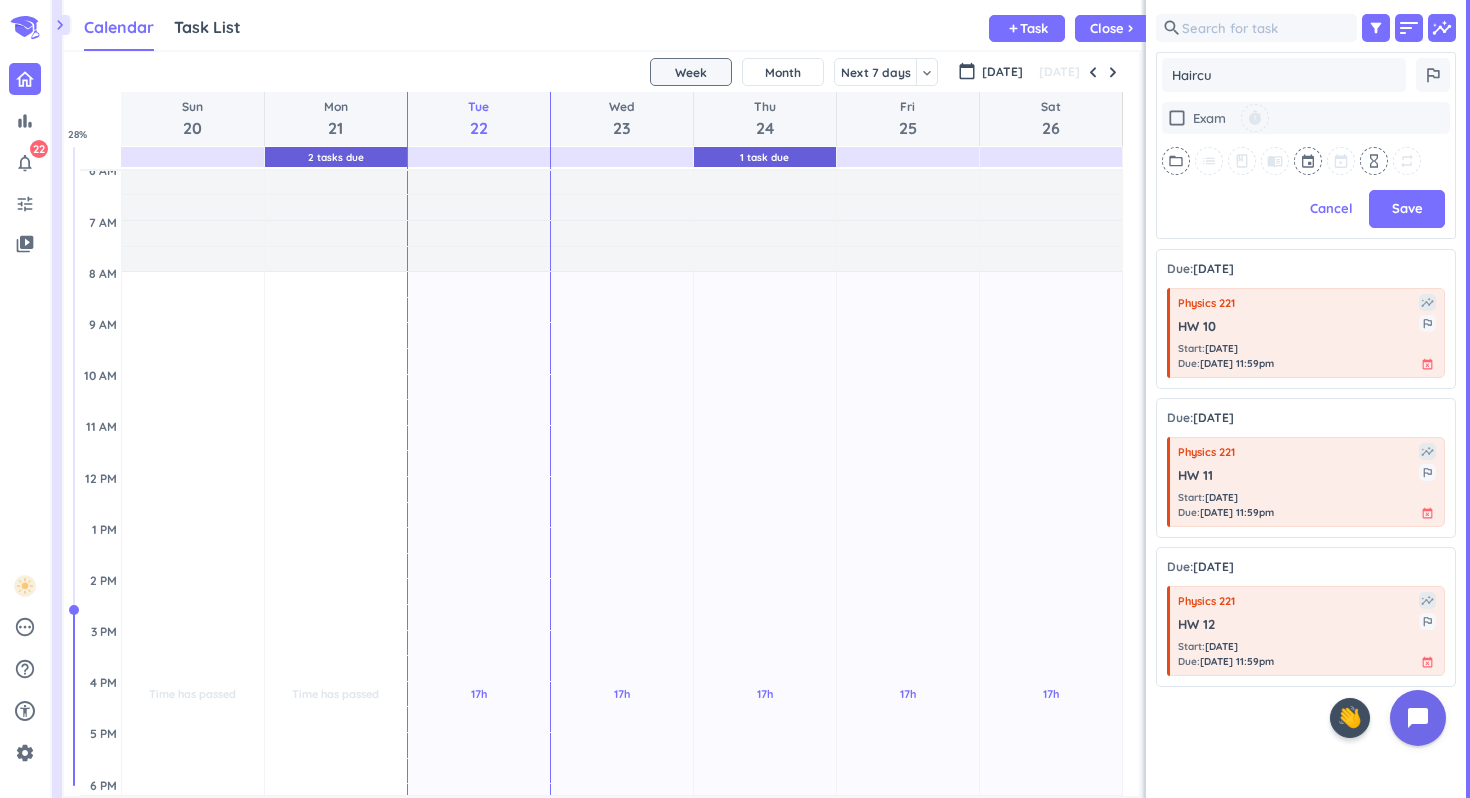 type on "x" 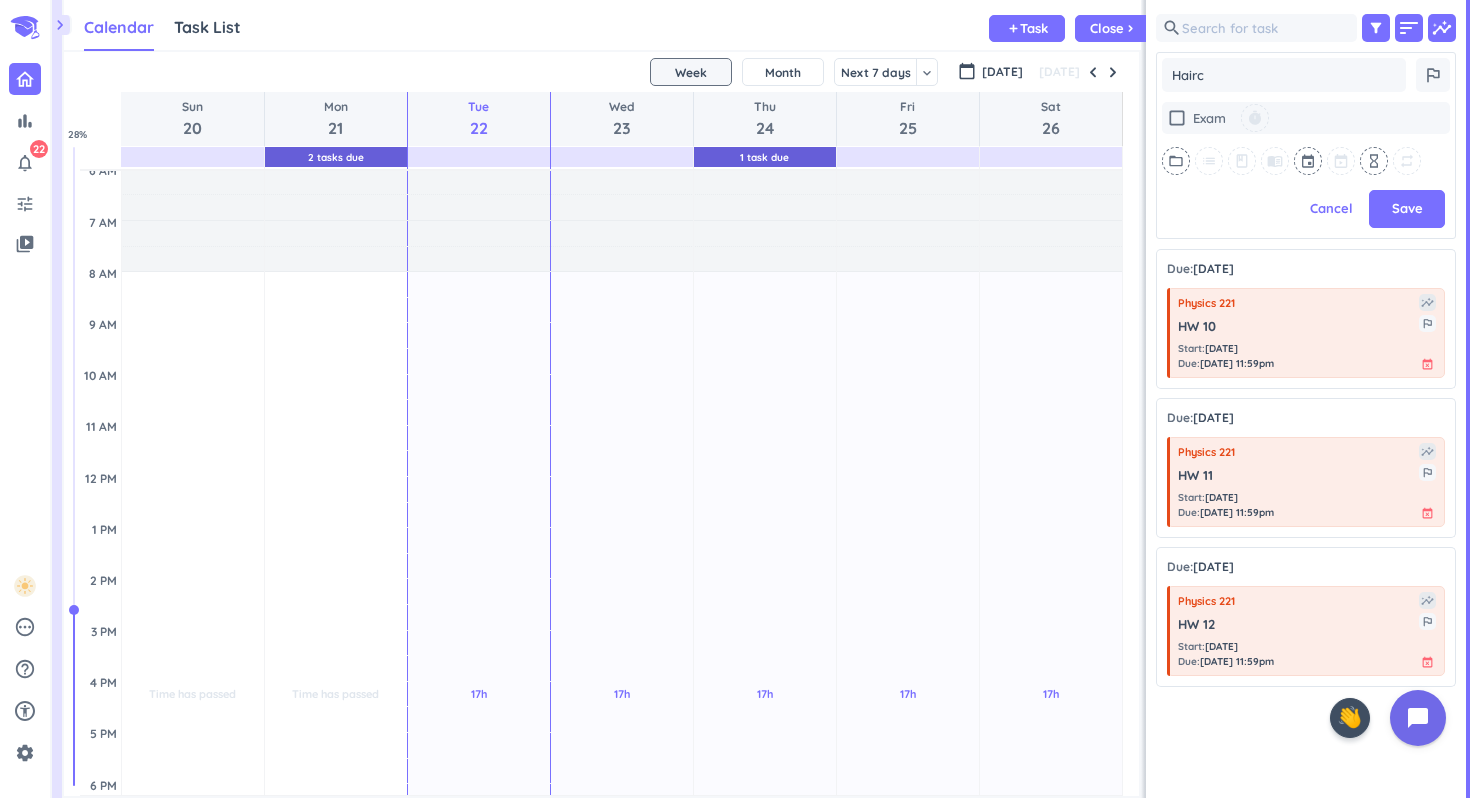 type on "x" 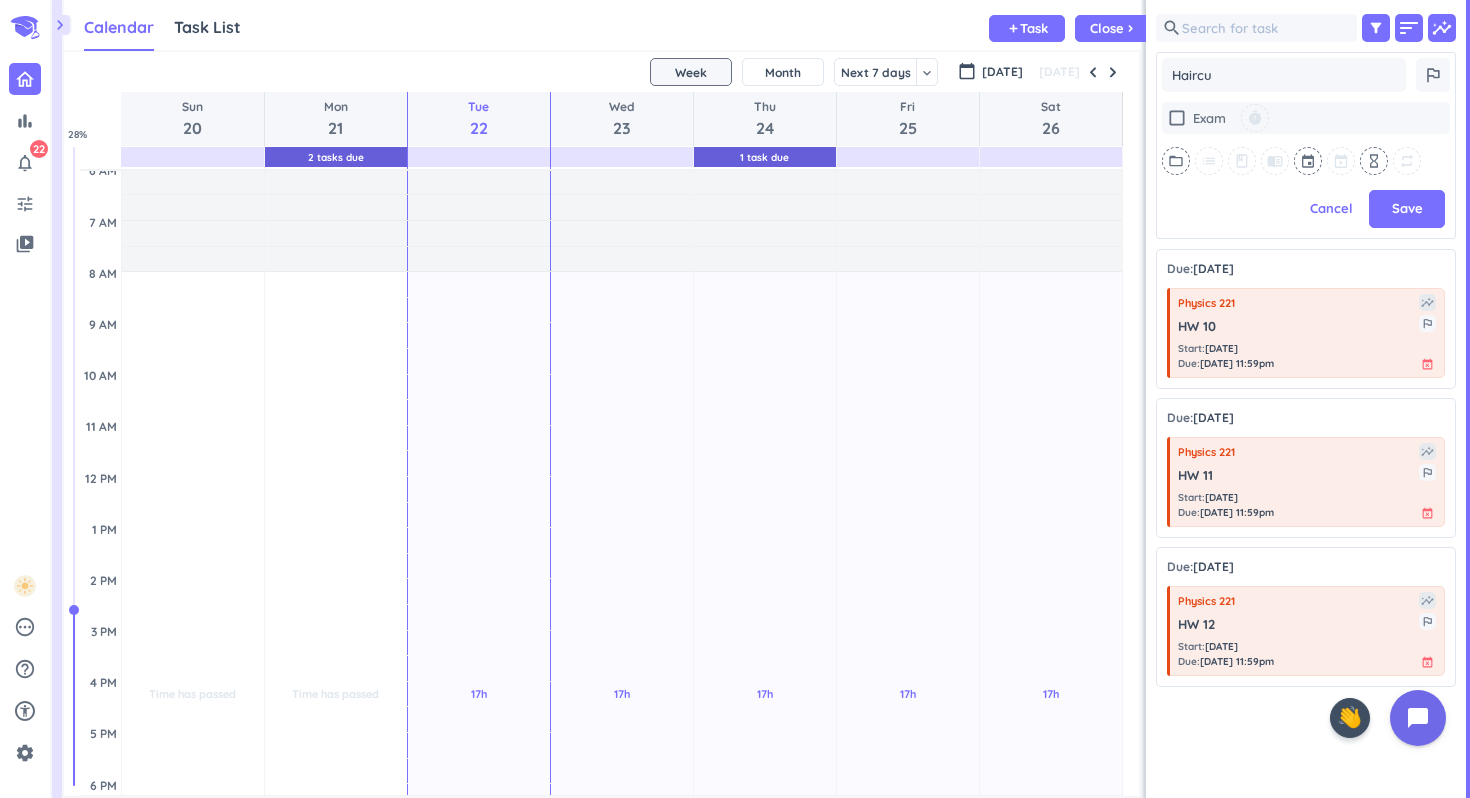 type on "x" 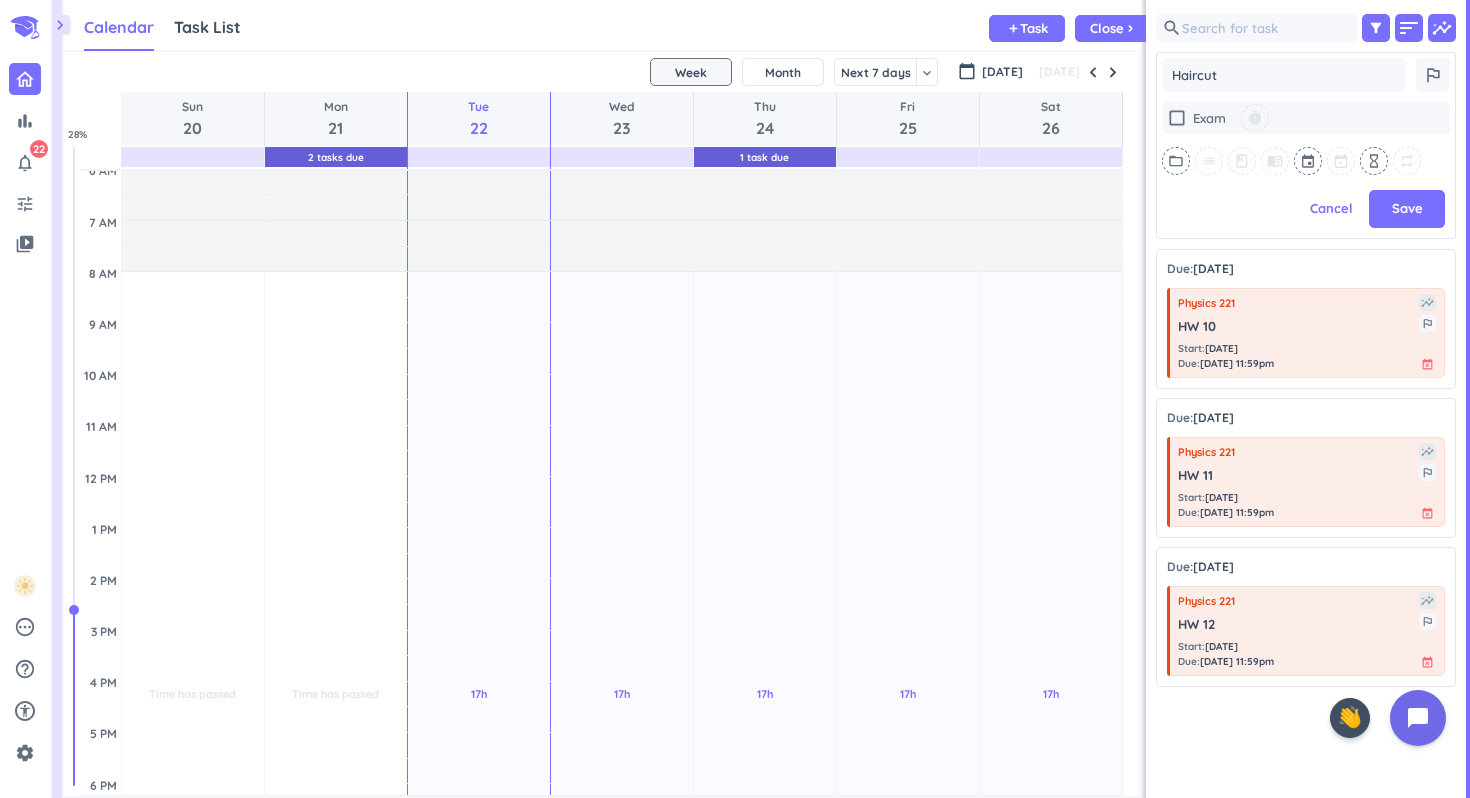 type on "x" 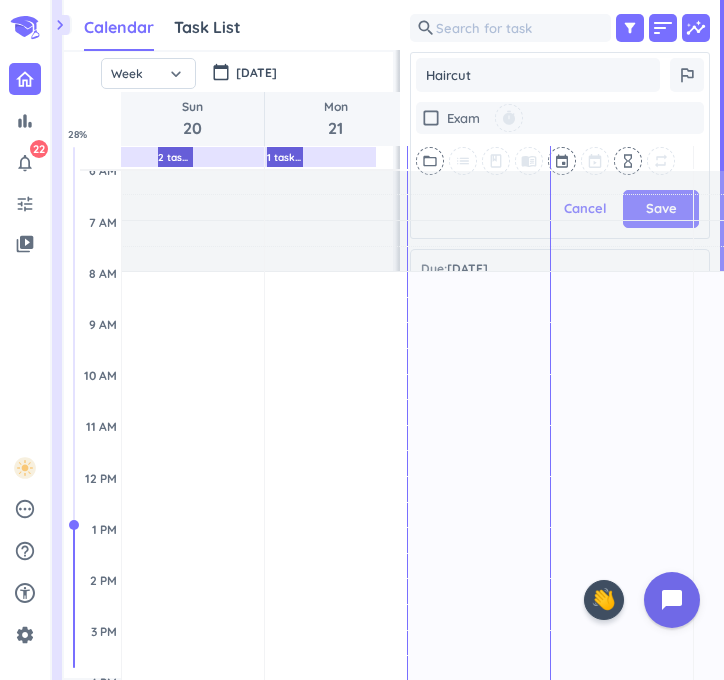 scroll, scrollTop: 626, scrollLeft: 329, axis: both 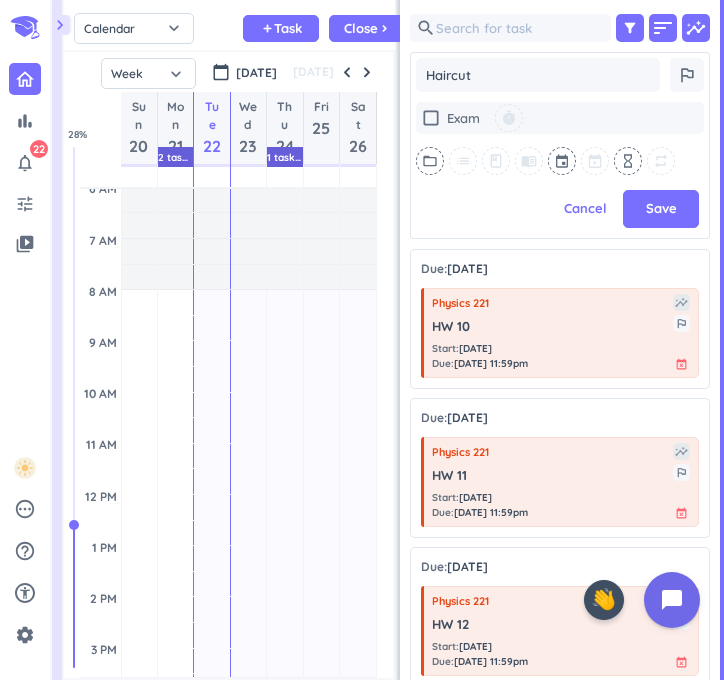 type on "Haircut" 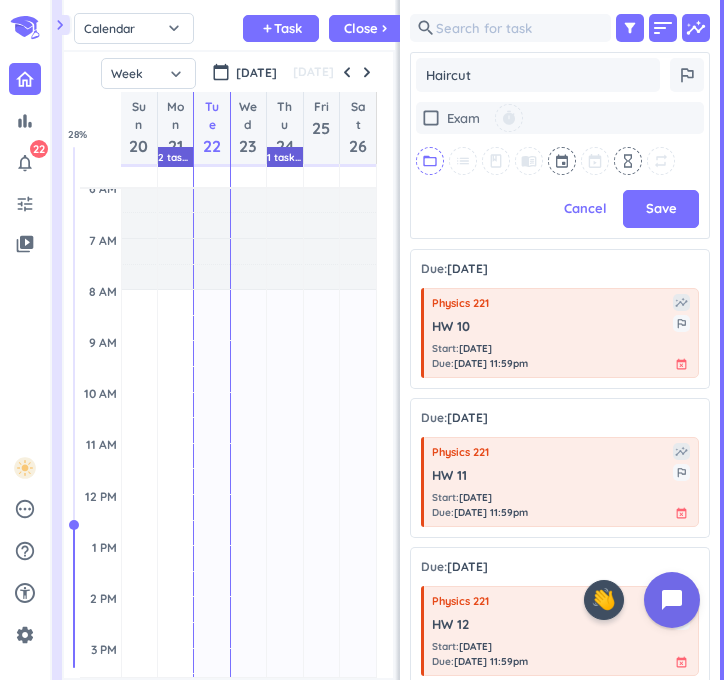 click on "folder_open" at bounding box center [430, 161] 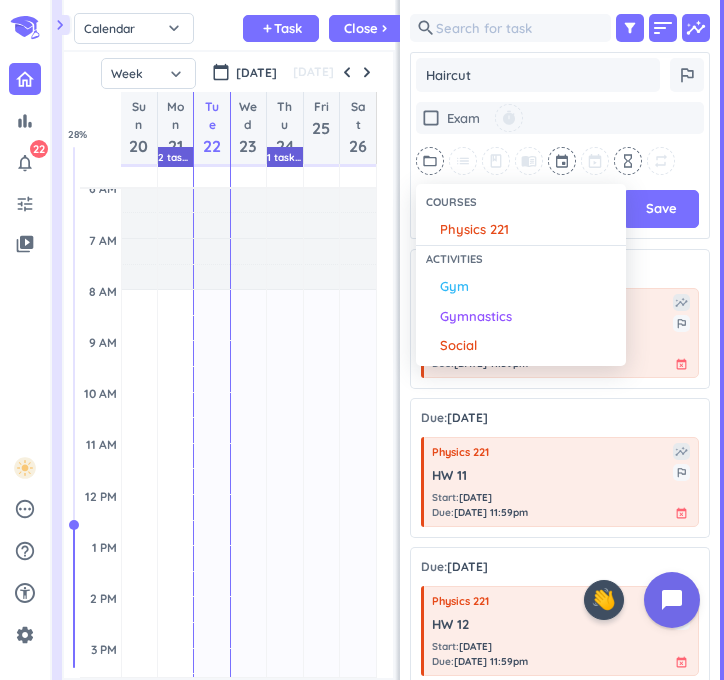 click at bounding box center (362, 340) 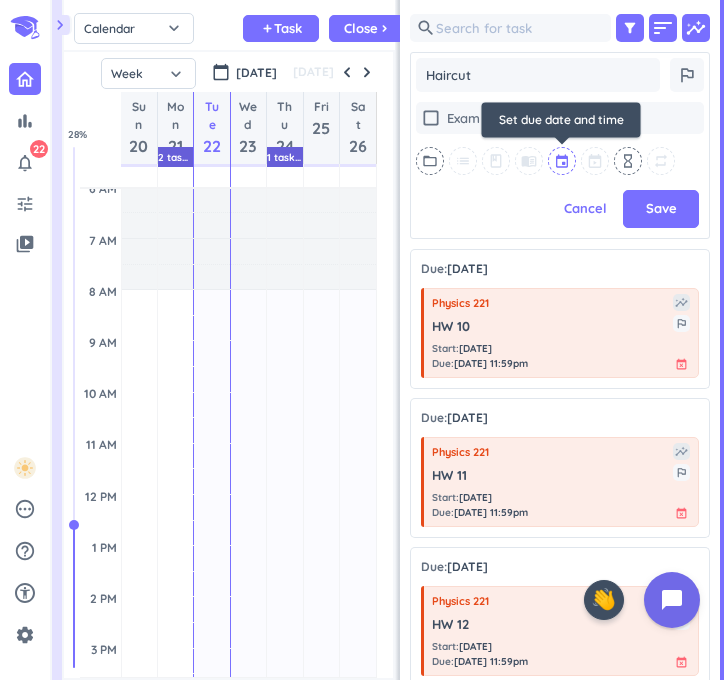 click at bounding box center (563, 161) 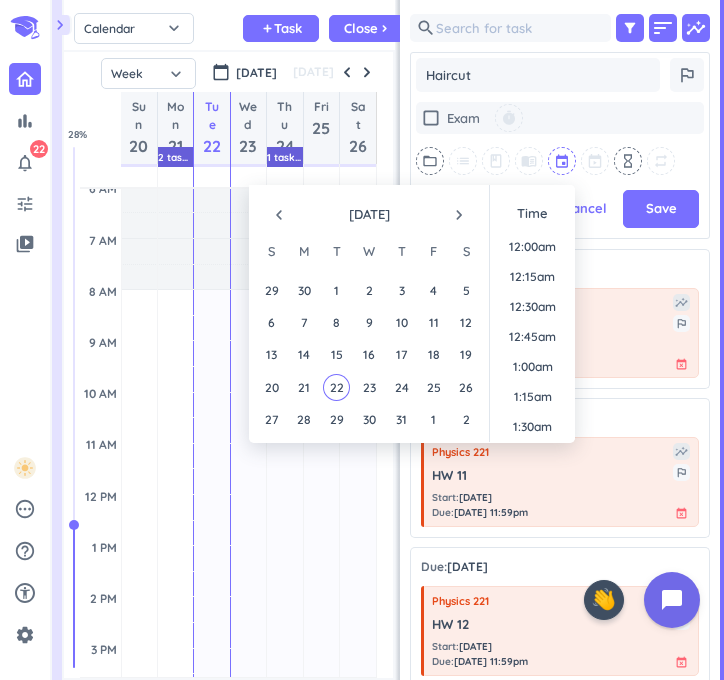 scroll, scrollTop: 2519, scrollLeft: 0, axis: vertical 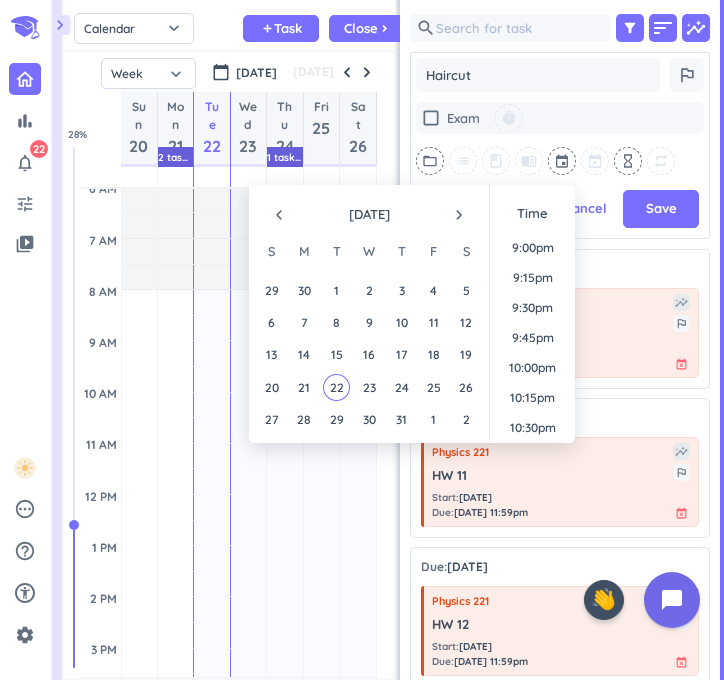 click on "navigate_next" at bounding box center (459, 215) 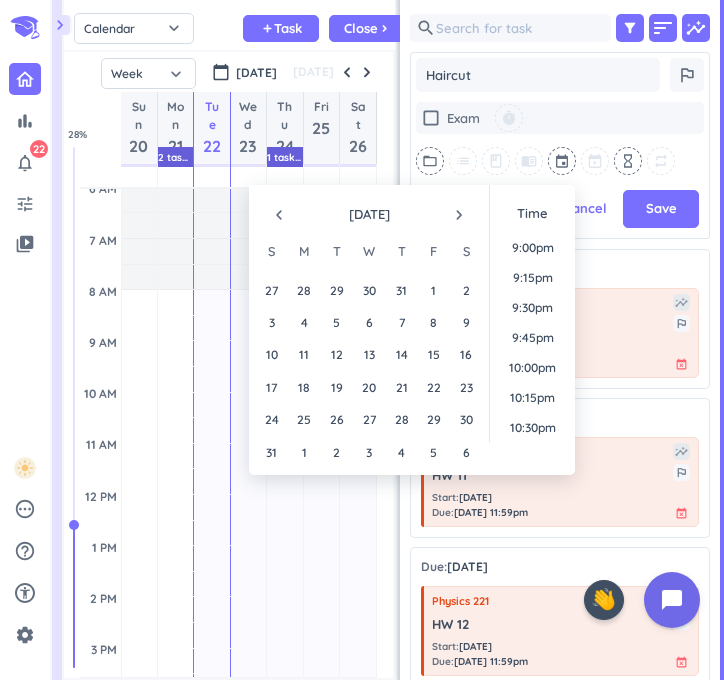 click on "navigate_next" at bounding box center (459, 215) 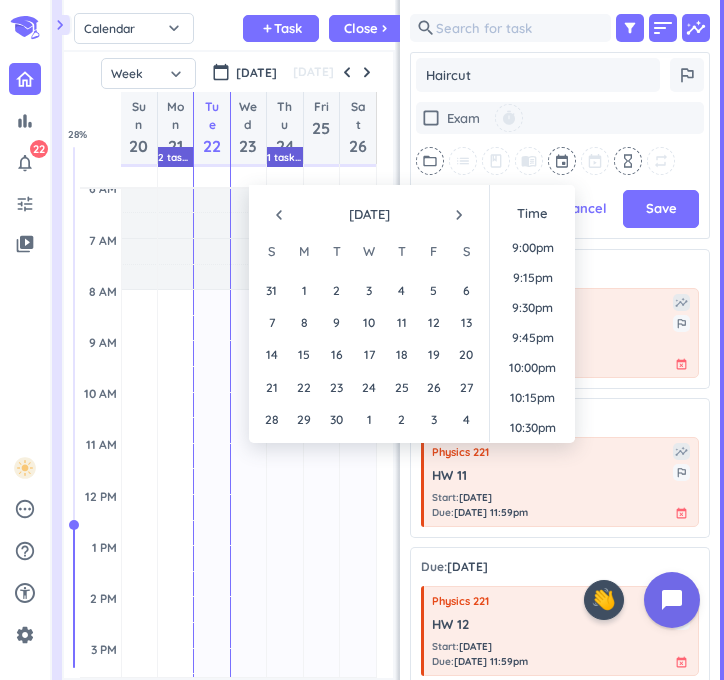 click on "navigate_before" at bounding box center (279, 215) 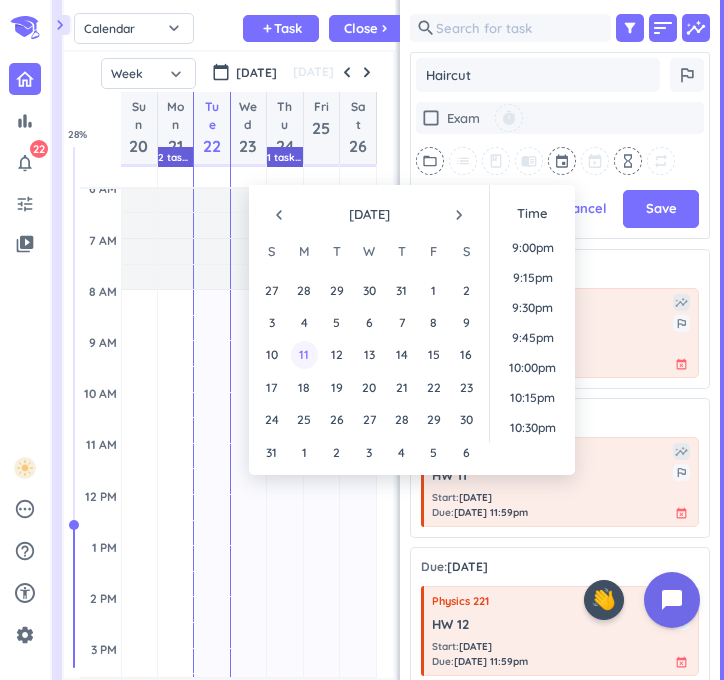 click on "11" at bounding box center (304, 354) 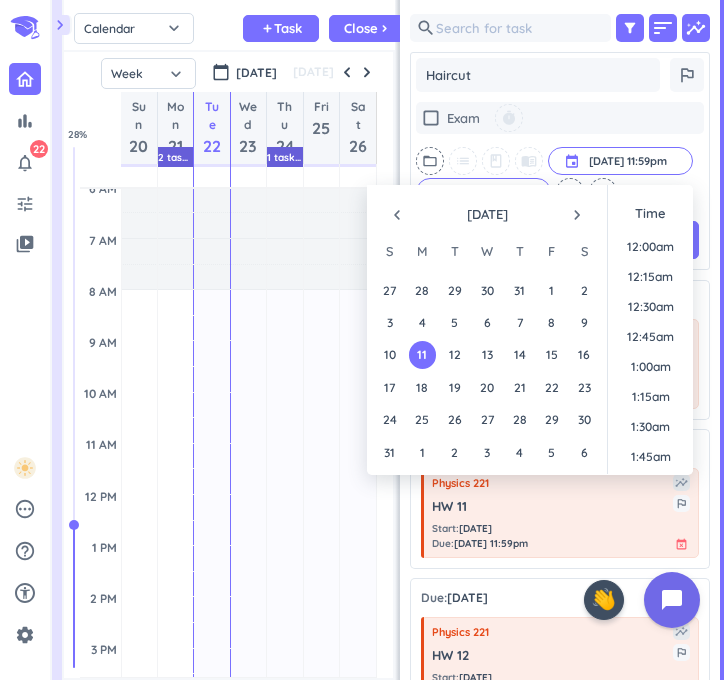 scroll, scrollTop: 400, scrollLeft: 300, axis: both 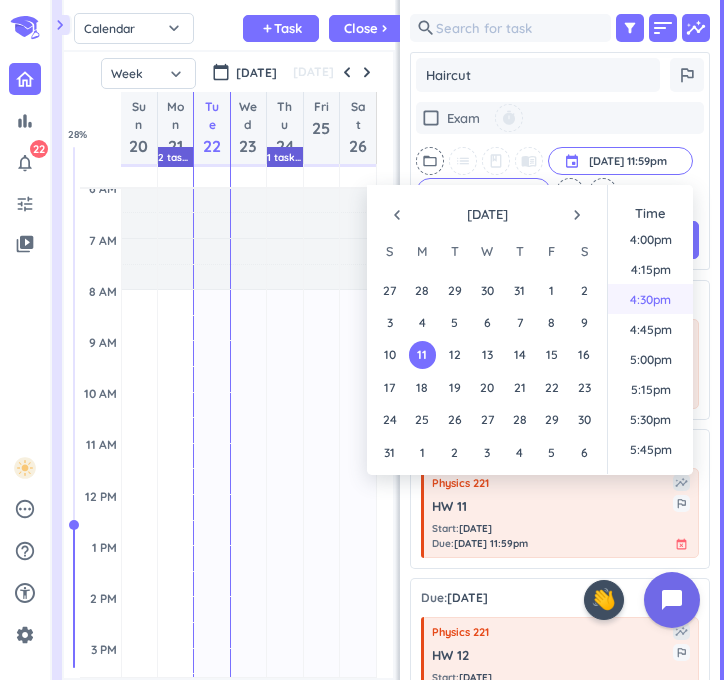 click on "4:30pm" at bounding box center [650, 299] 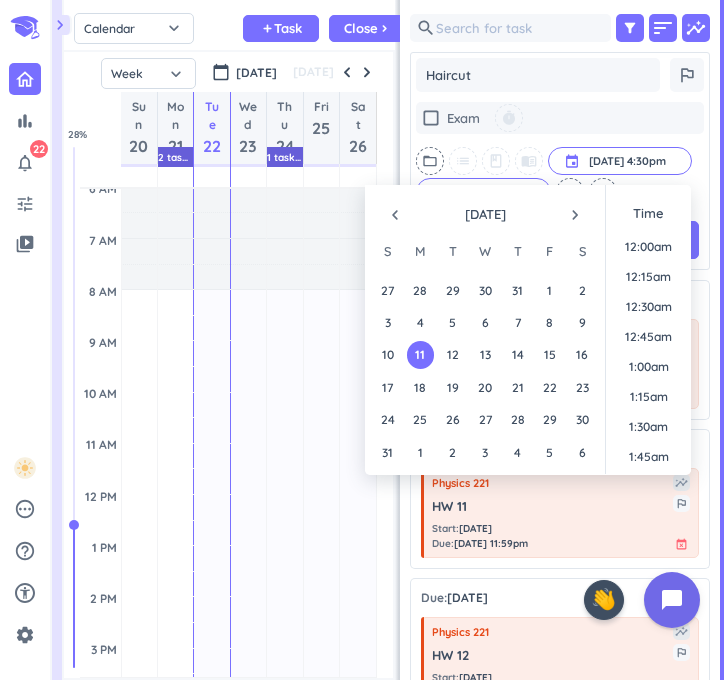 scroll, scrollTop: 1873, scrollLeft: 0, axis: vertical 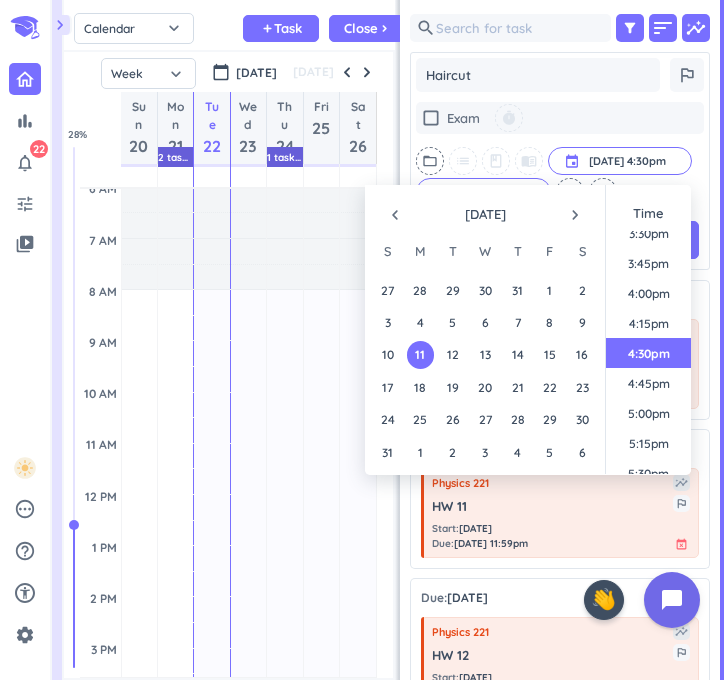 click on "check_box_outline_blank Exam timer folder_open list class menu_book event [DATE] 4:30pm [DATE] 4:30pm cancel 3 days ahead cancel hourglass_empty repeat" at bounding box center [560, 154] 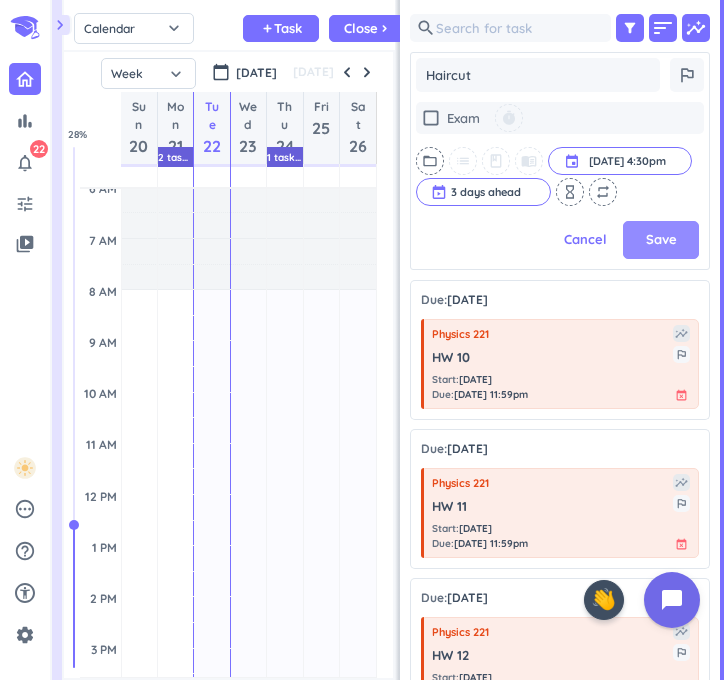 click on "Save" at bounding box center (661, 240) 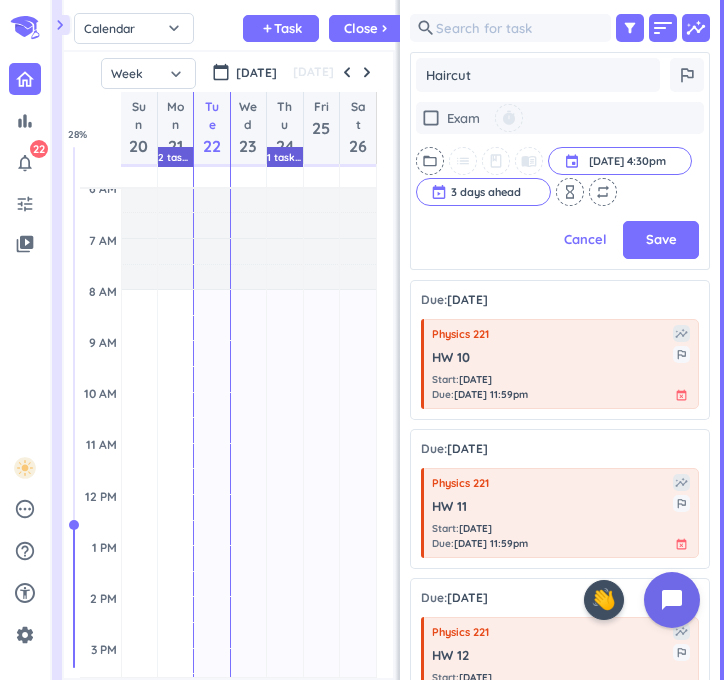 type on "x" 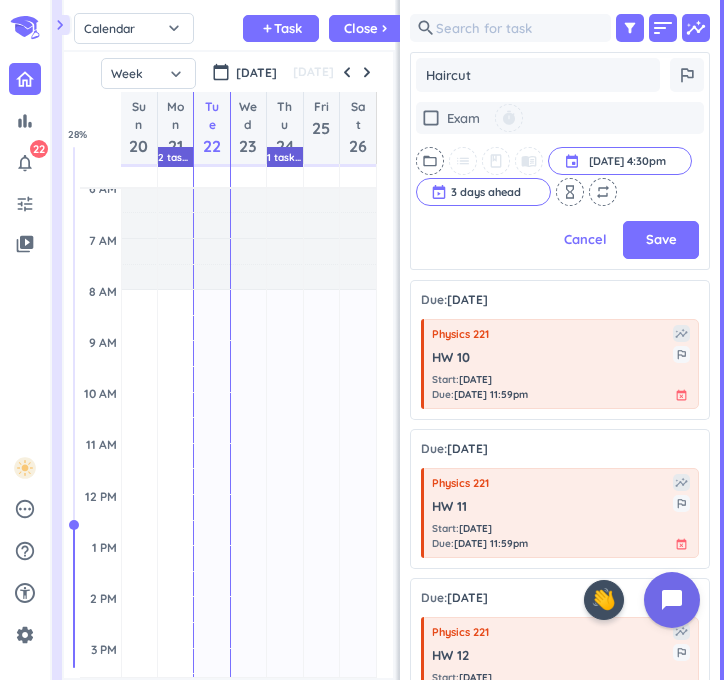 scroll, scrollTop: 1, scrollLeft: 1, axis: both 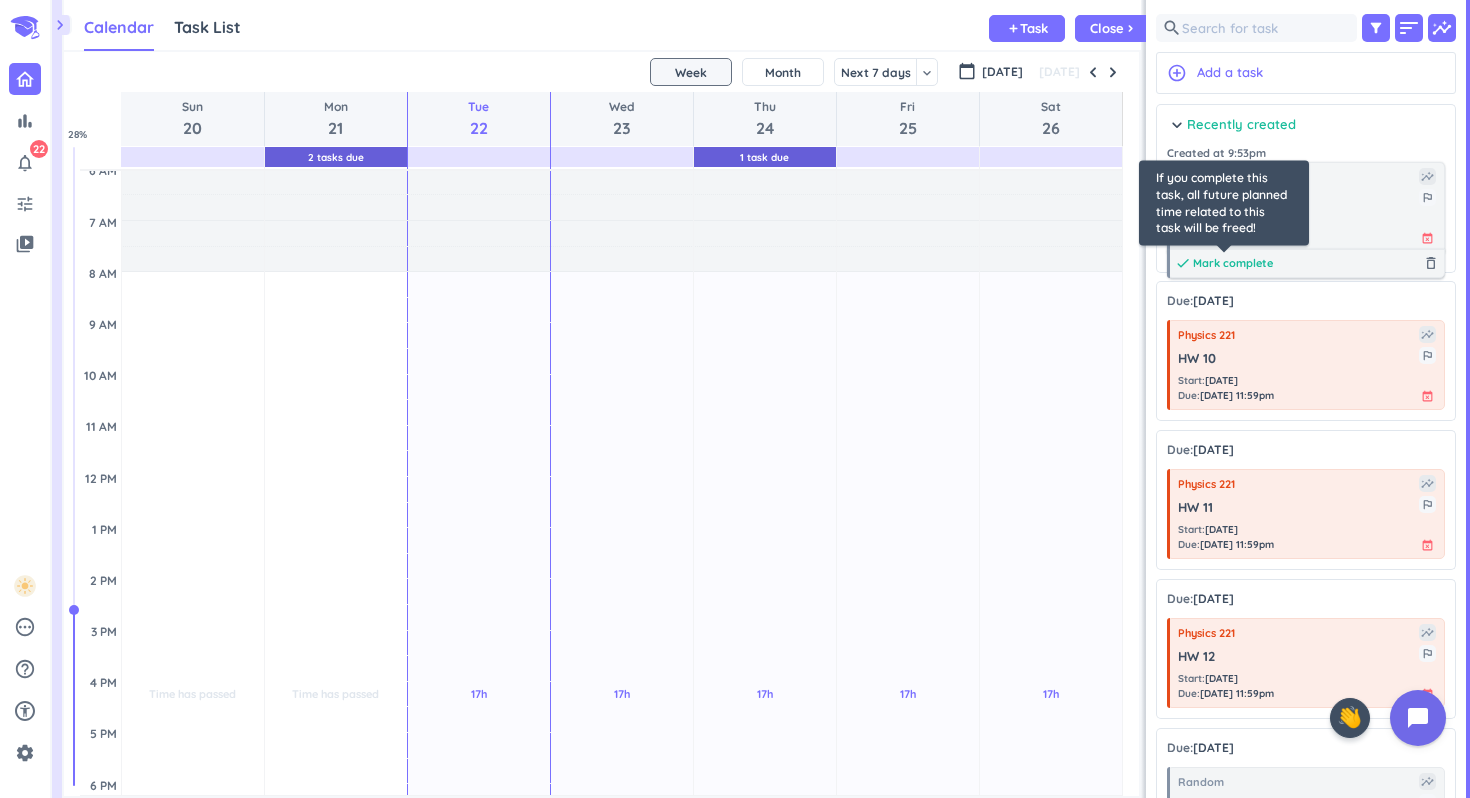 click on "Mark complete" at bounding box center (1233, 263) 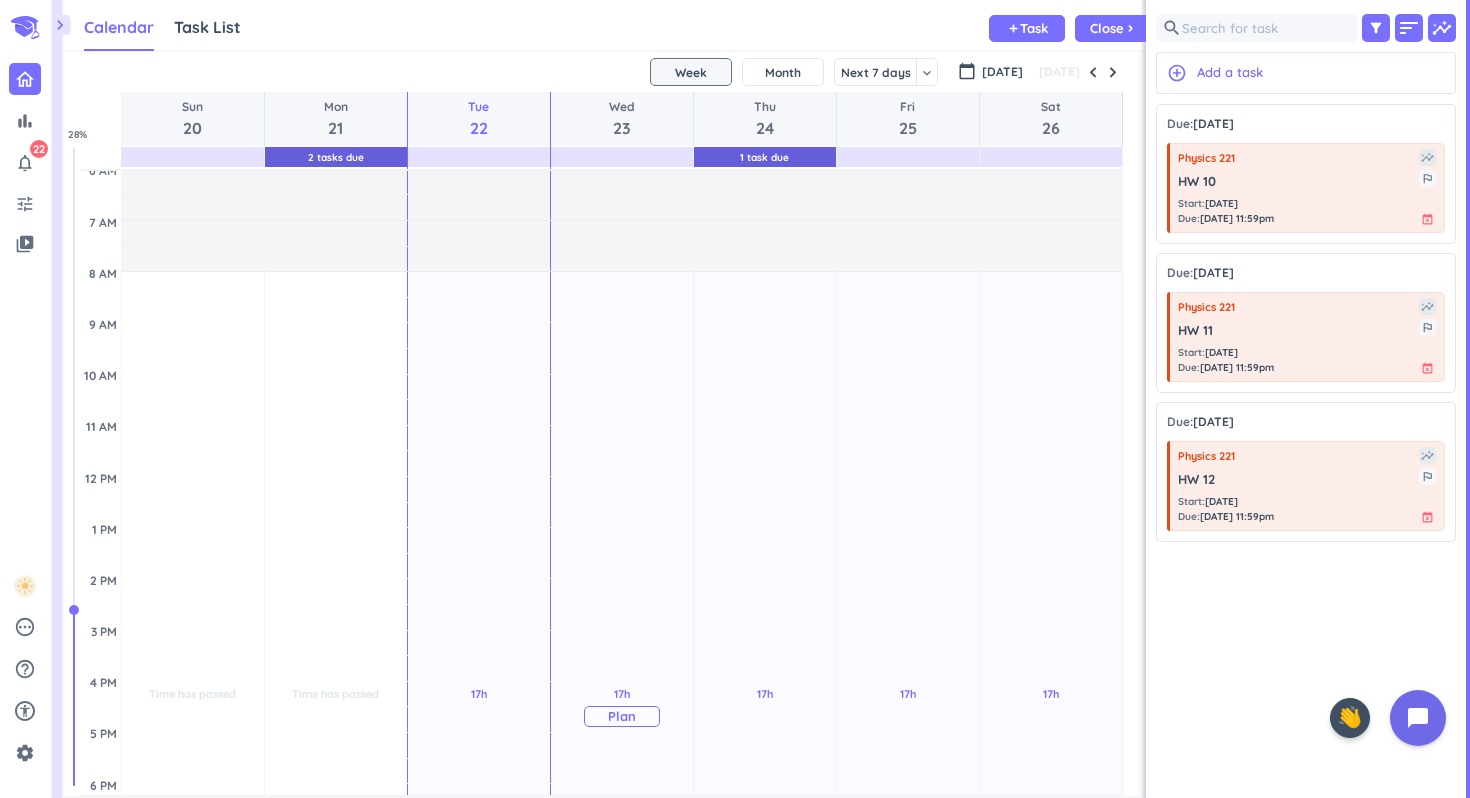 click on "17h  Past due Plan" at bounding box center [622, 707] 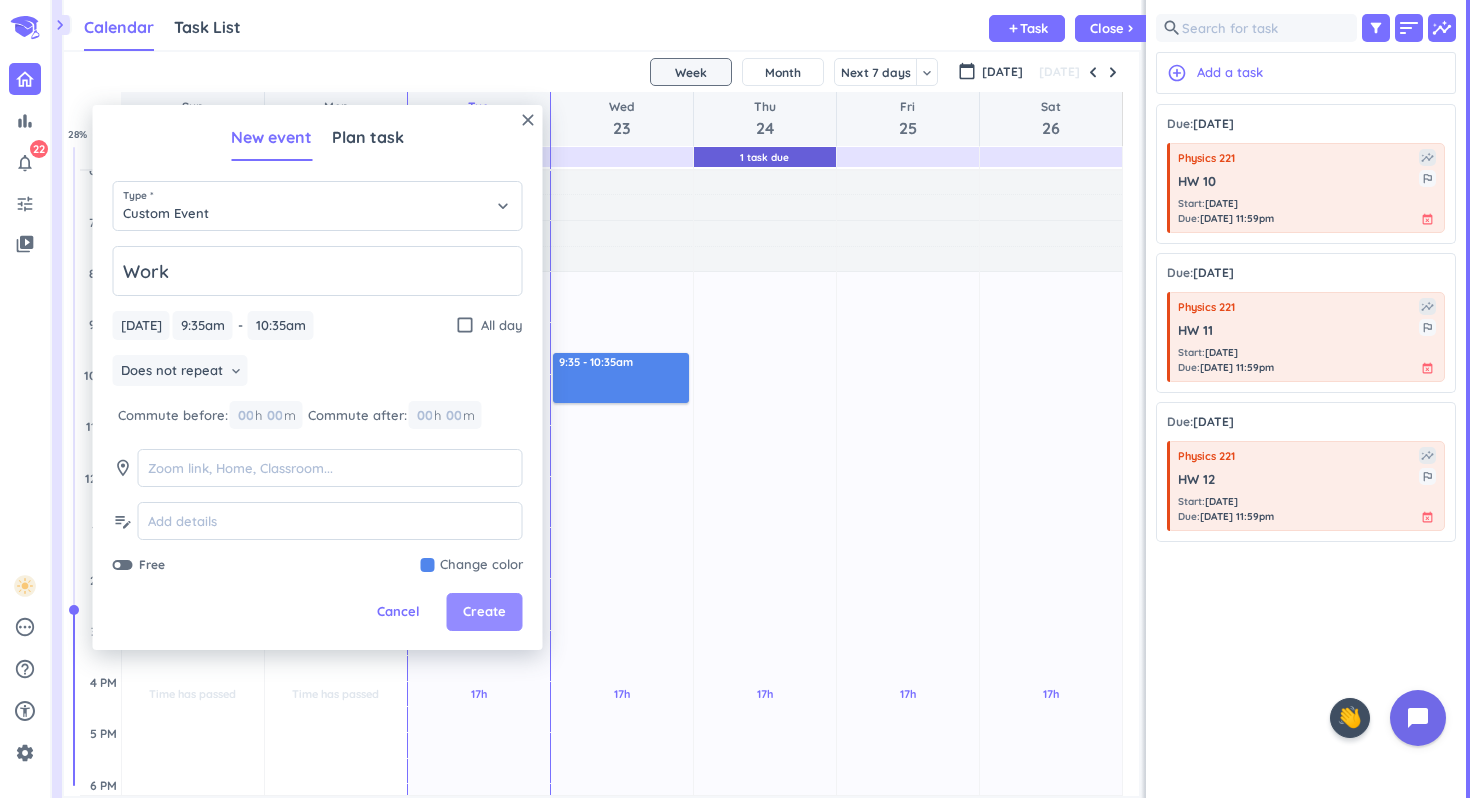 type on "Work" 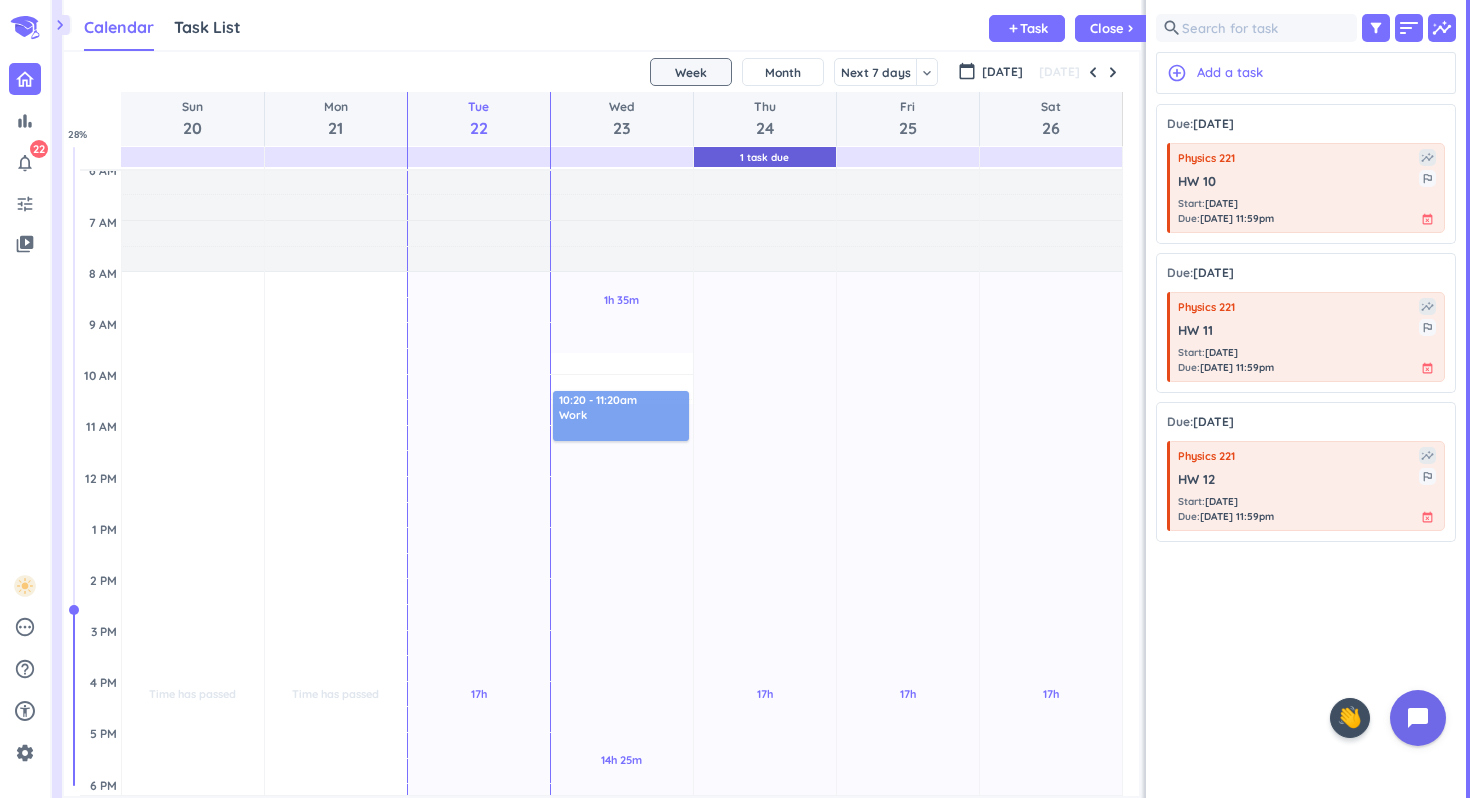 drag, startPoint x: 617, startPoint y: 396, endPoint x: 615, endPoint y: 422, distance: 26.076809 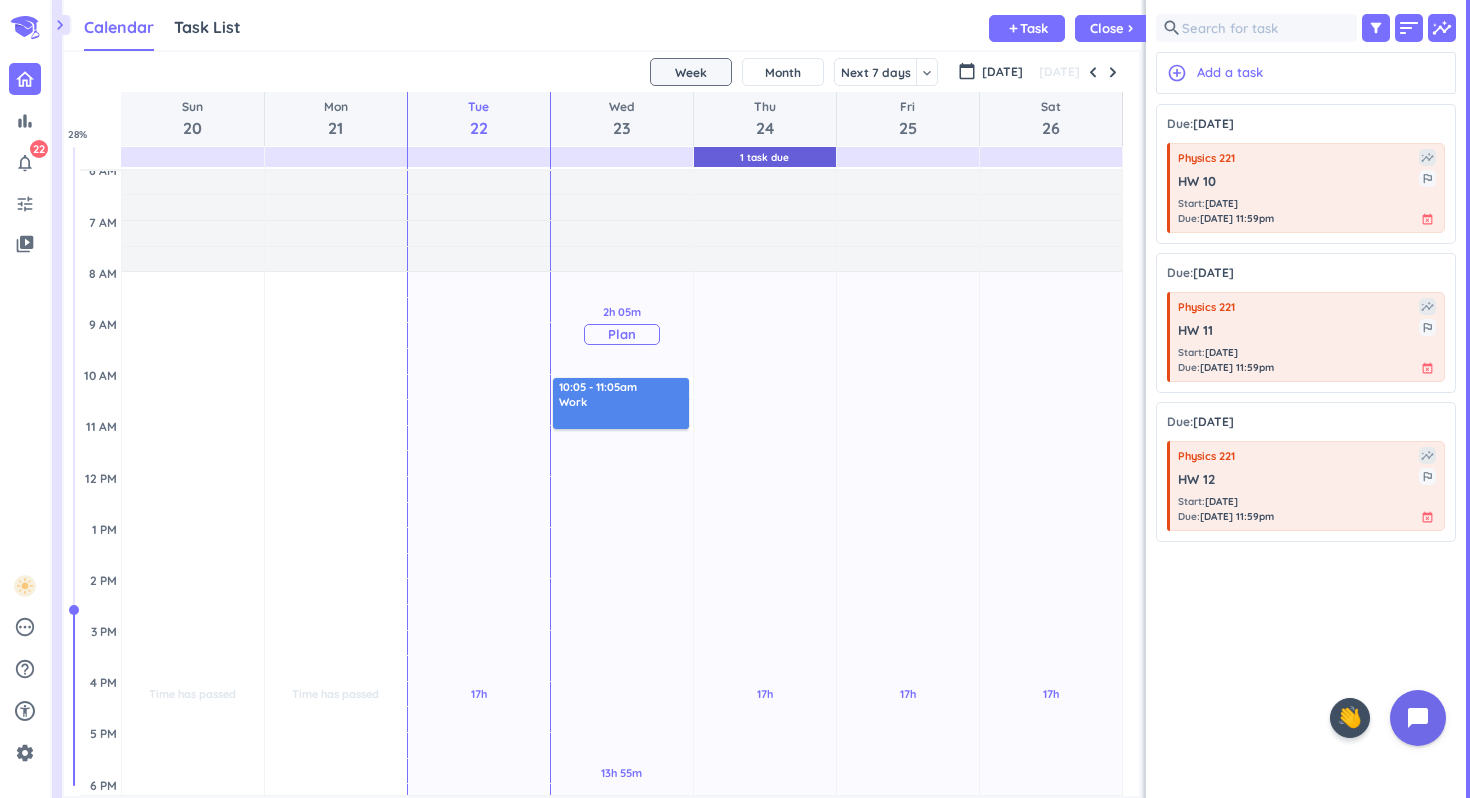 click on "Plan" at bounding box center [622, 334] 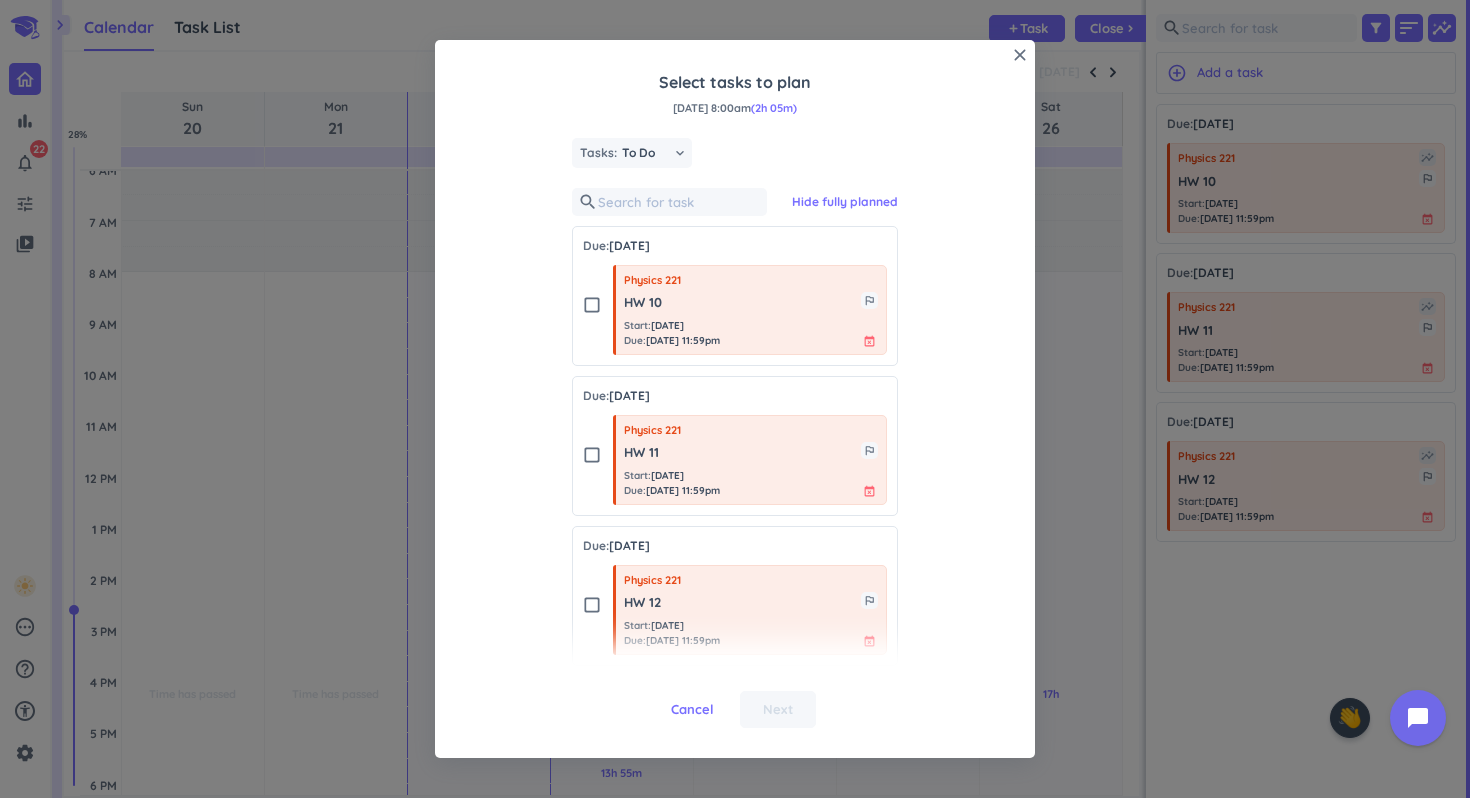 click on "close Select tasks to plan [DATE] 8:00am  (2h 05m) Tasks: To Do keyboard_arrow_down search Hide fully planned Due:  [DATE] check_box_outline_blank Physics 221 HW 10 outlined_flag Start :  [DATE] Due :  [DATE] 11:59pm event_busy Due:  [DATE] check_box_outline_blank Physics 221 HW 11 outlined_flag Start :  [DATE] Due :  [DATE] 11:59pm event_busy Due:  [DATE] check_box_outline_blank Physics 221 HW 12 outlined_flag Start :  [DATE] Due :  [DATE] 11:59pm event_busy Cancel Next" at bounding box center (735, 399) 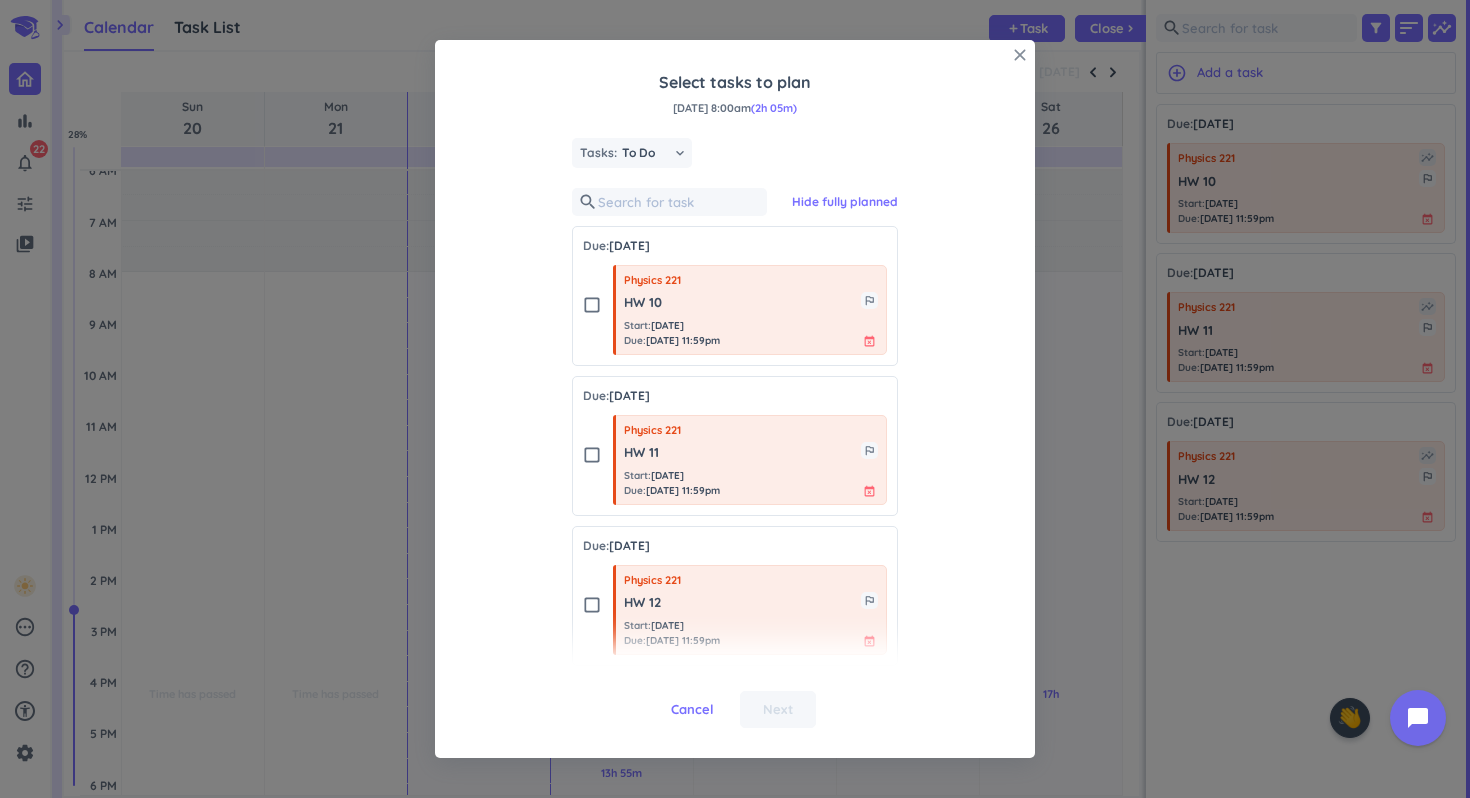 click on "close" at bounding box center [1020, 55] 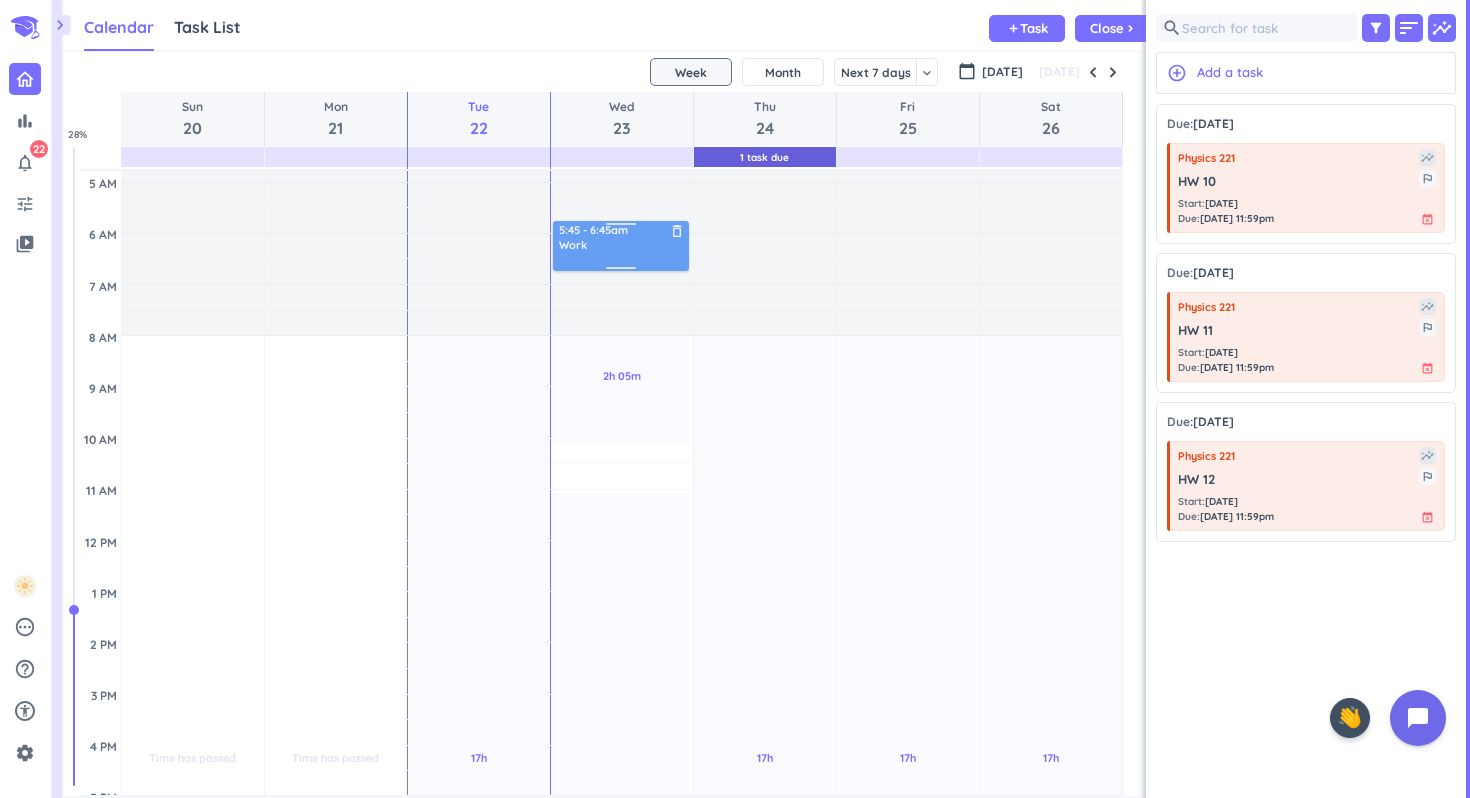 scroll, scrollTop: 40, scrollLeft: 0, axis: vertical 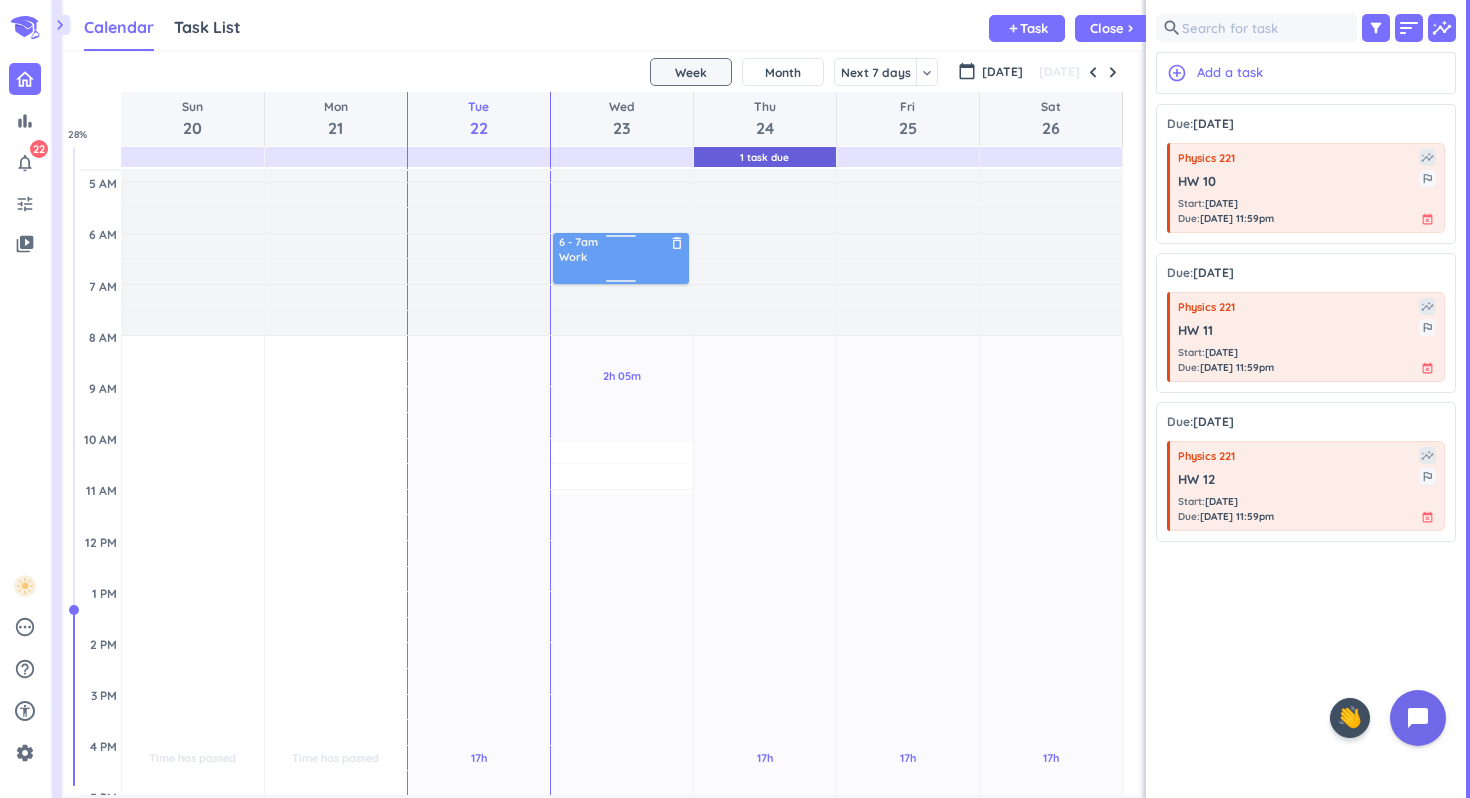 drag, startPoint x: 652, startPoint y: 410, endPoint x: 654, endPoint y: 264, distance: 146.0137 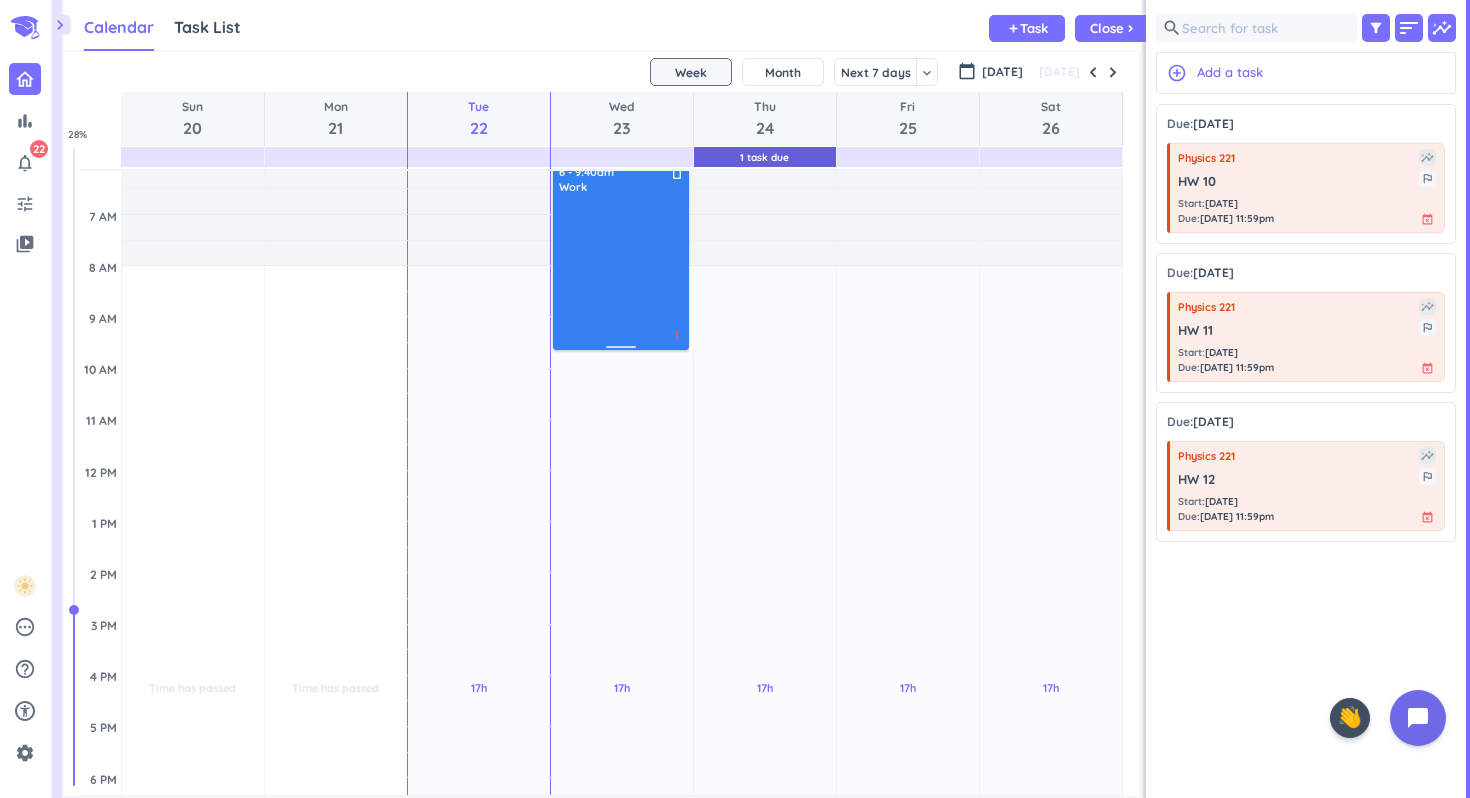 scroll, scrollTop: 110, scrollLeft: 0, axis: vertical 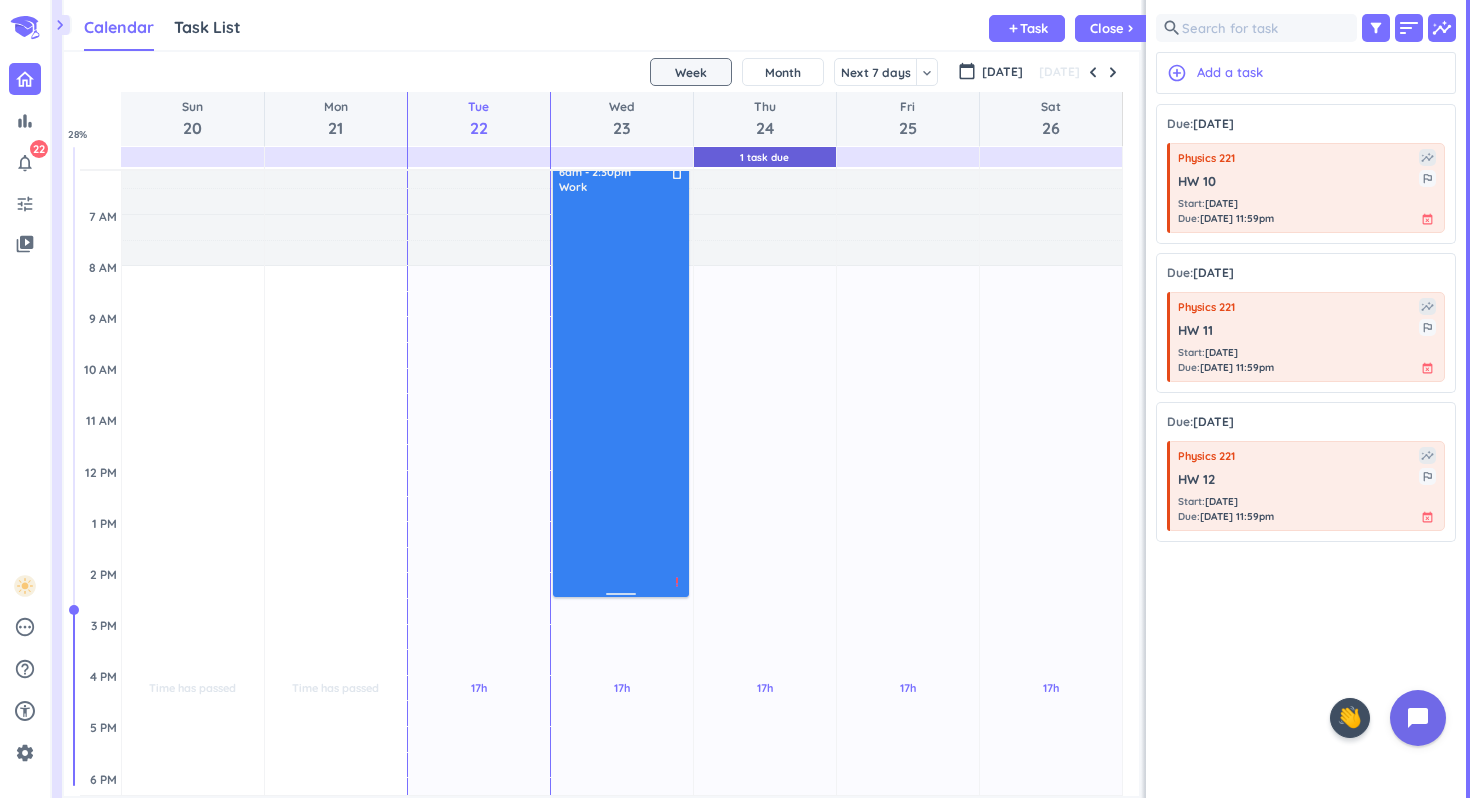 drag, startPoint x: 618, startPoint y: 279, endPoint x: 658, endPoint y: 591, distance: 314.55365 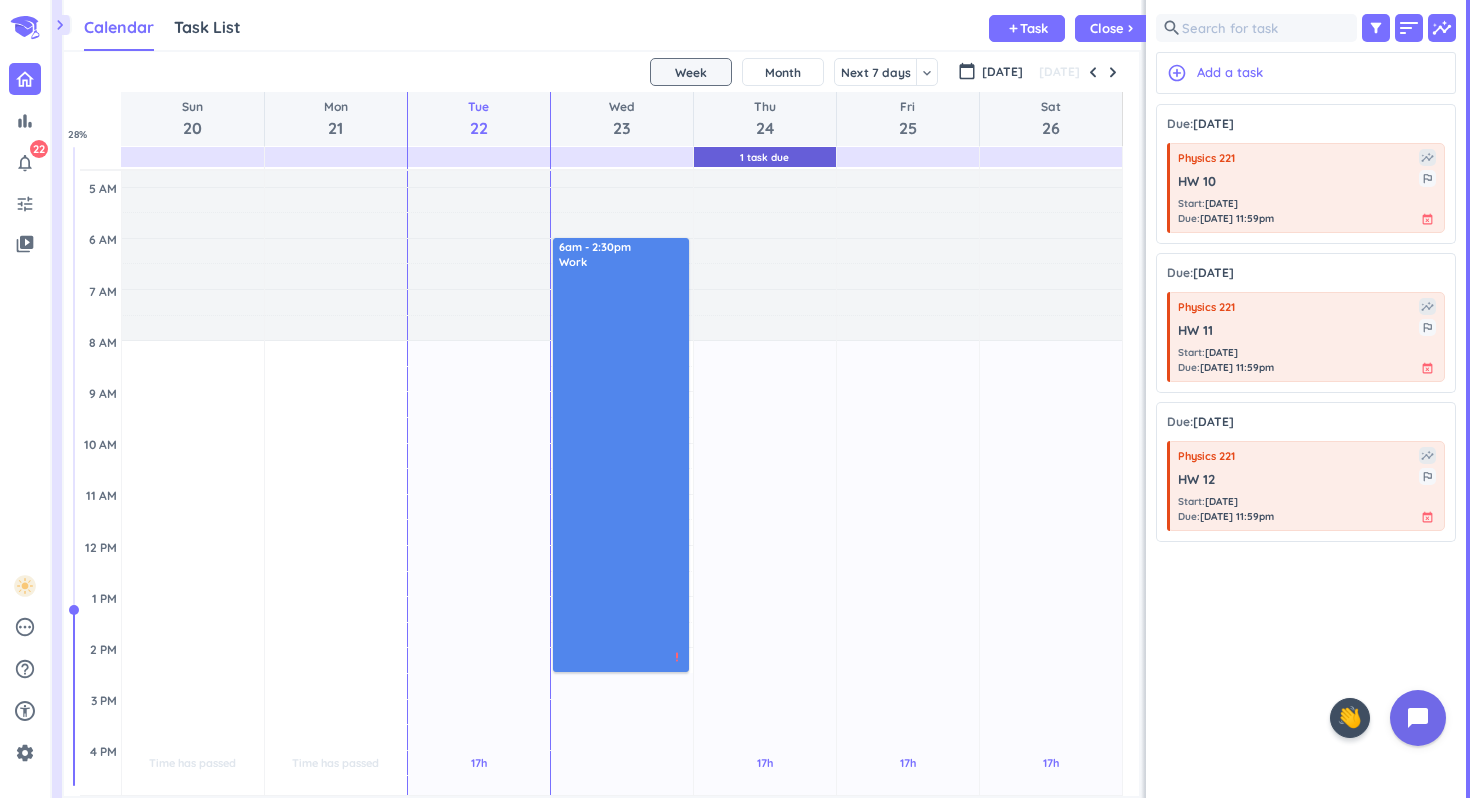 scroll, scrollTop: 28, scrollLeft: 0, axis: vertical 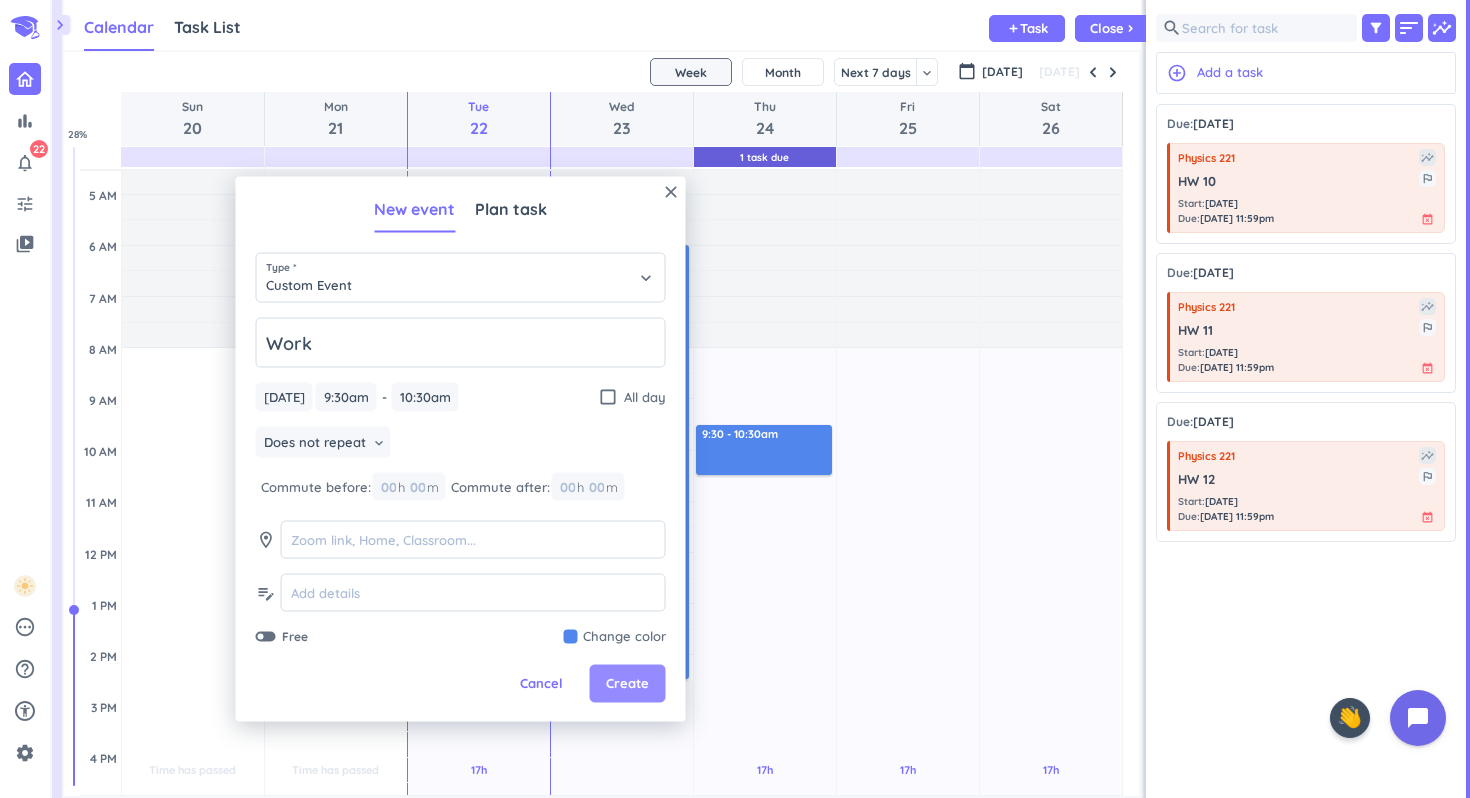 type on "Work" 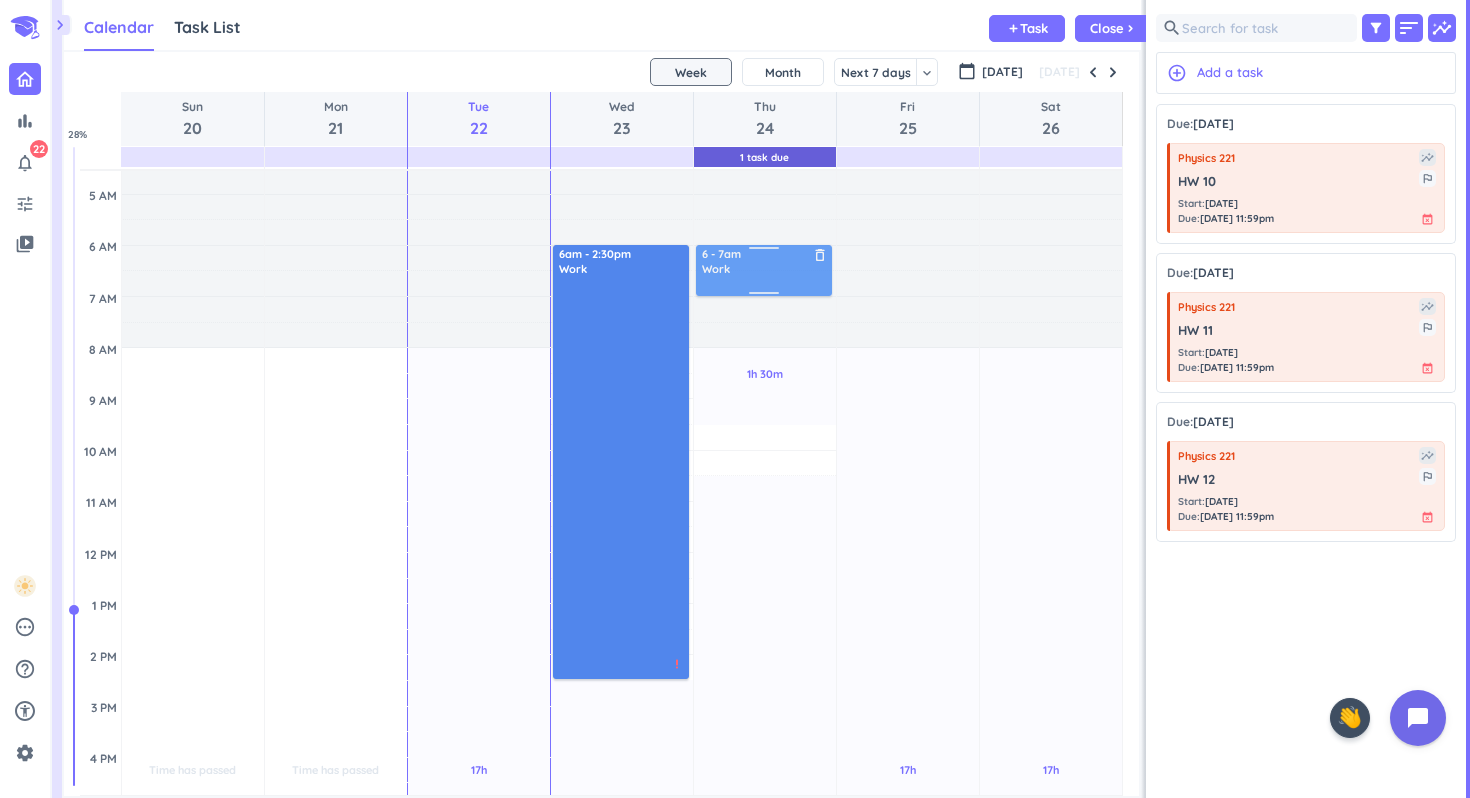 drag, startPoint x: 749, startPoint y: 436, endPoint x: 751, endPoint y: 254, distance: 182.01099 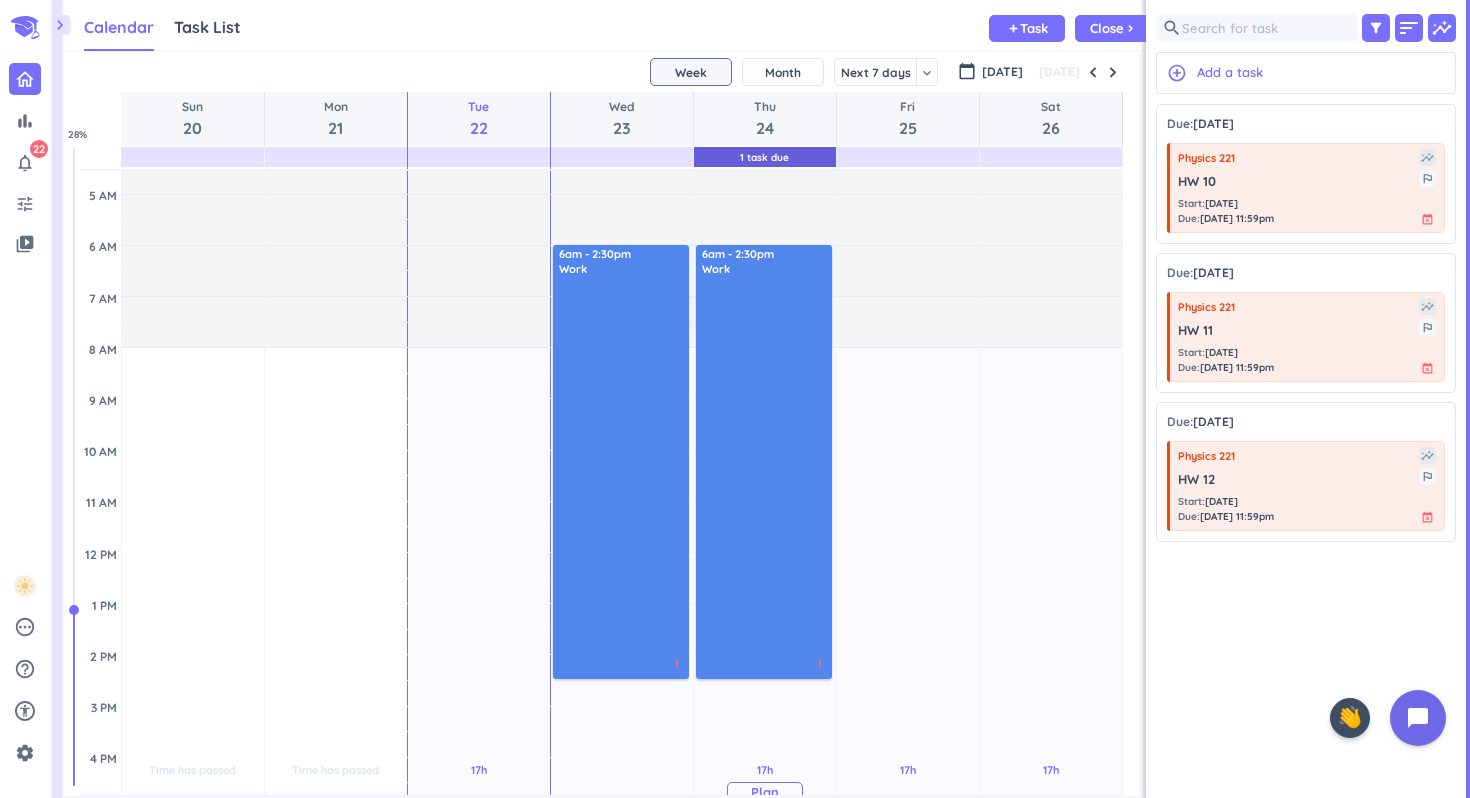 drag, startPoint x: 762, startPoint y: 297, endPoint x: 775, endPoint y: 680, distance: 383.22055 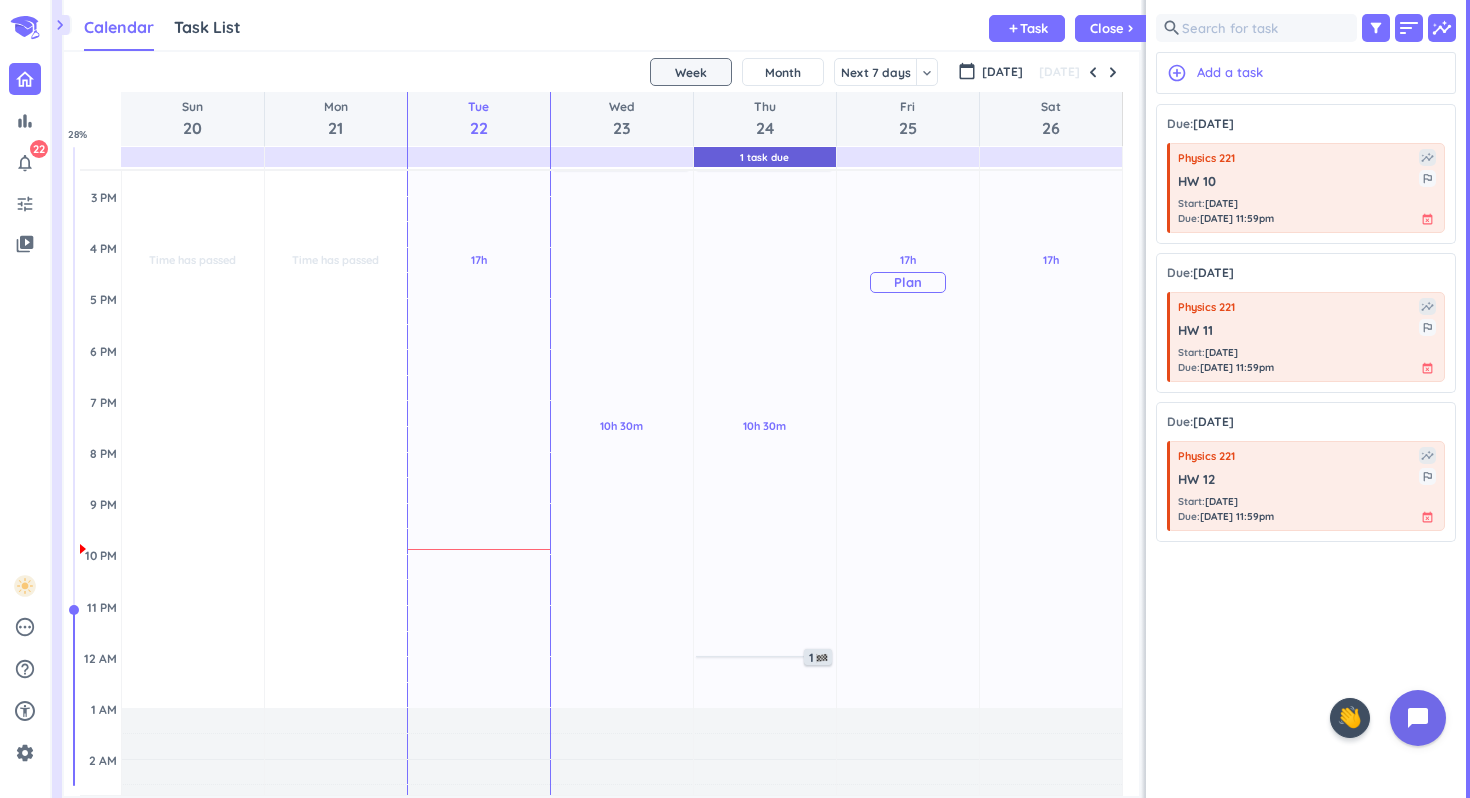 scroll, scrollTop: 0, scrollLeft: 0, axis: both 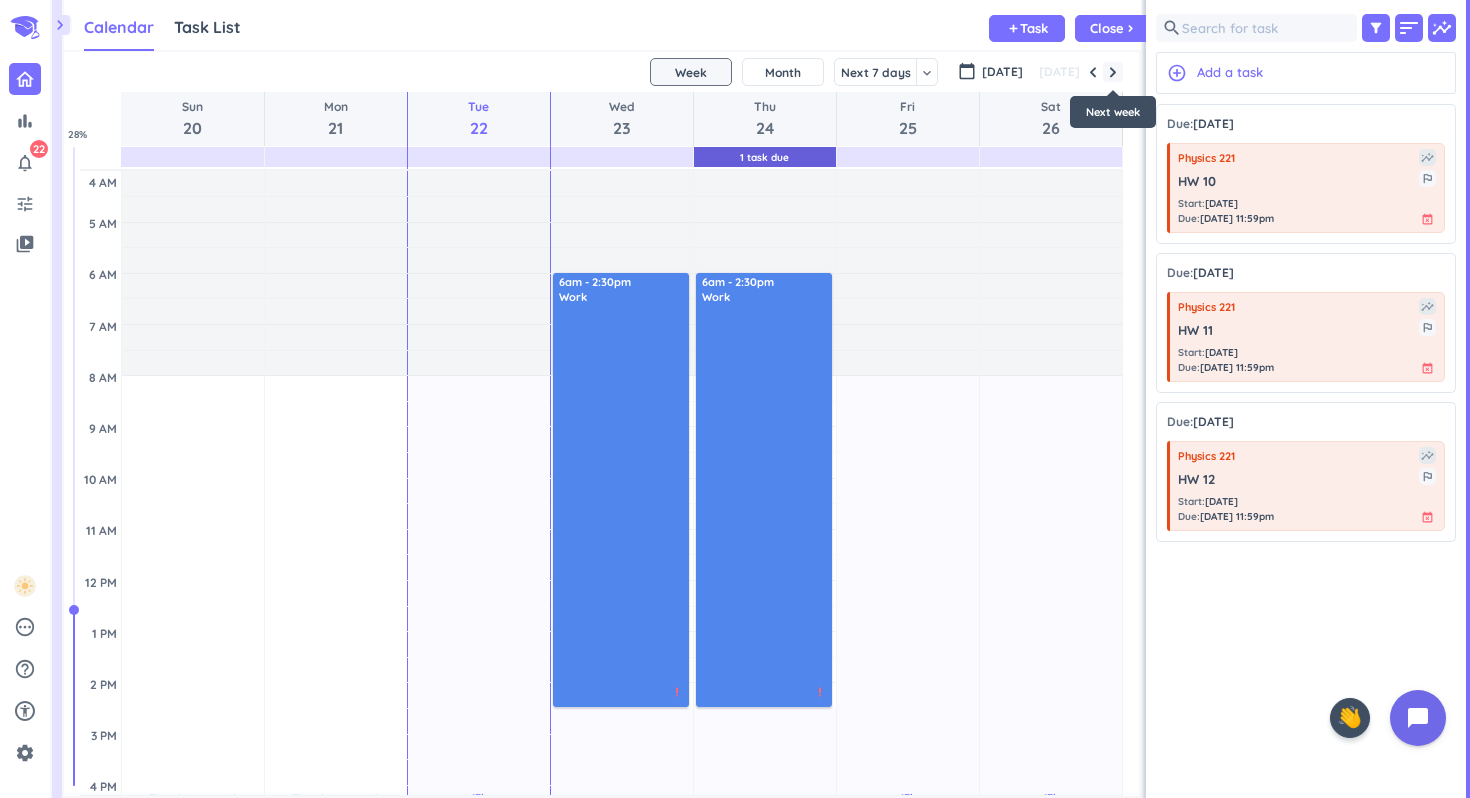 click at bounding box center [1113, 72] 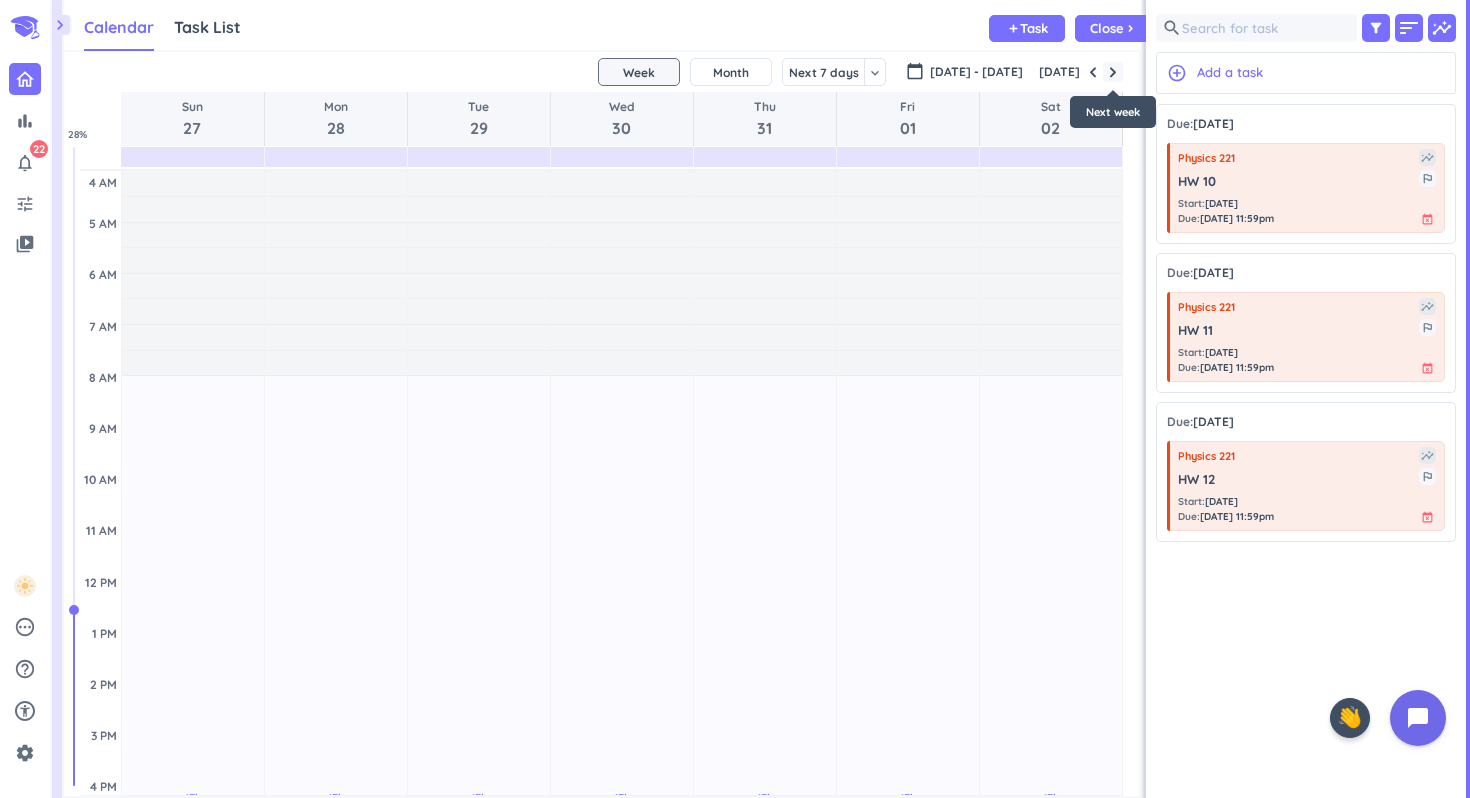scroll, scrollTop: 104, scrollLeft: 0, axis: vertical 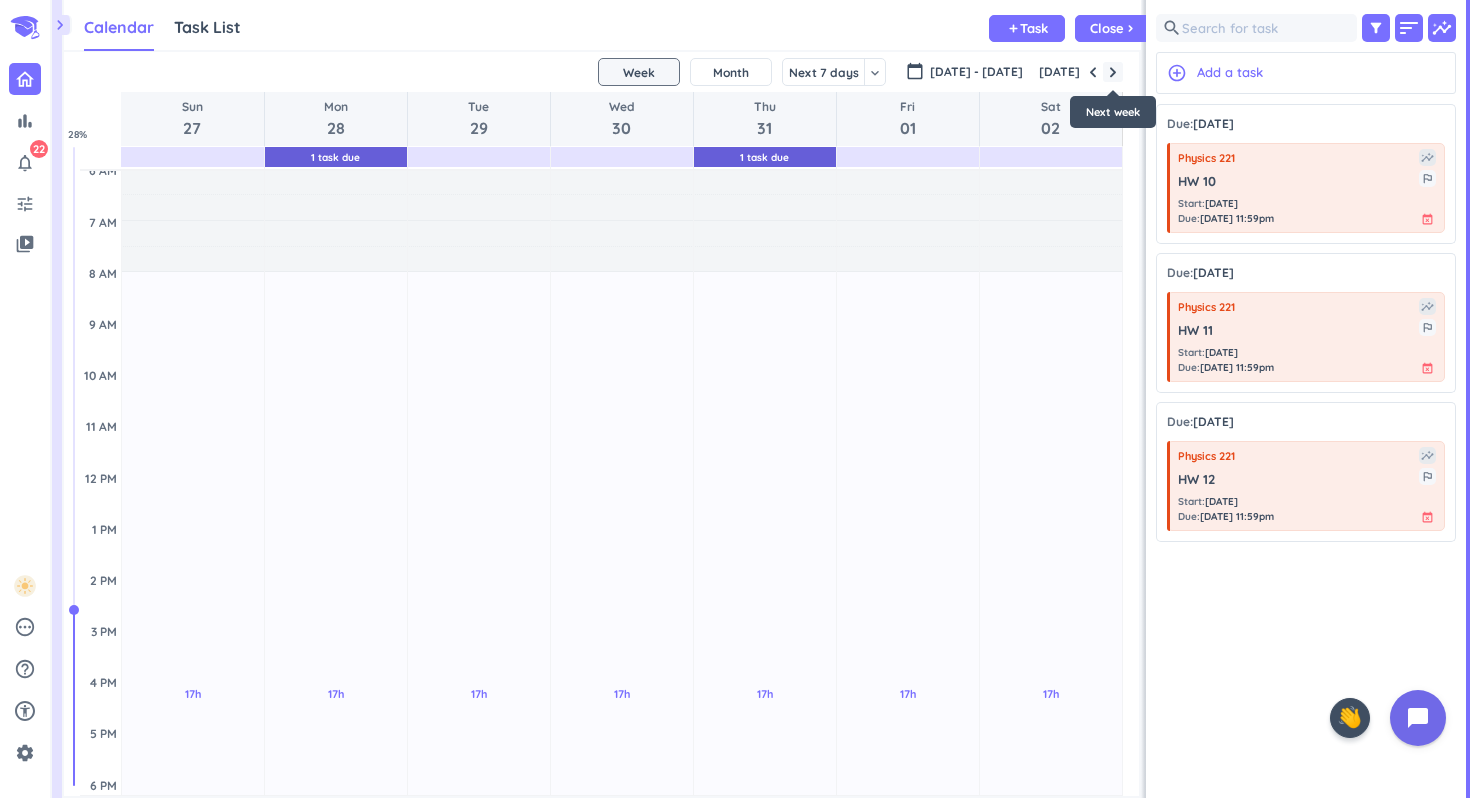 click at bounding box center (1113, 72) 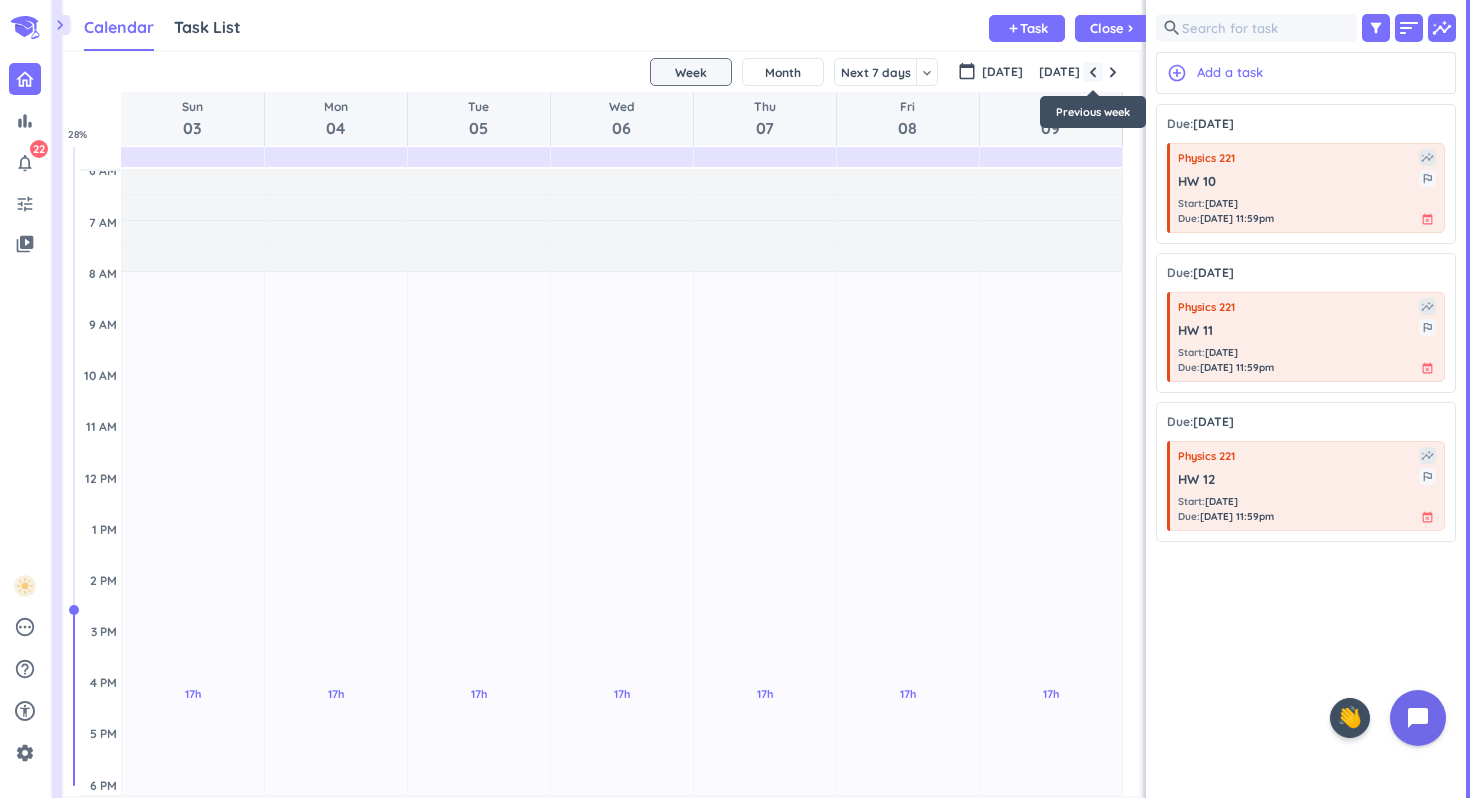click at bounding box center [1093, 72] 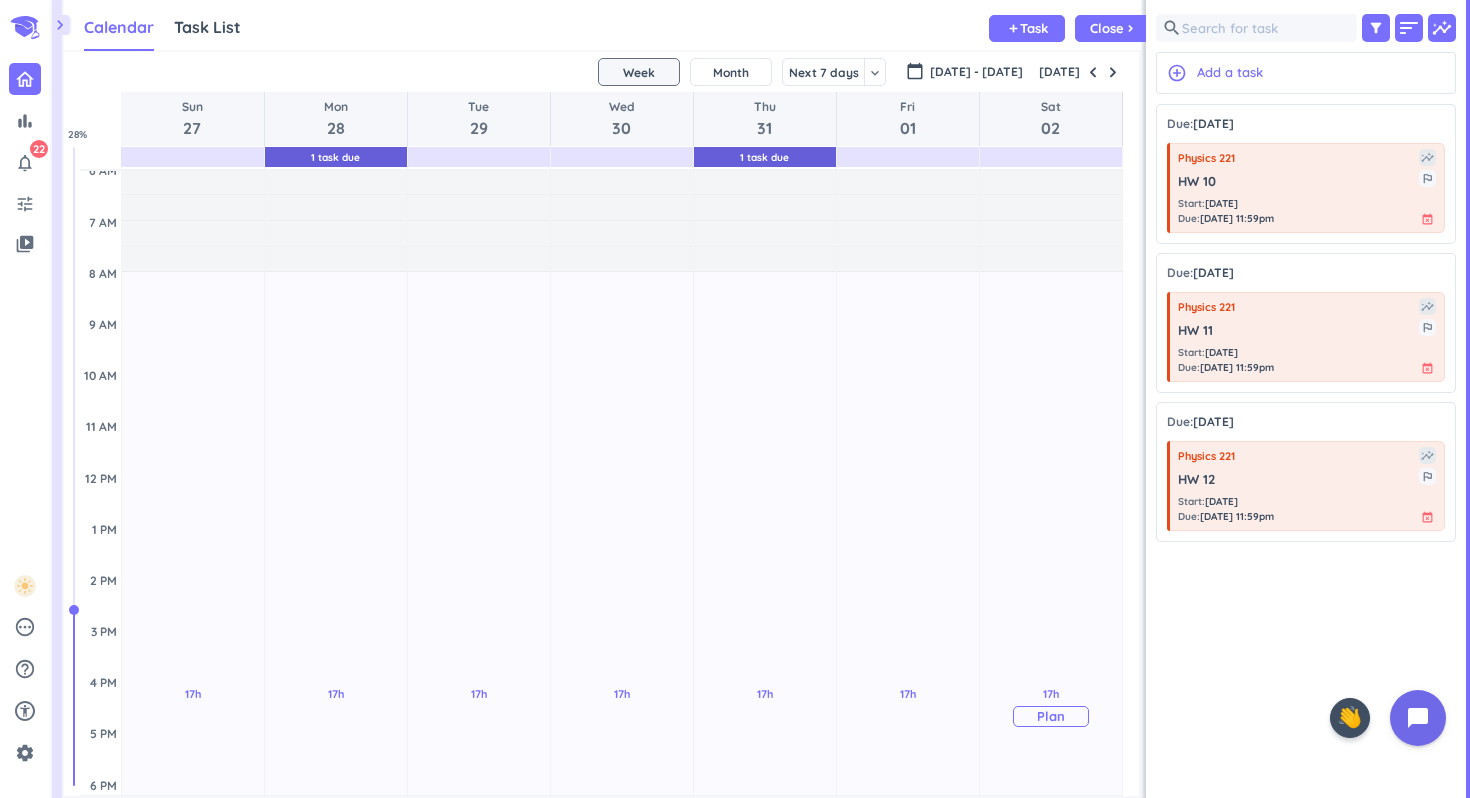 click on "17h  Past due Plan" at bounding box center (1051, 707) 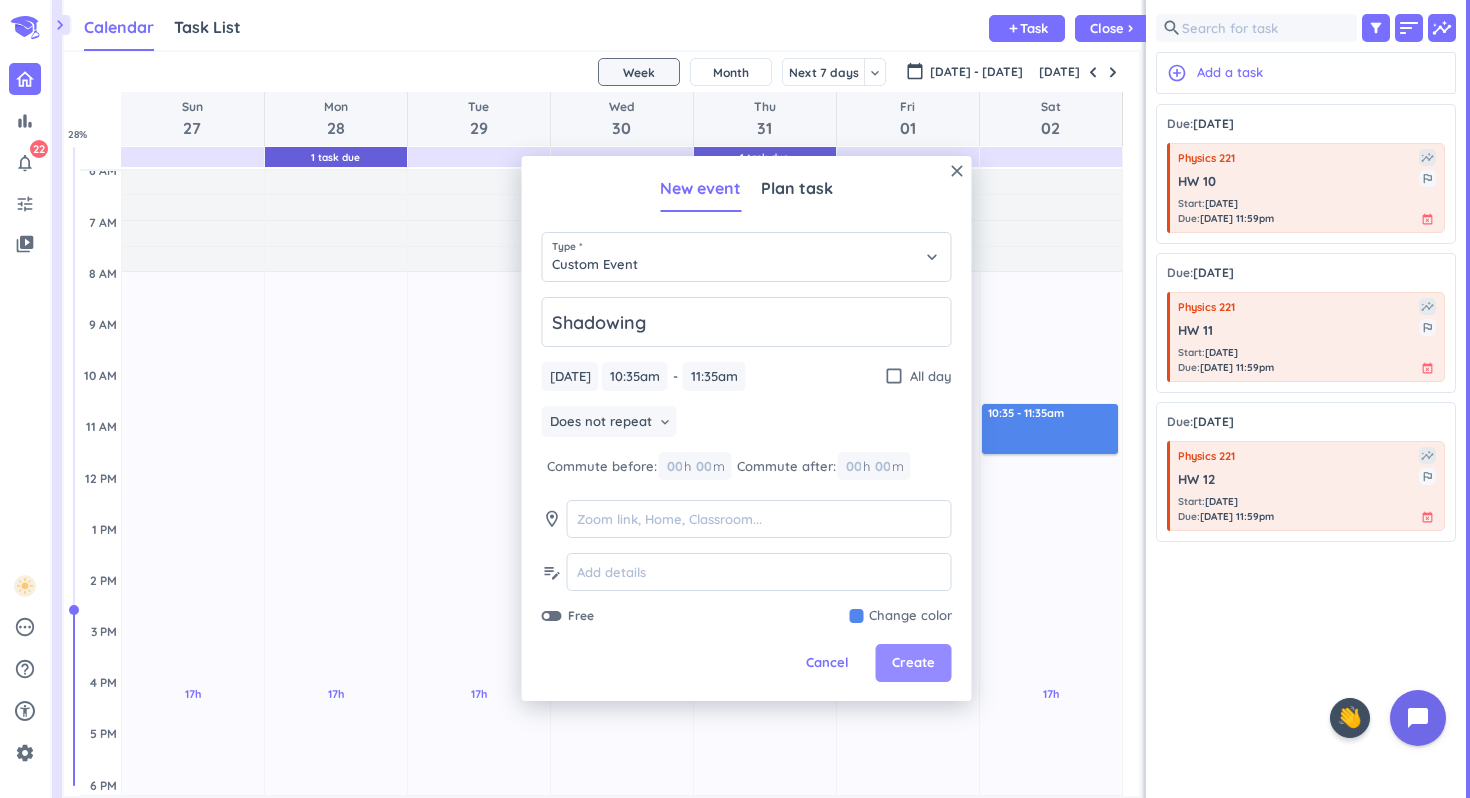 type on "Shadowing" 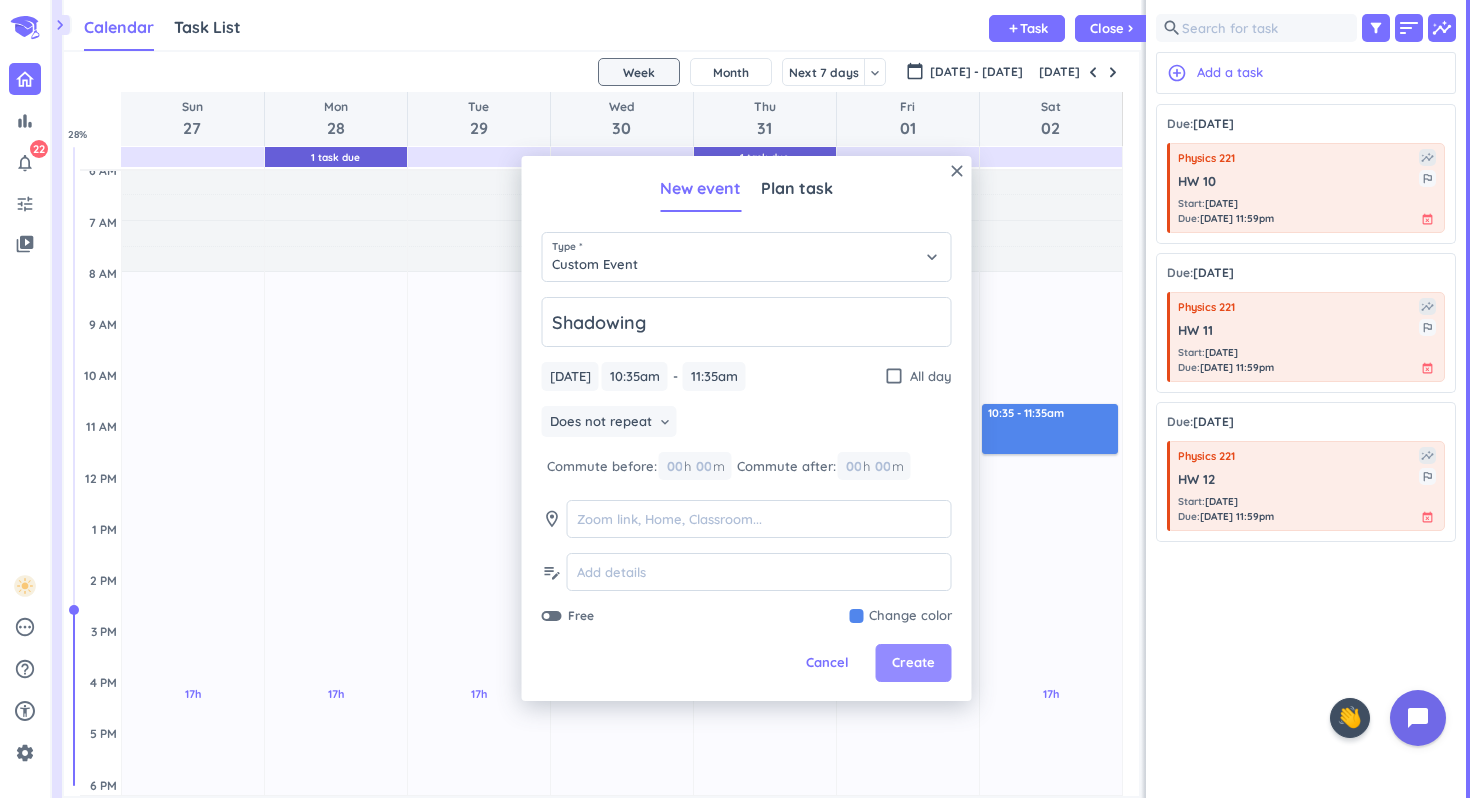 click on "Create" at bounding box center [913, 663] 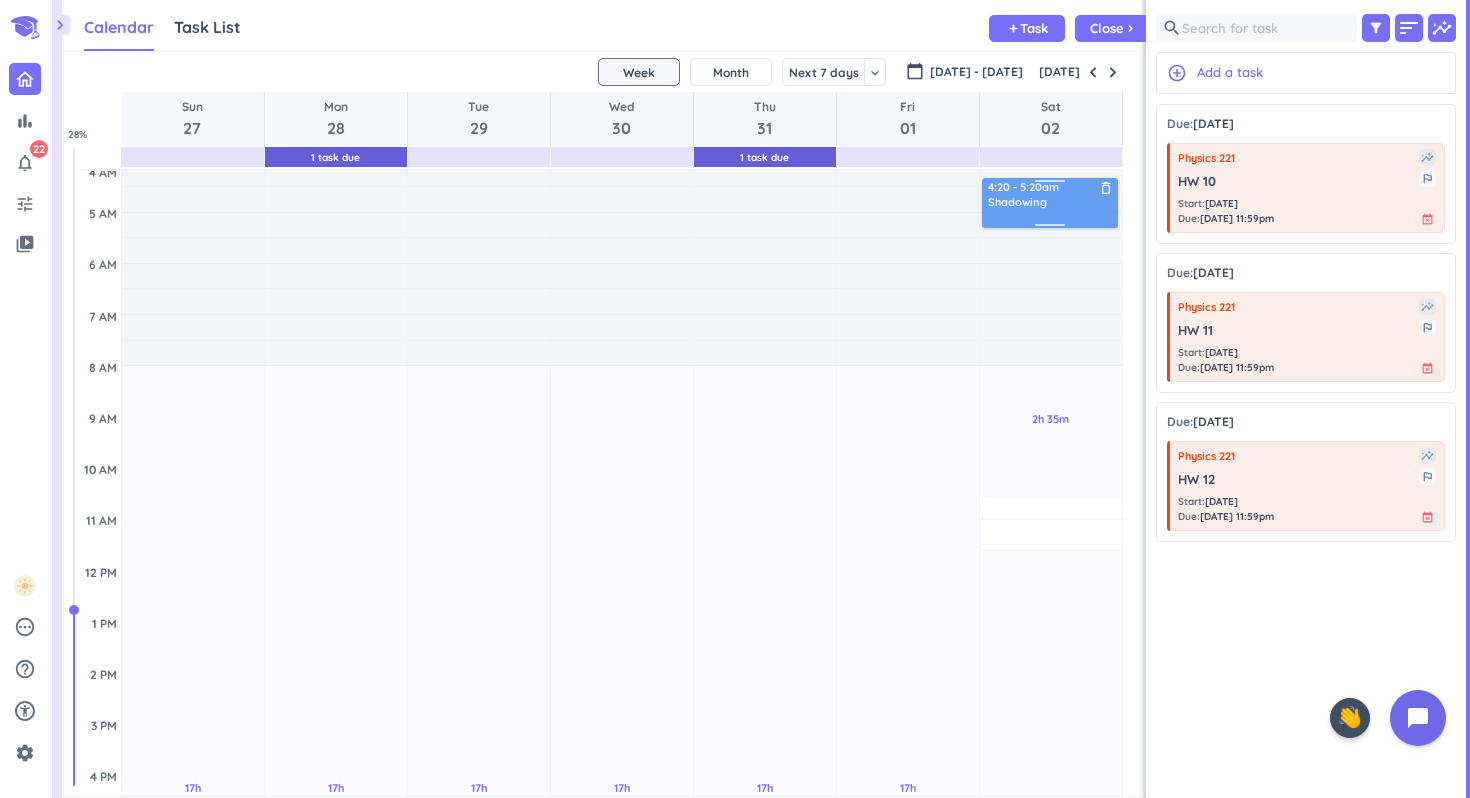 scroll, scrollTop: 0, scrollLeft: 0, axis: both 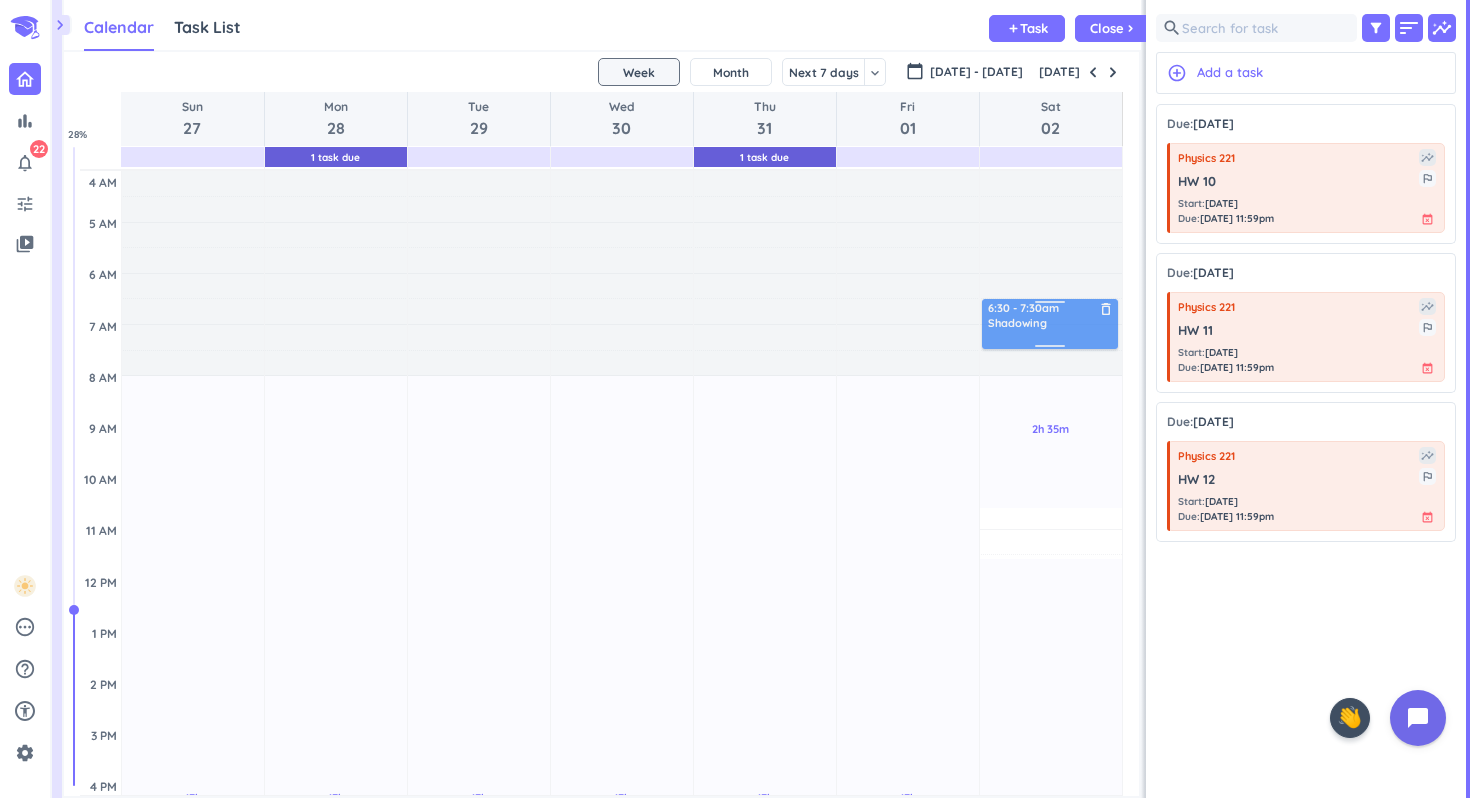 drag, startPoint x: 1013, startPoint y: 430, endPoint x: 1029, endPoint y: 318, distance: 113.137085 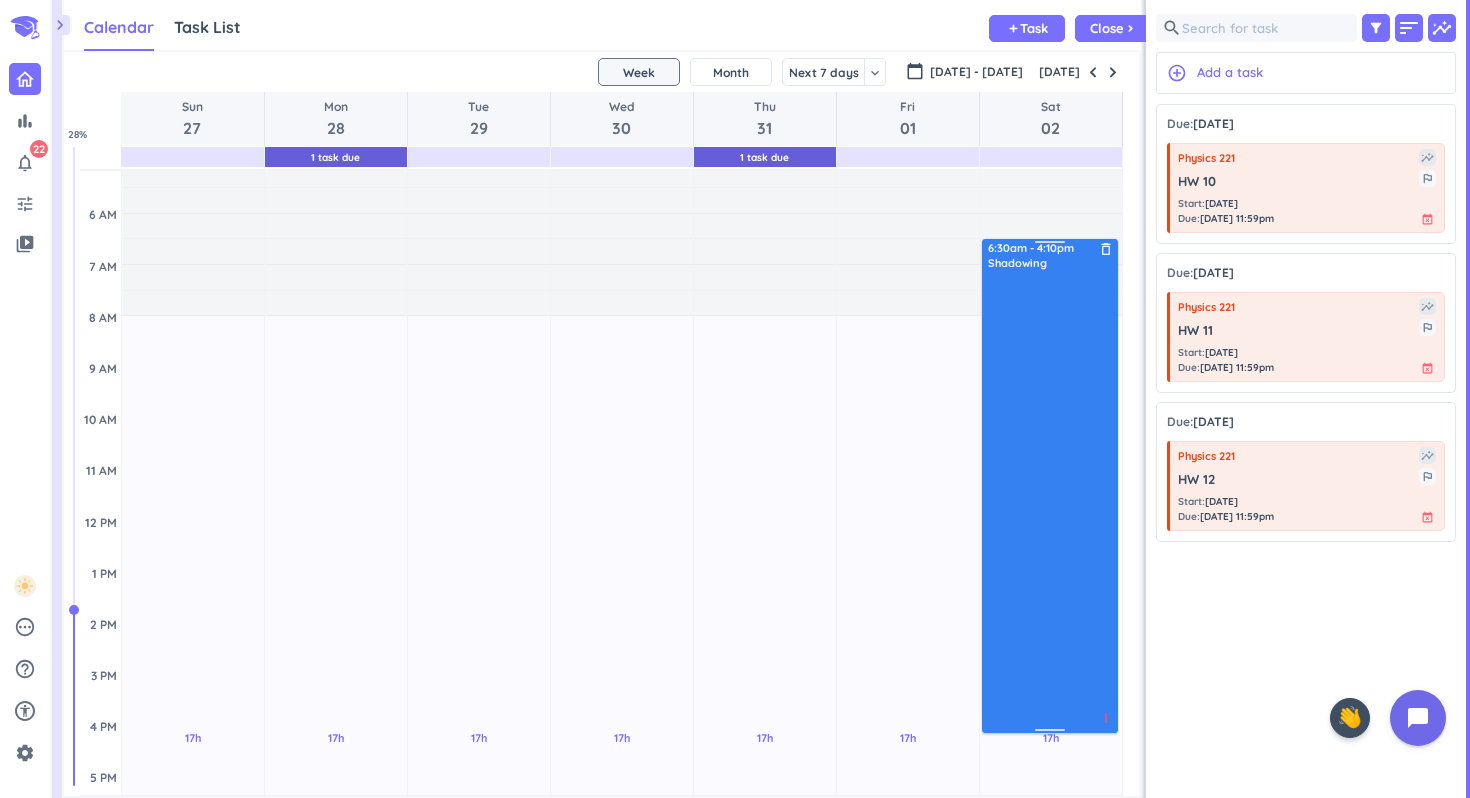 scroll, scrollTop: 63, scrollLeft: 0, axis: vertical 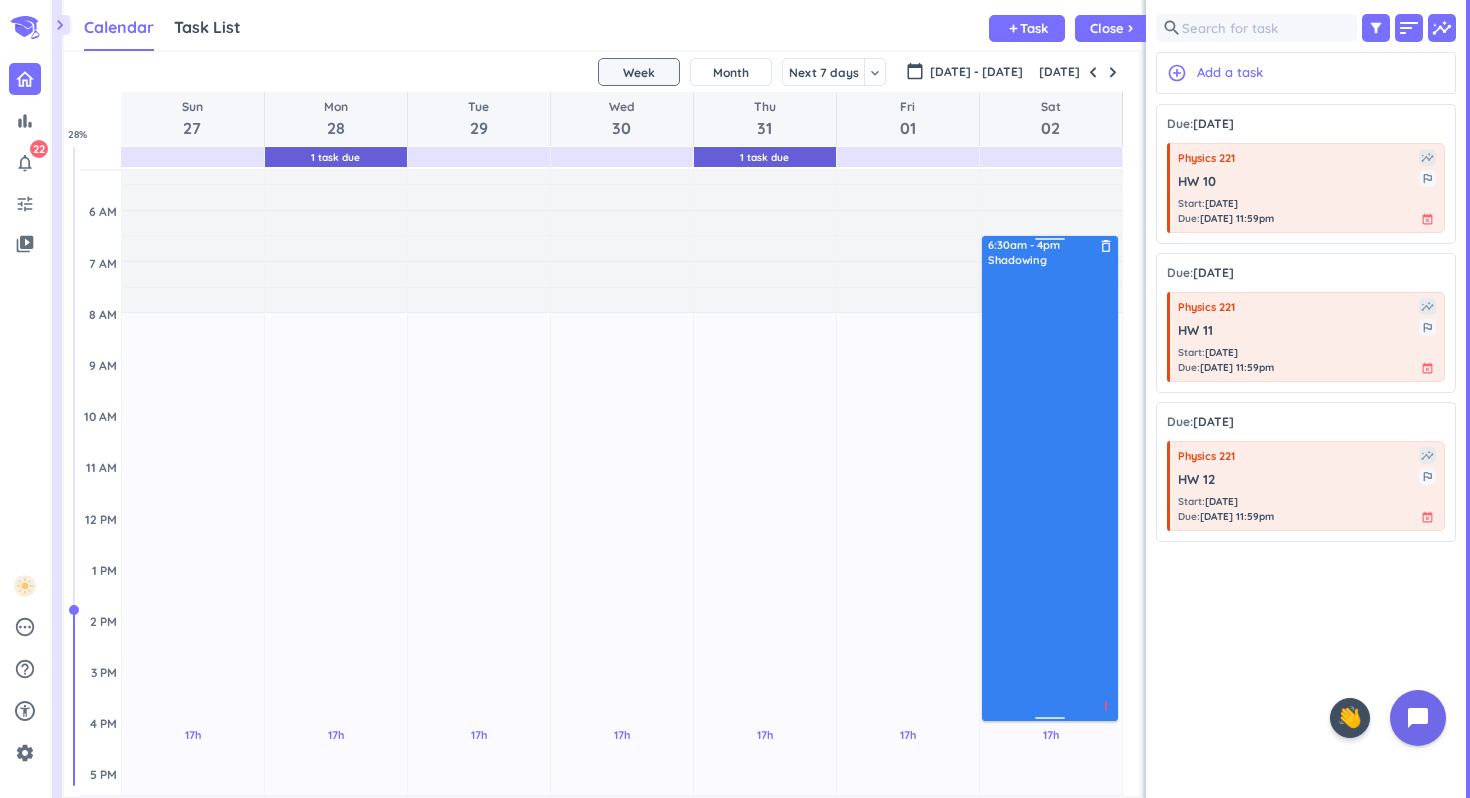 drag, startPoint x: 1047, startPoint y: 345, endPoint x: 1062, endPoint y: 717, distance: 372.3023 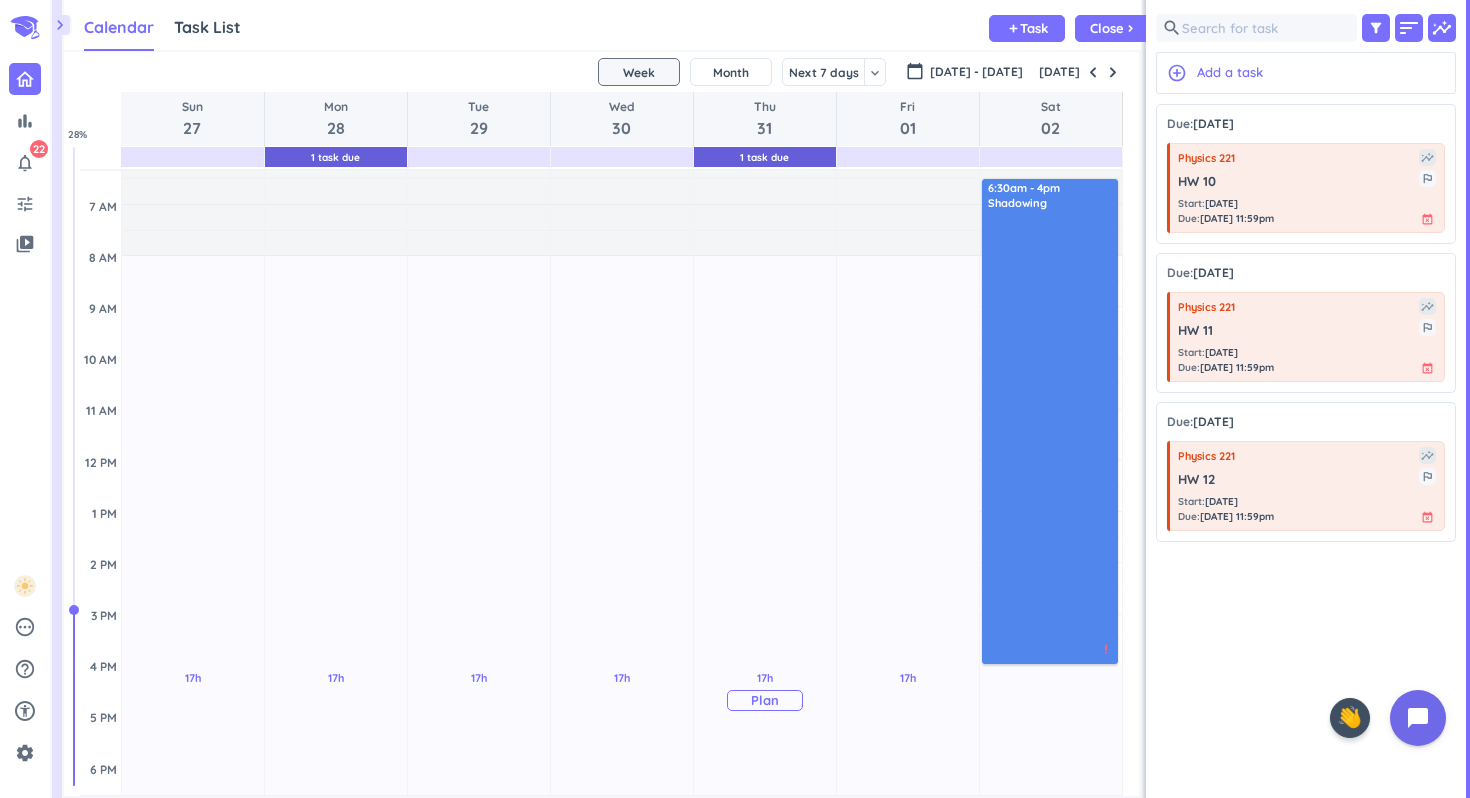 scroll, scrollTop: 0, scrollLeft: 0, axis: both 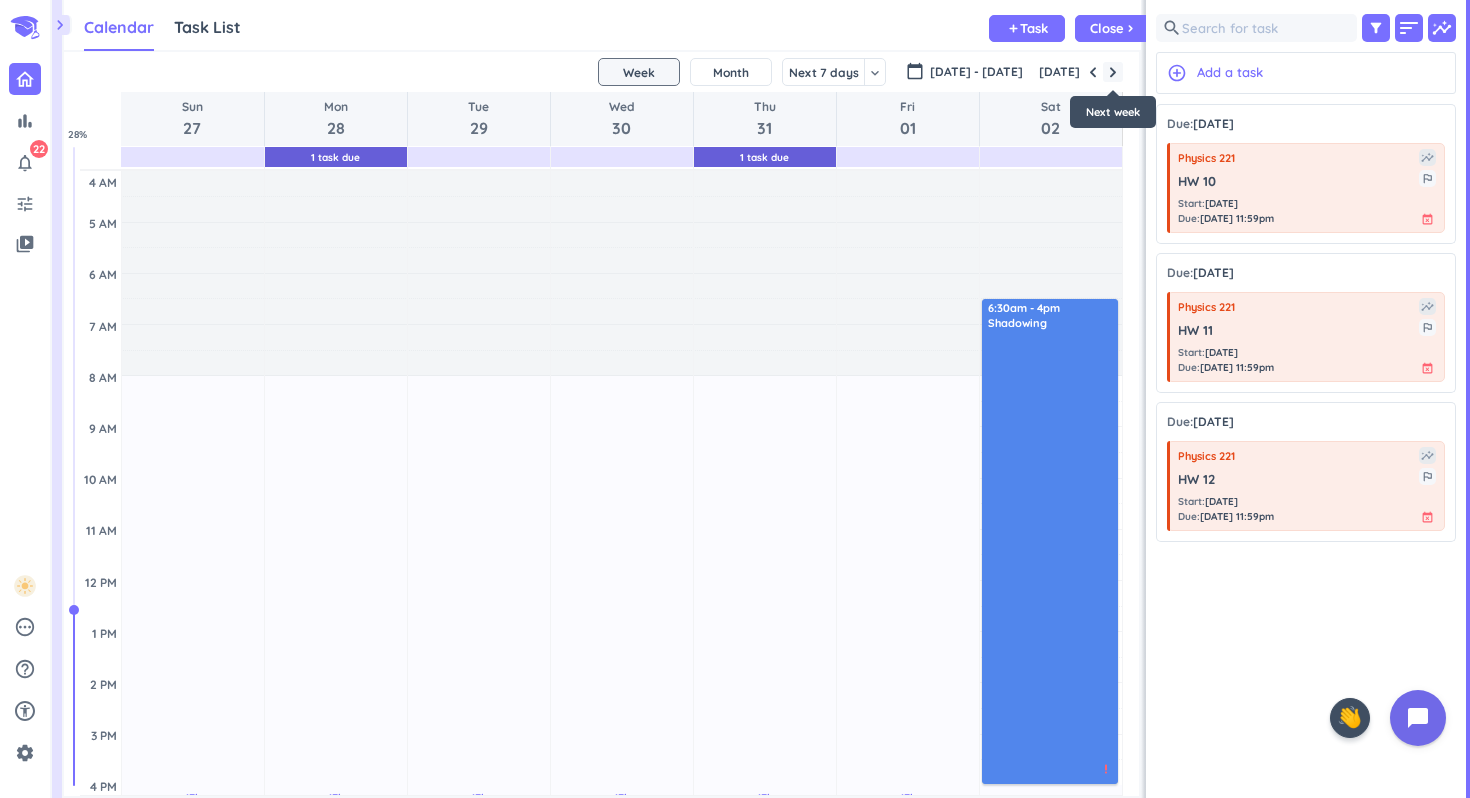 click at bounding box center (1113, 72) 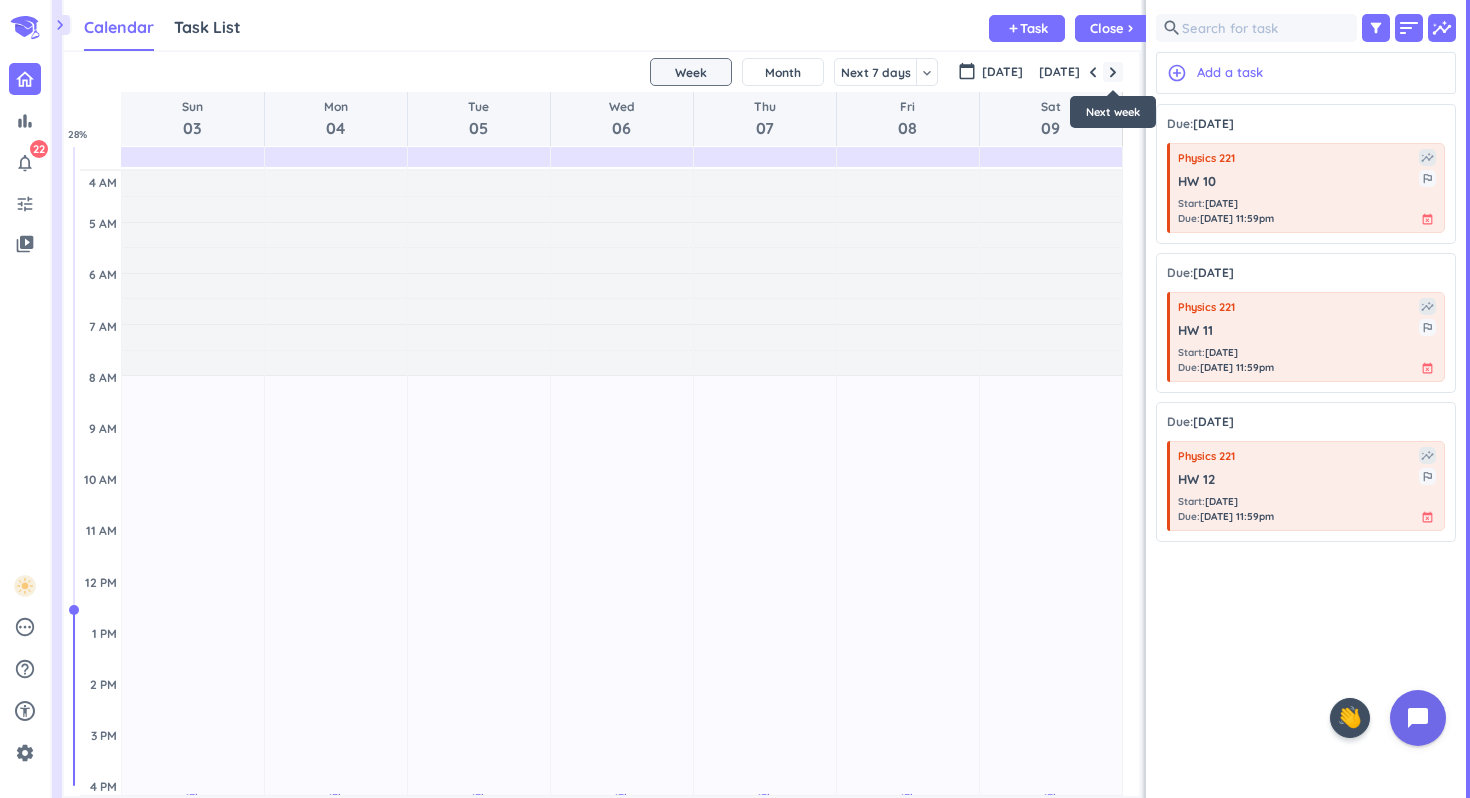 scroll, scrollTop: 104, scrollLeft: 0, axis: vertical 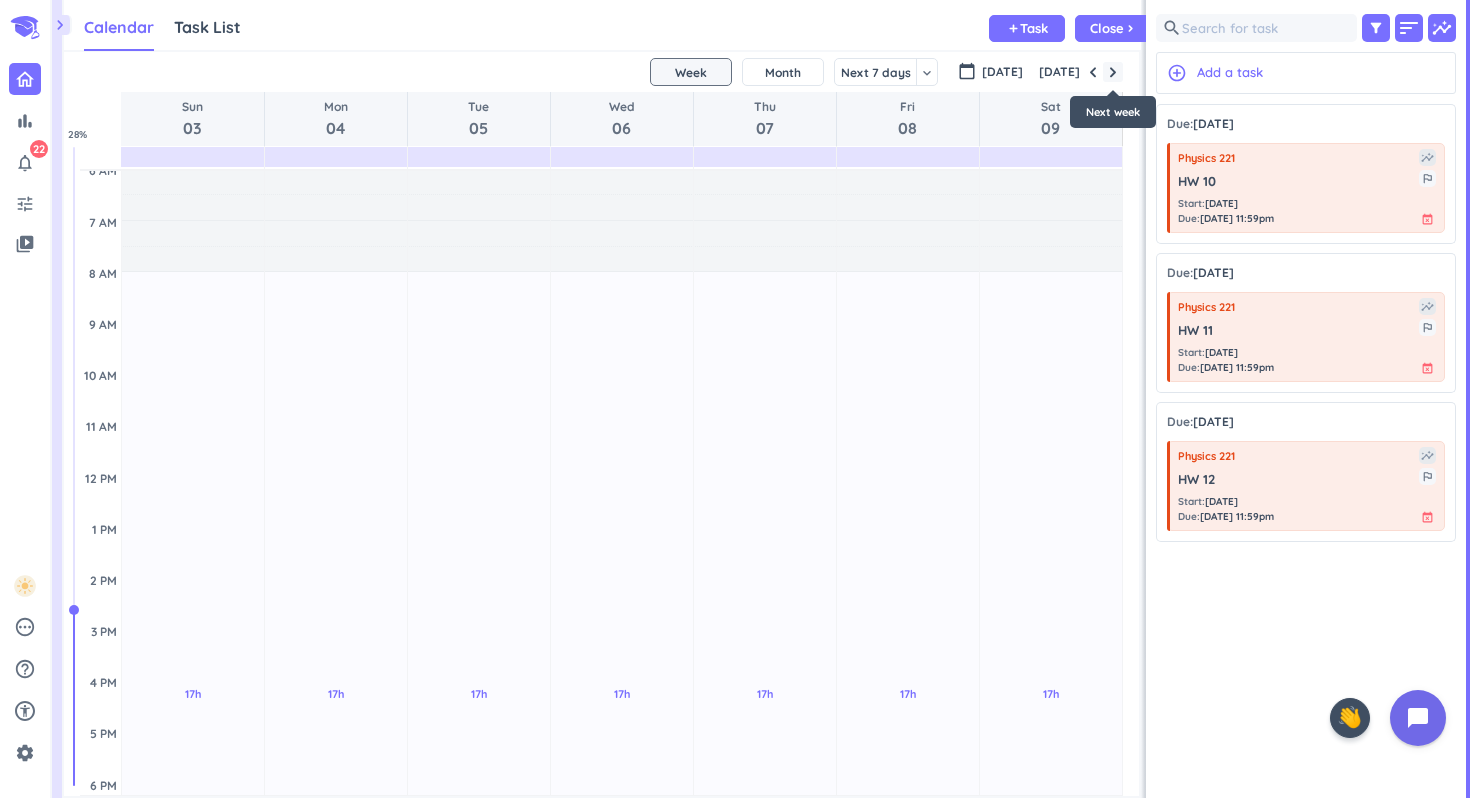 click at bounding box center [1113, 72] 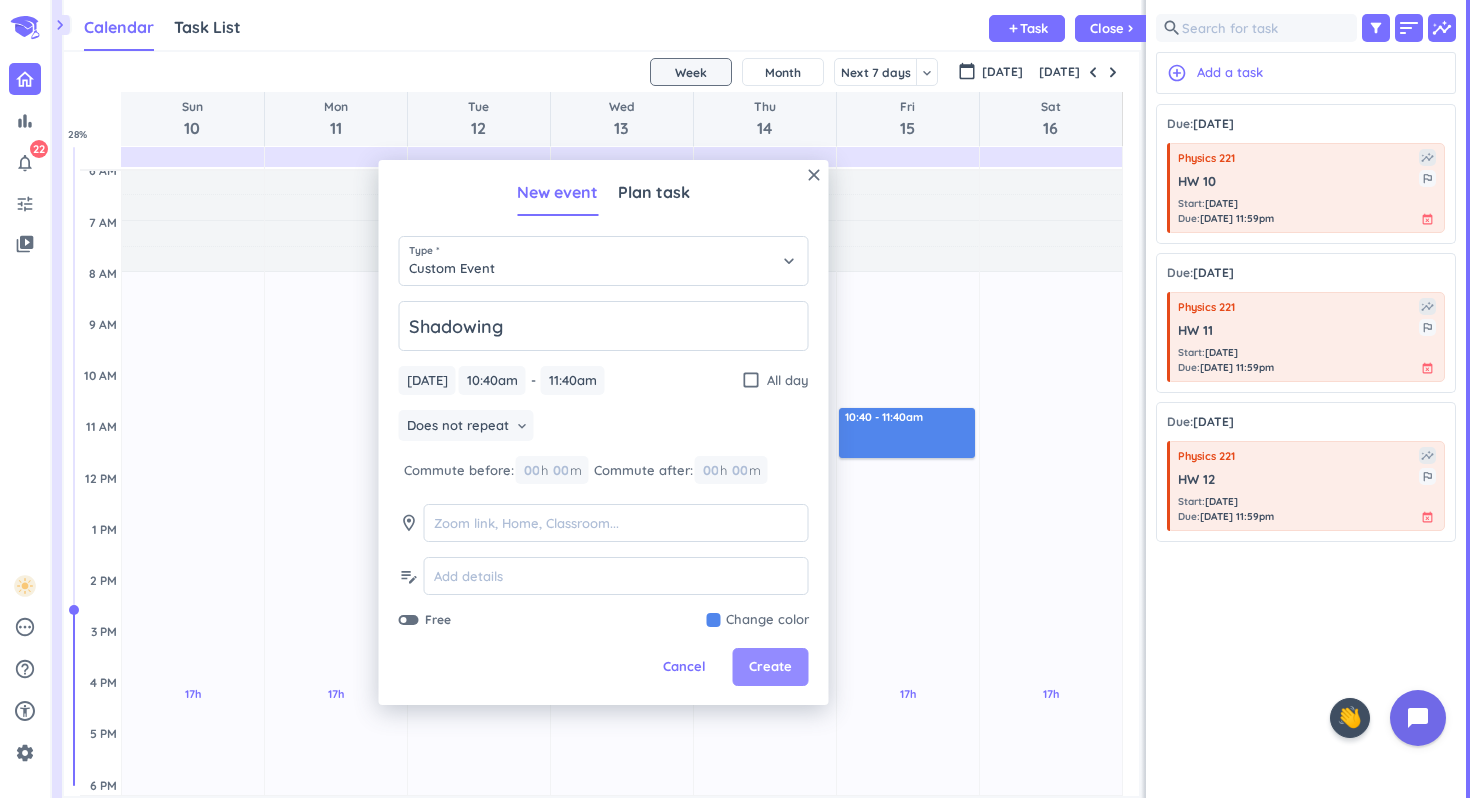 type on "Shadowing" 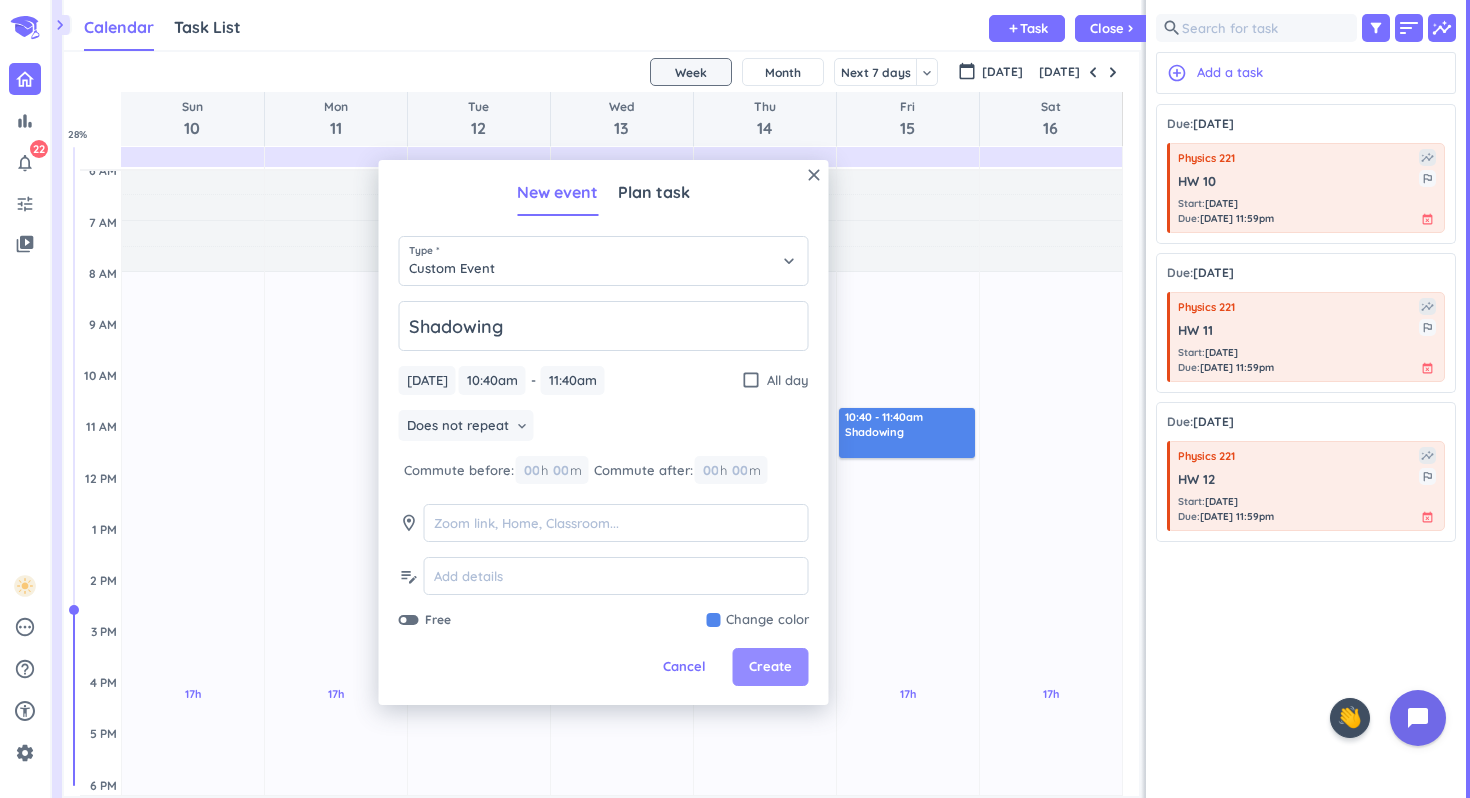 click on "Create" at bounding box center (771, 667) 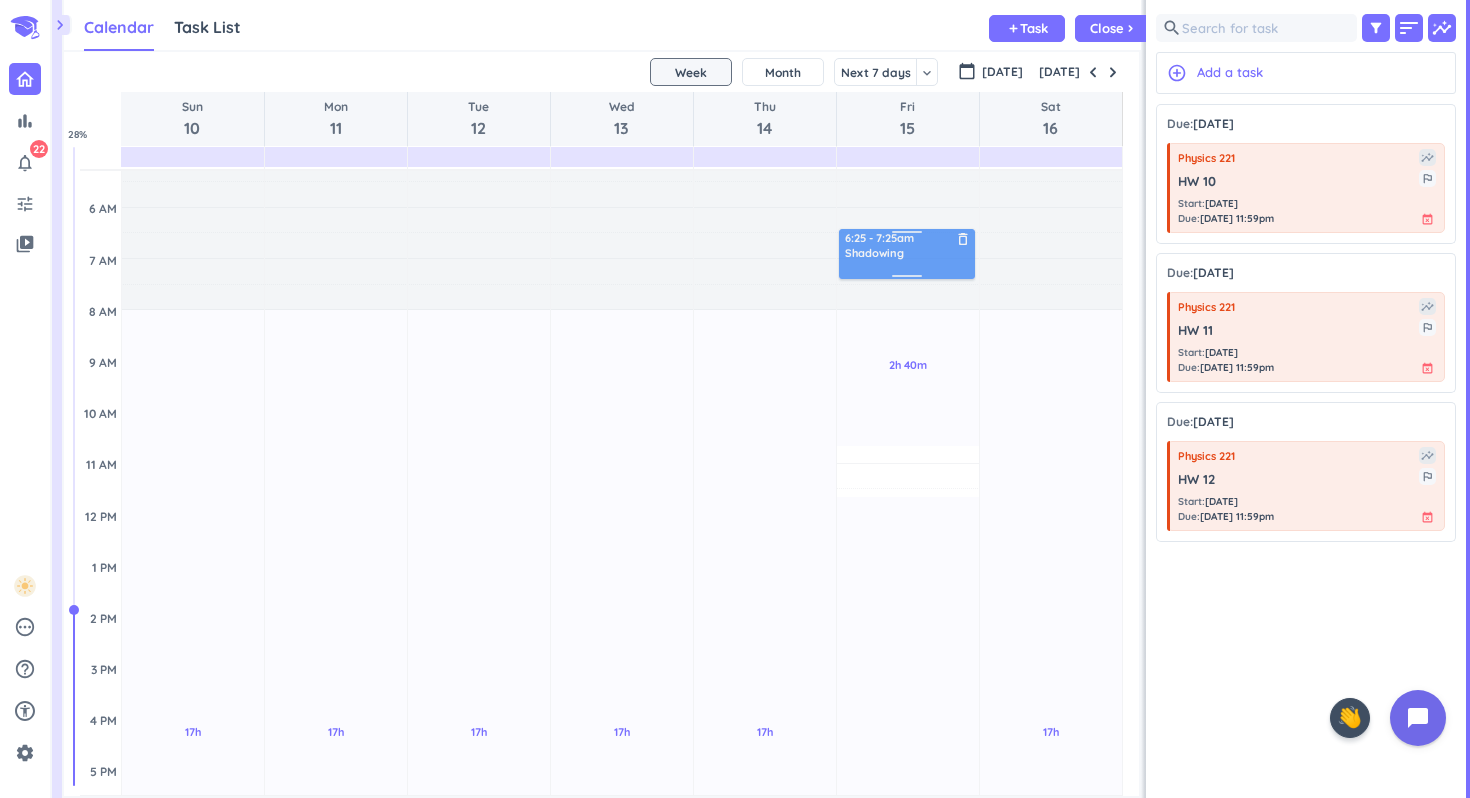 scroll, scrollTop: 62, scrollLeft: 0, axis: vertical 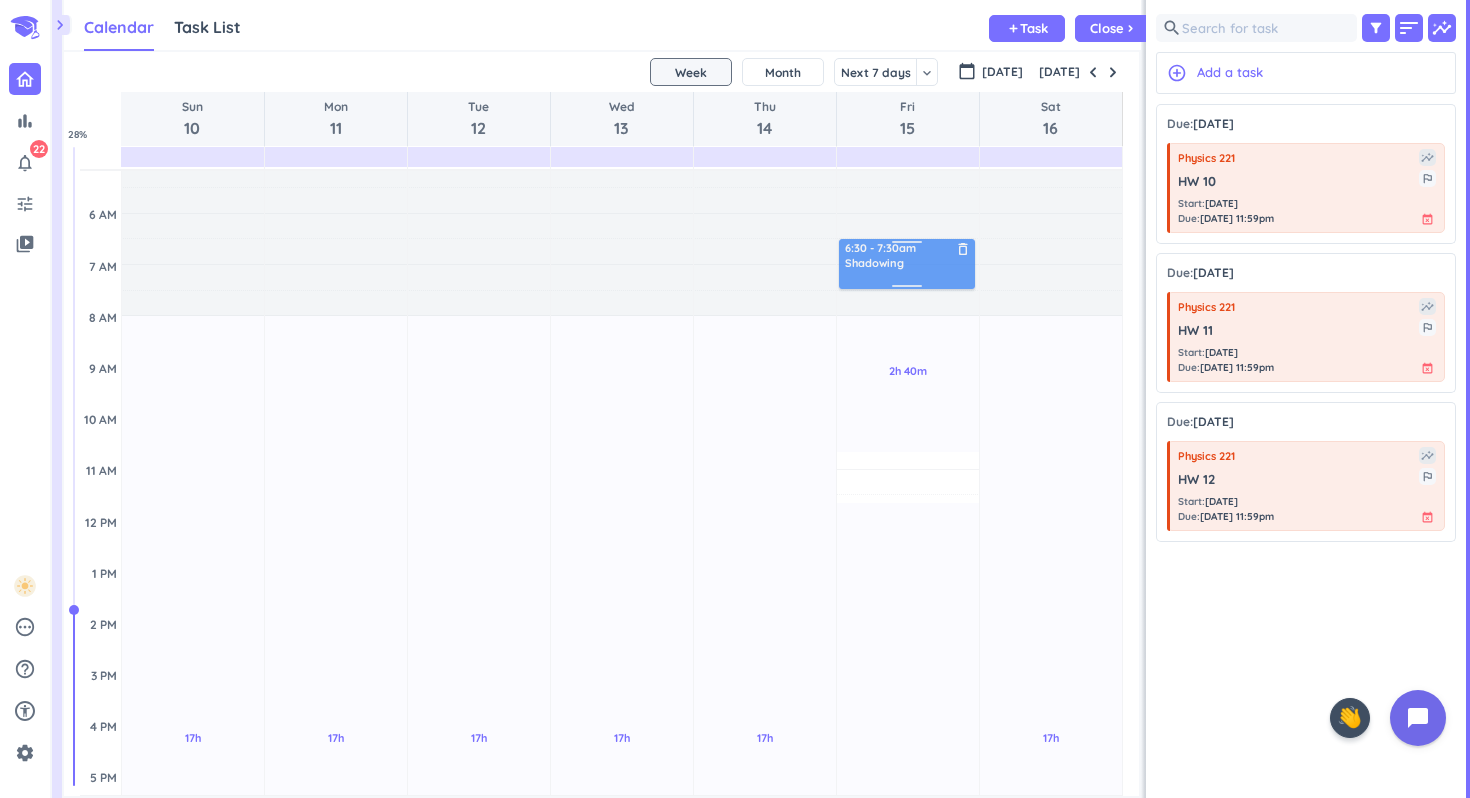 drag, startPoint x: 910, startPoint y: 427, endPoint x: 909, endPoint y: 246, distance: 181.00276 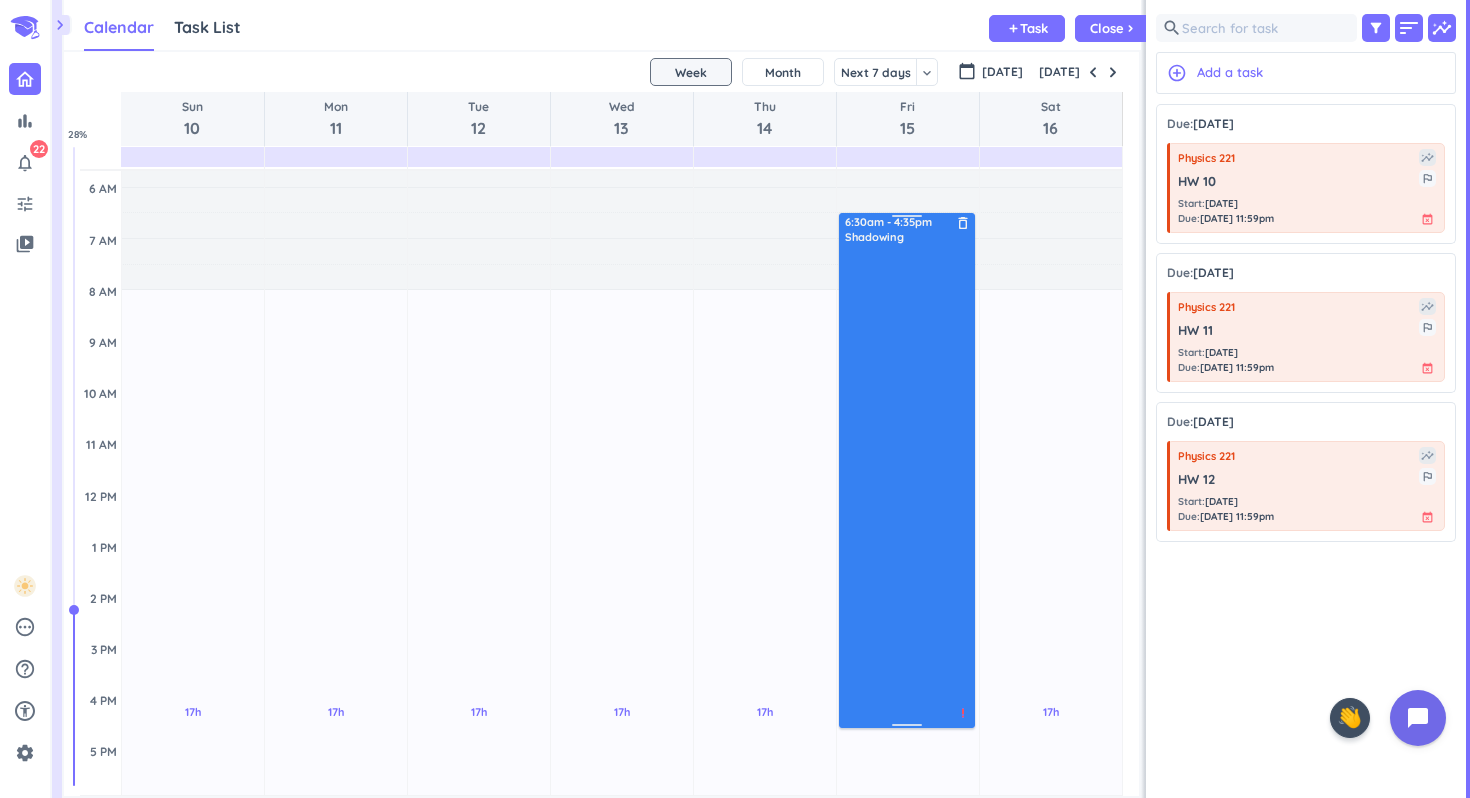 scroll, scrollTop: 86, scrollLeft: 0, axis: vertical 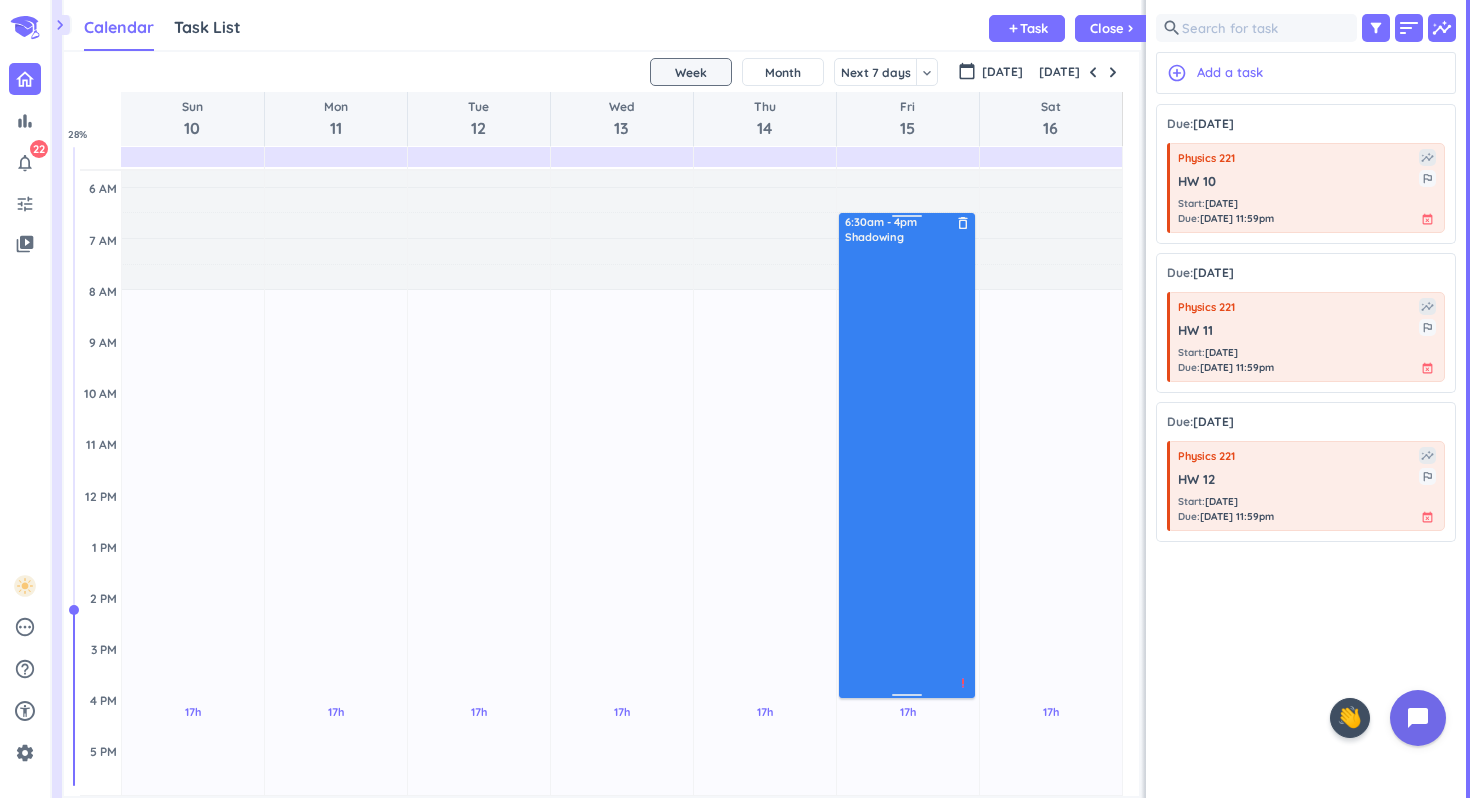 drag, startPoint x: 912, startPoint y: 288, endPoint x: 952, endPoint y: 698, distance: 411.9466 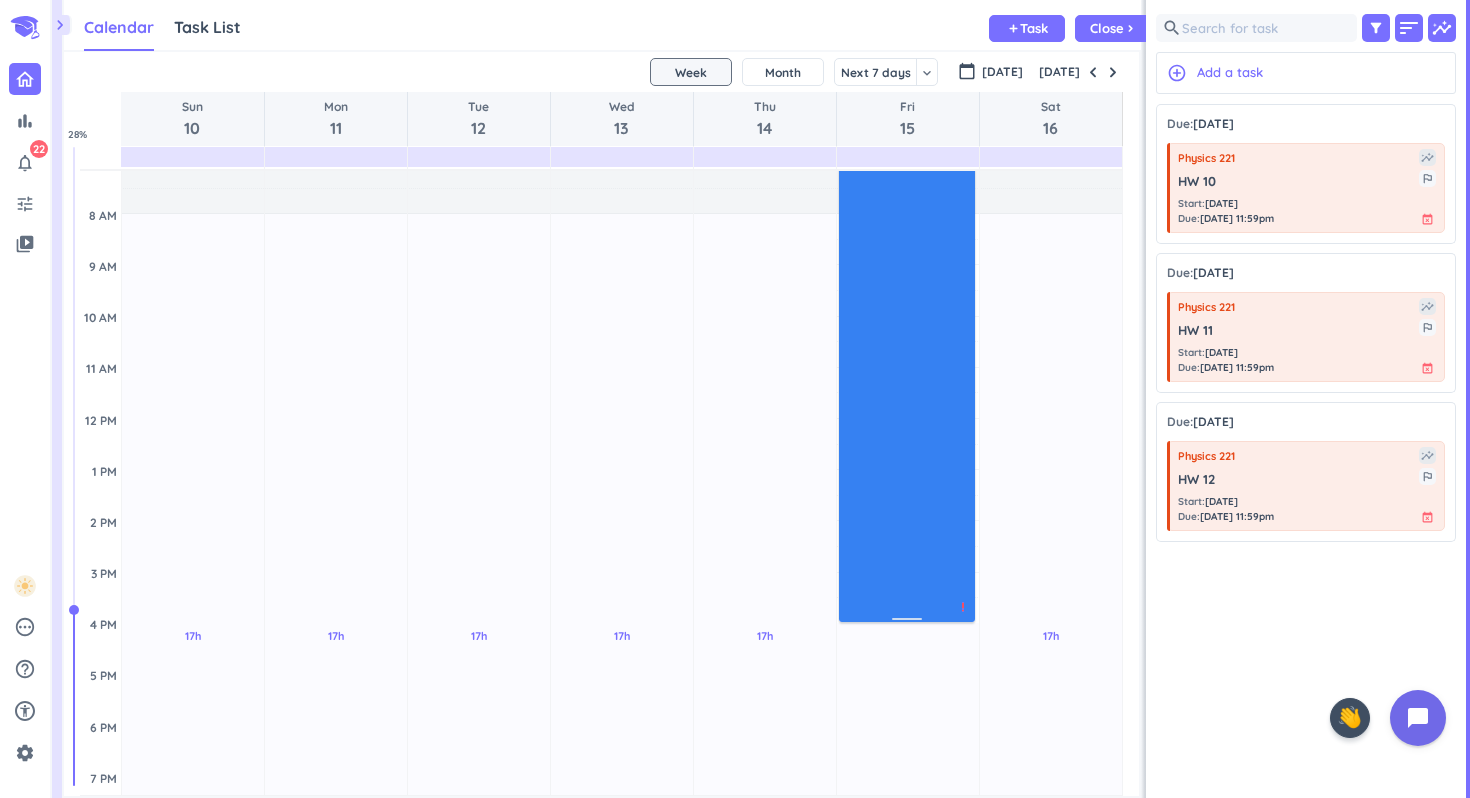 scroll, scrollTop: 0, scrollLeft: 0, axis: both 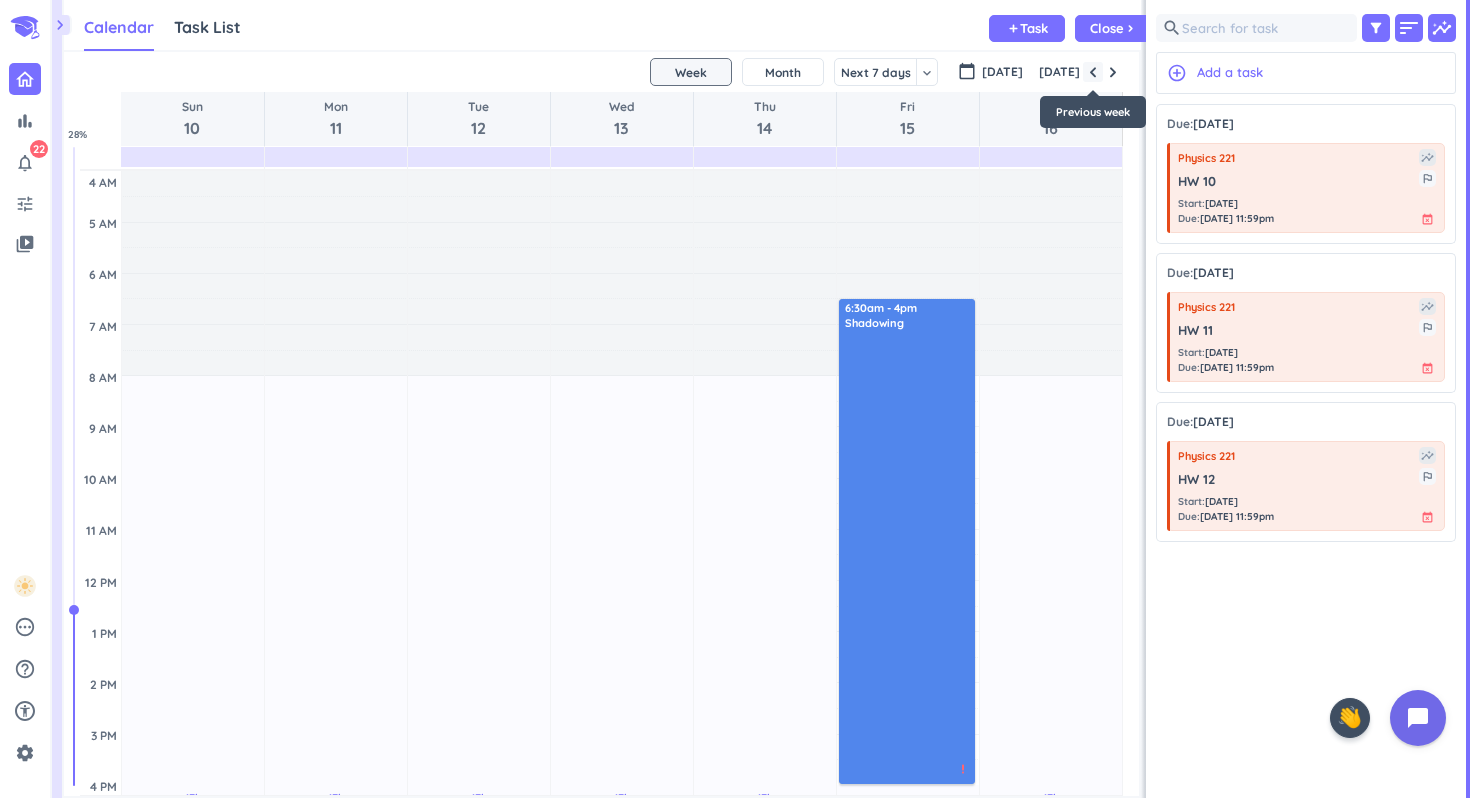 click at bounding box center [1093, 72] 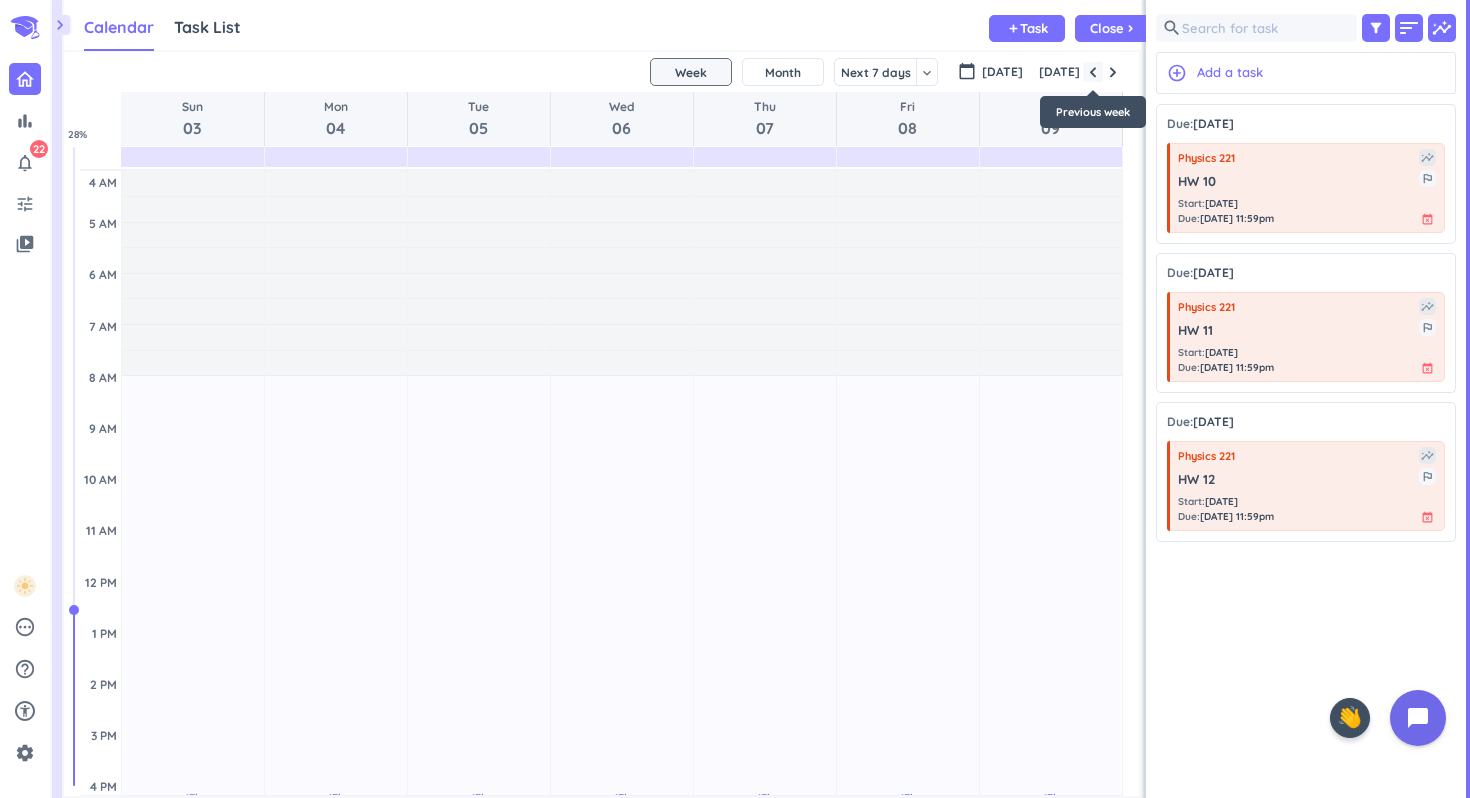 scroll, scrollTop: 104, scrollLeft: 0, axis: vertical 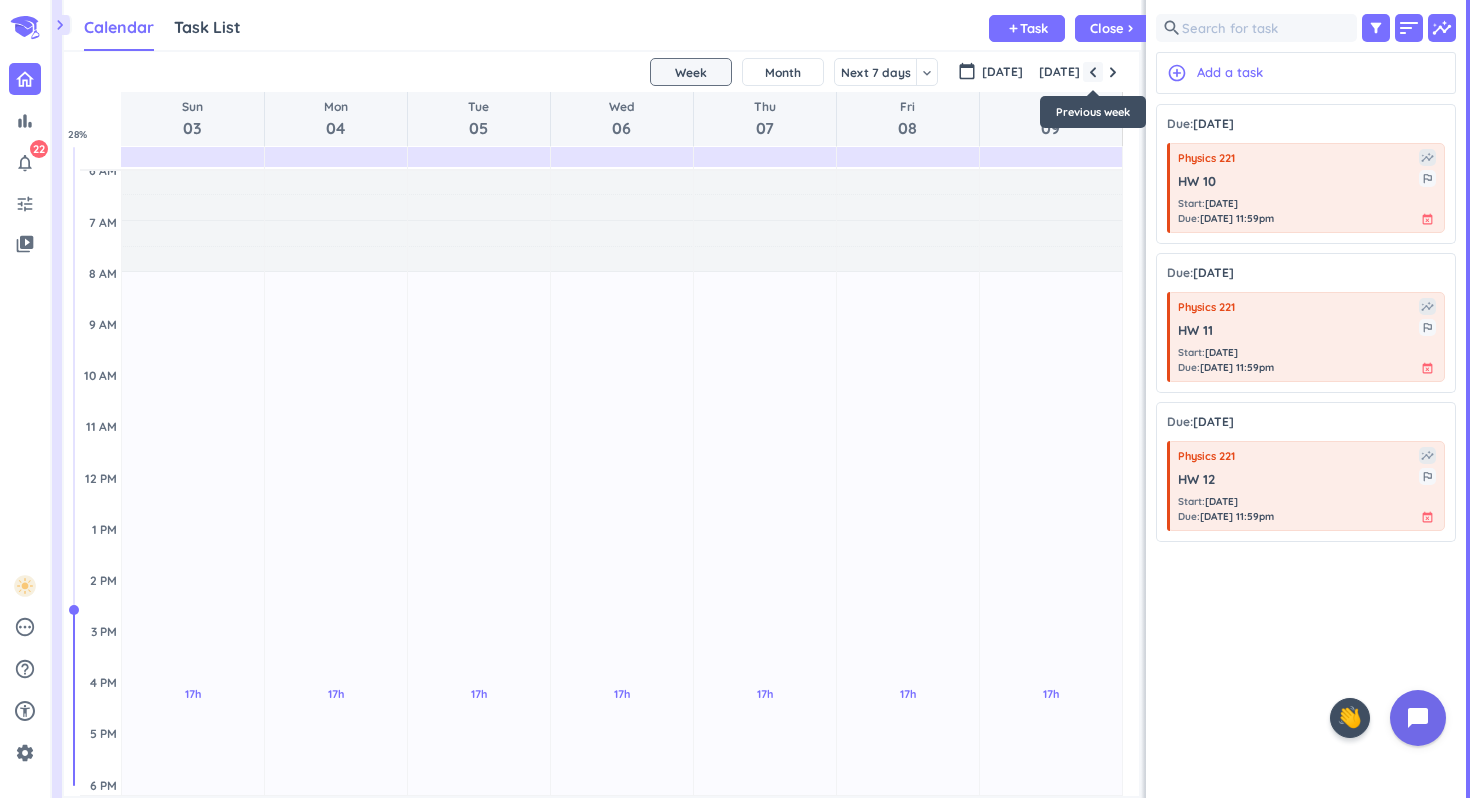 click at bounding box center (1093, 72) 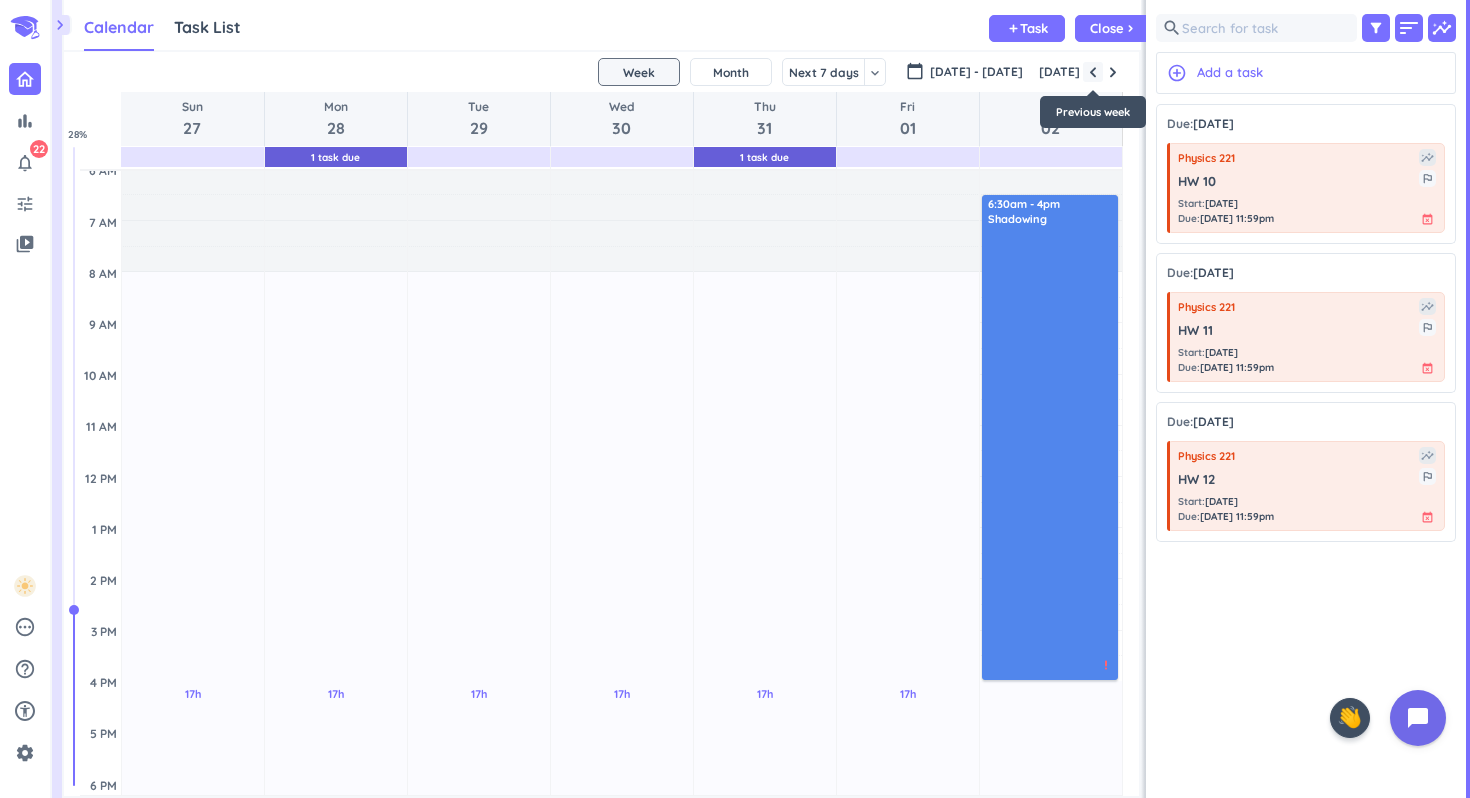 click at bounding box center (1093, 72) 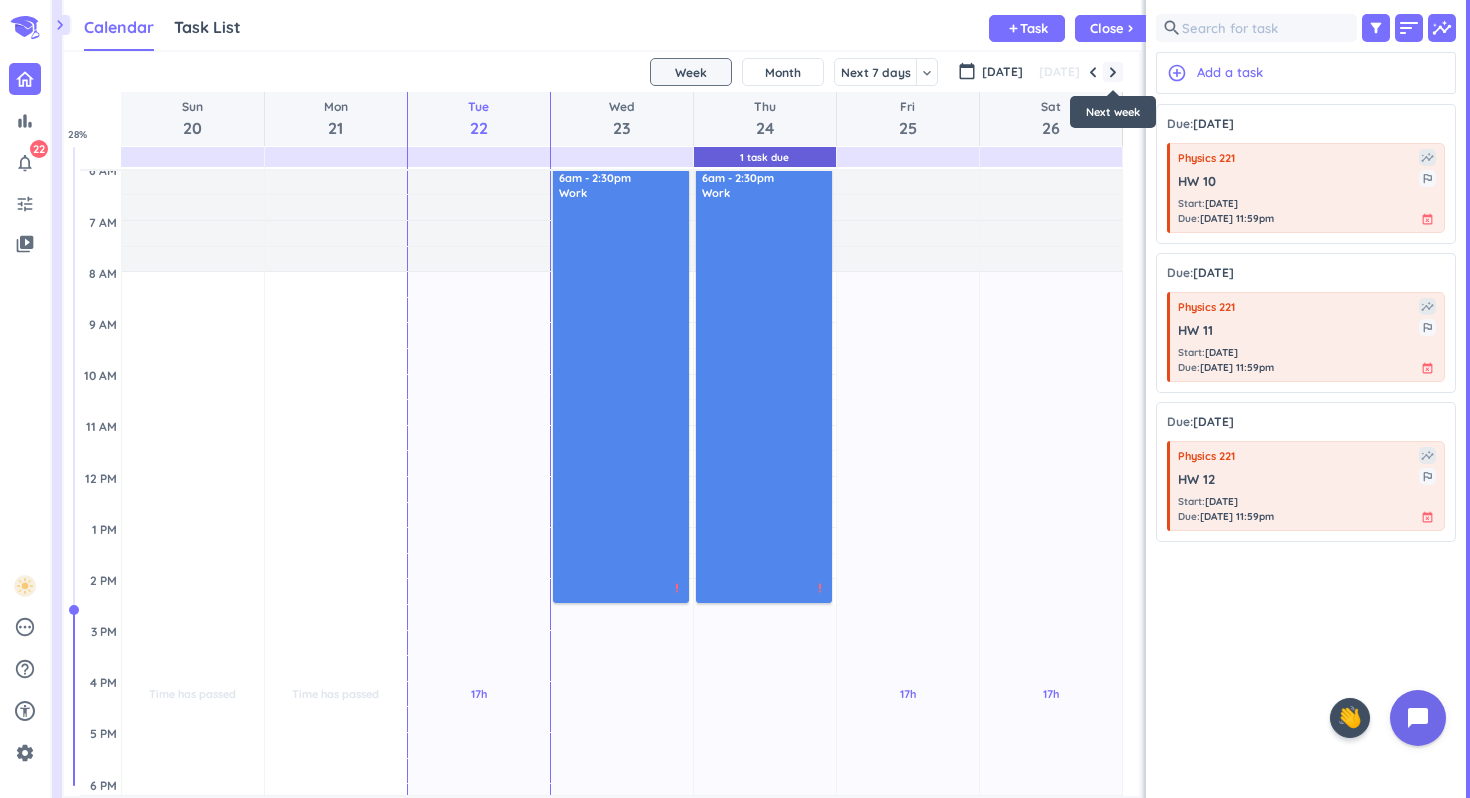 click at bounding box center [1113, 72] 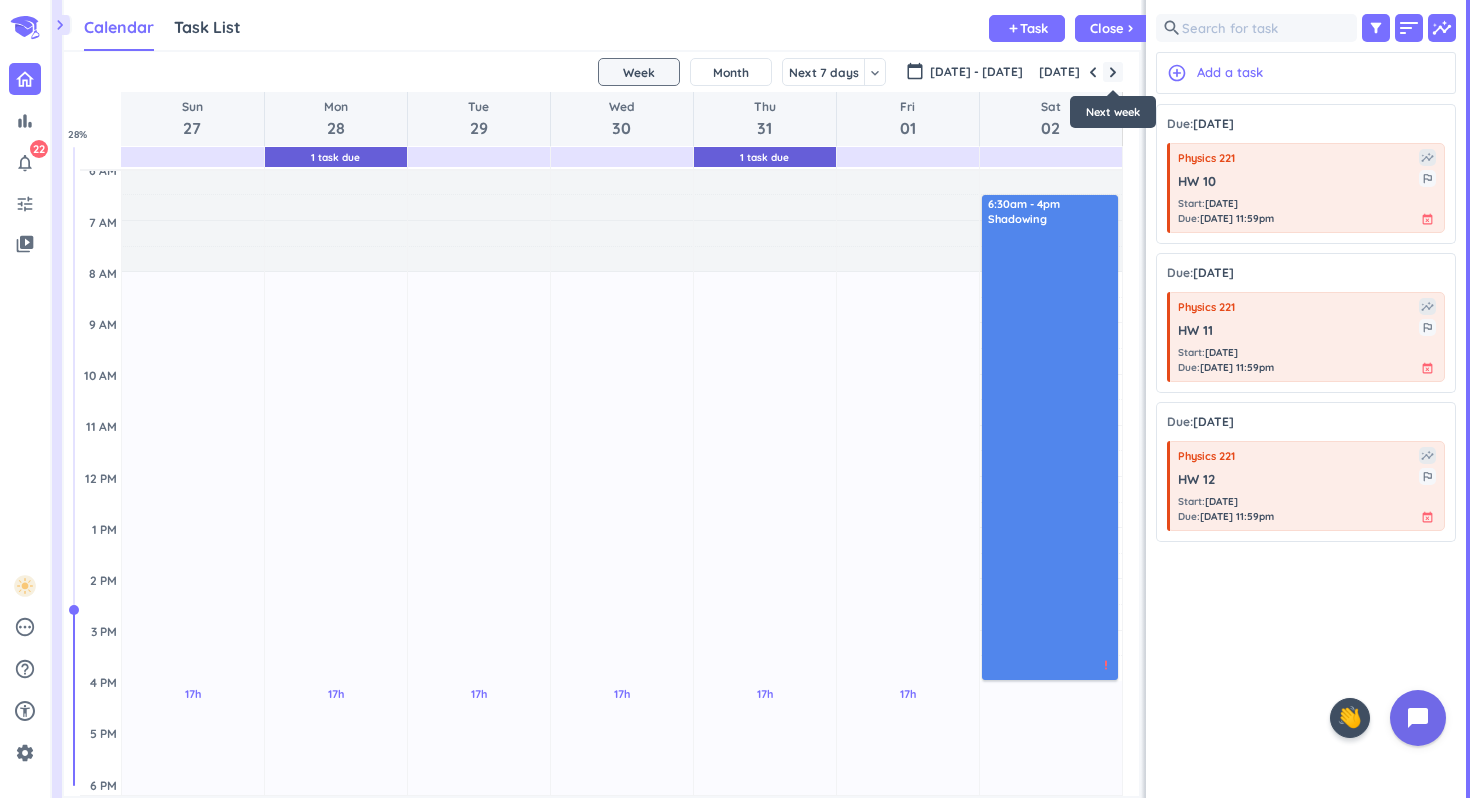 click at bounding box center (1113, 72) 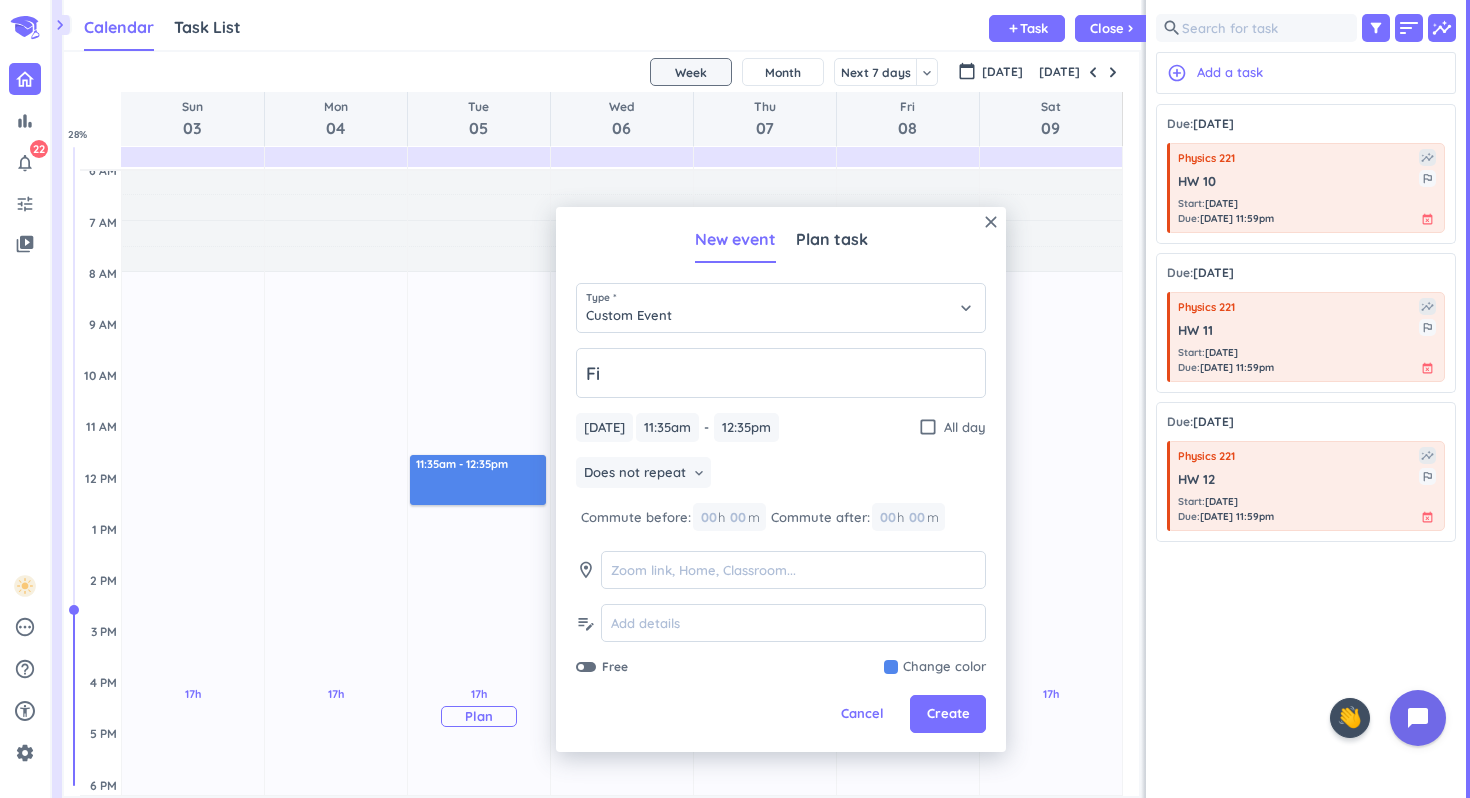 type on "F" 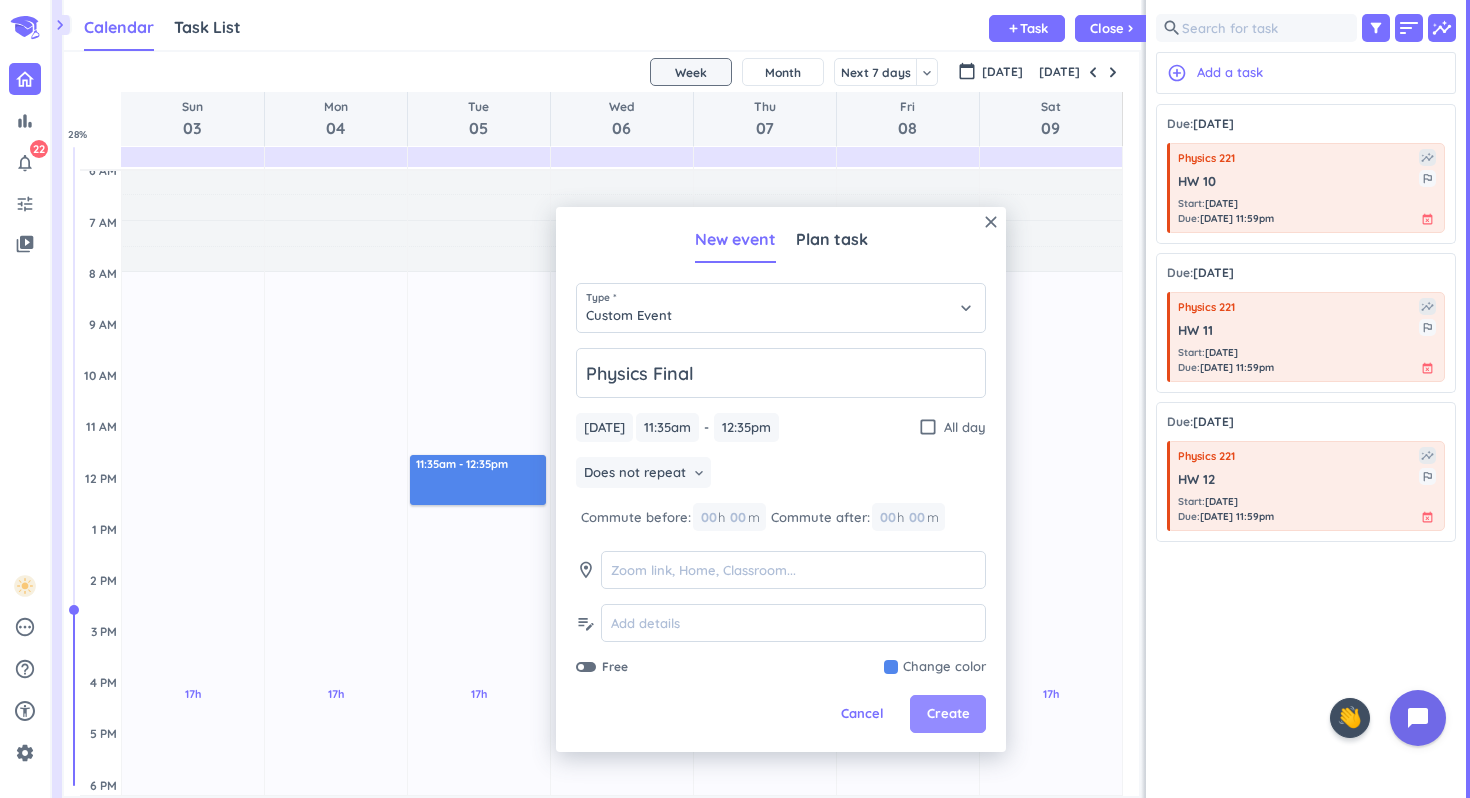 type on "Physics Final" 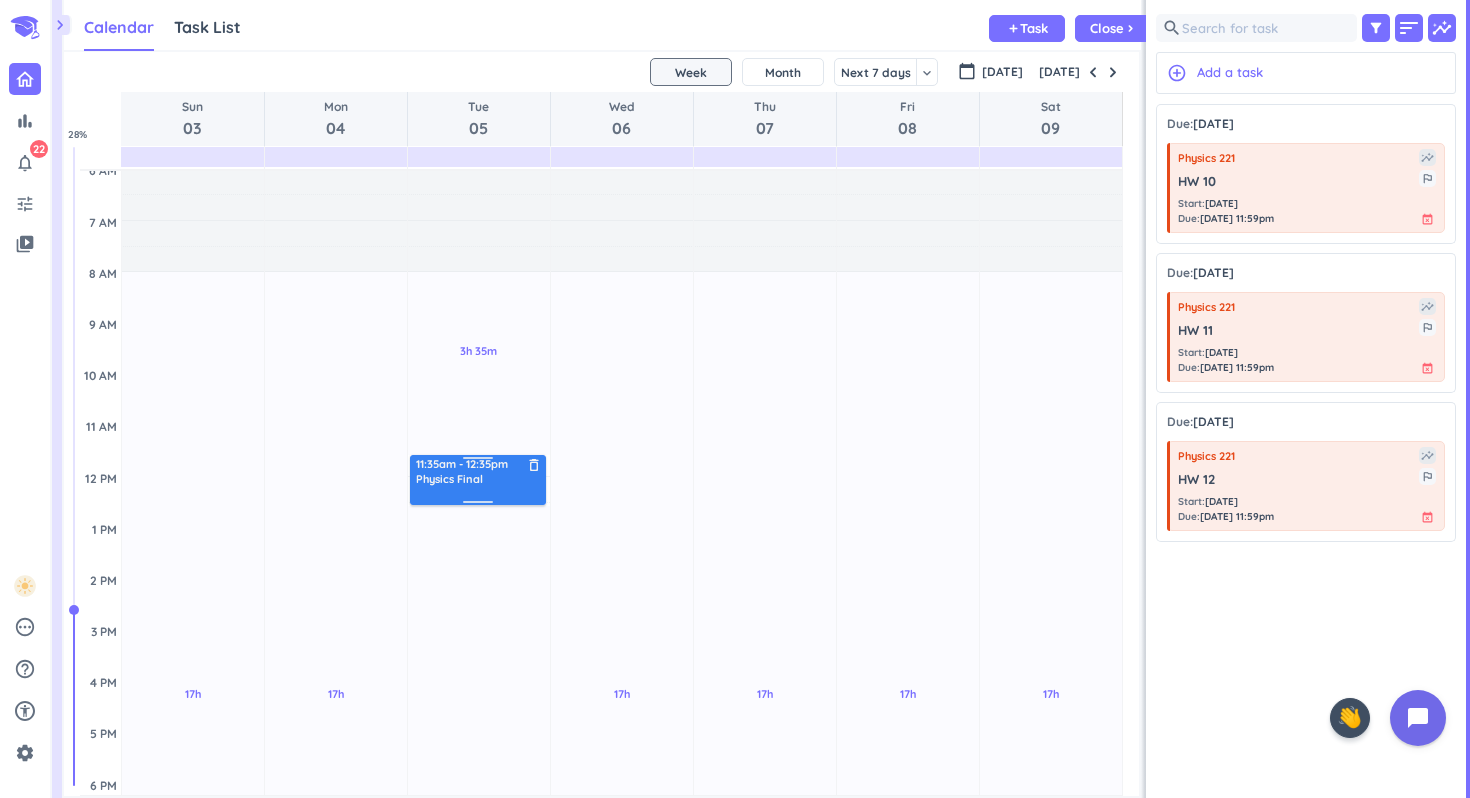 click on "11:35am - 12:35pm Physics Final delete_outline" at bounding box center (479, 479) 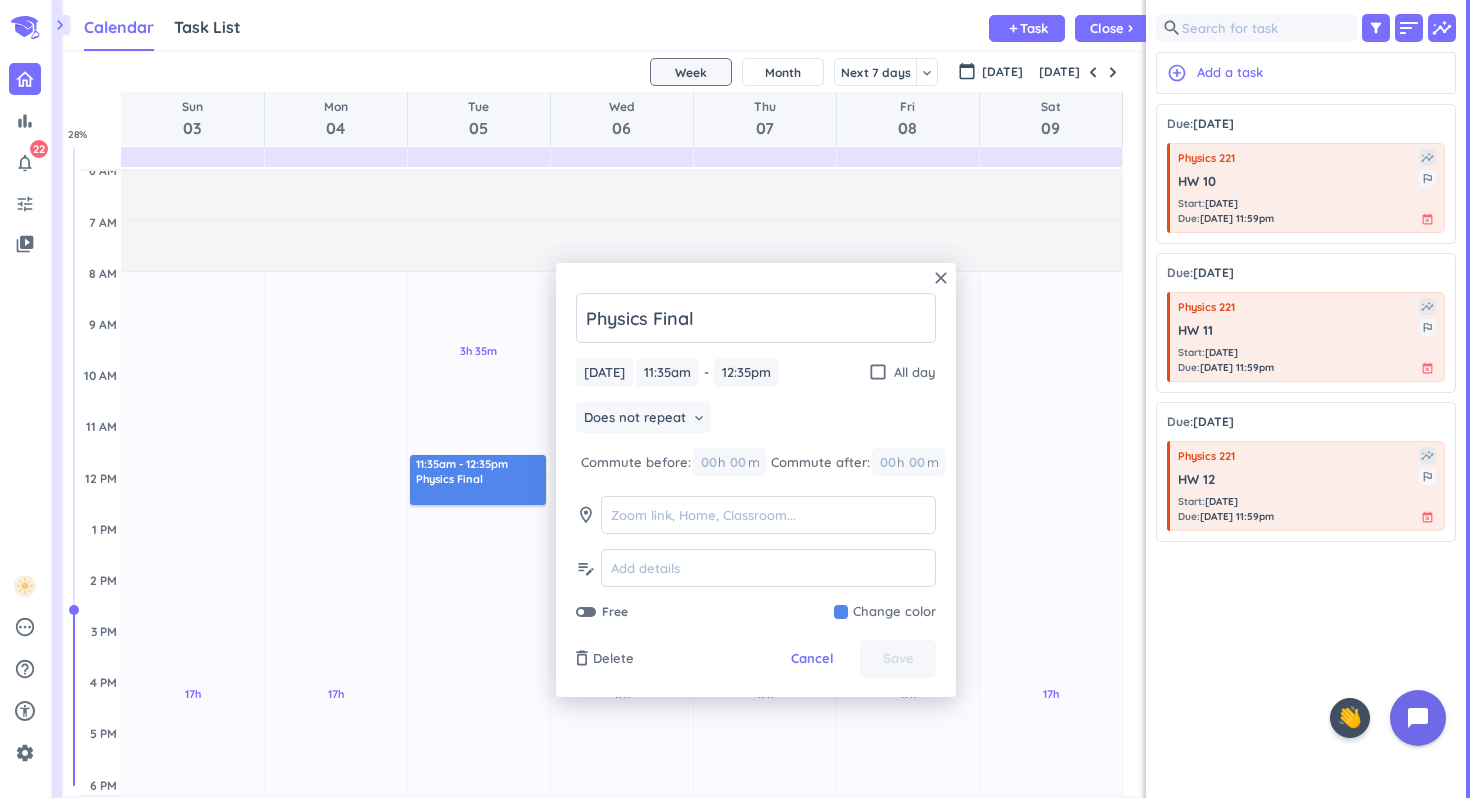 click at bounding box center [885, 612] 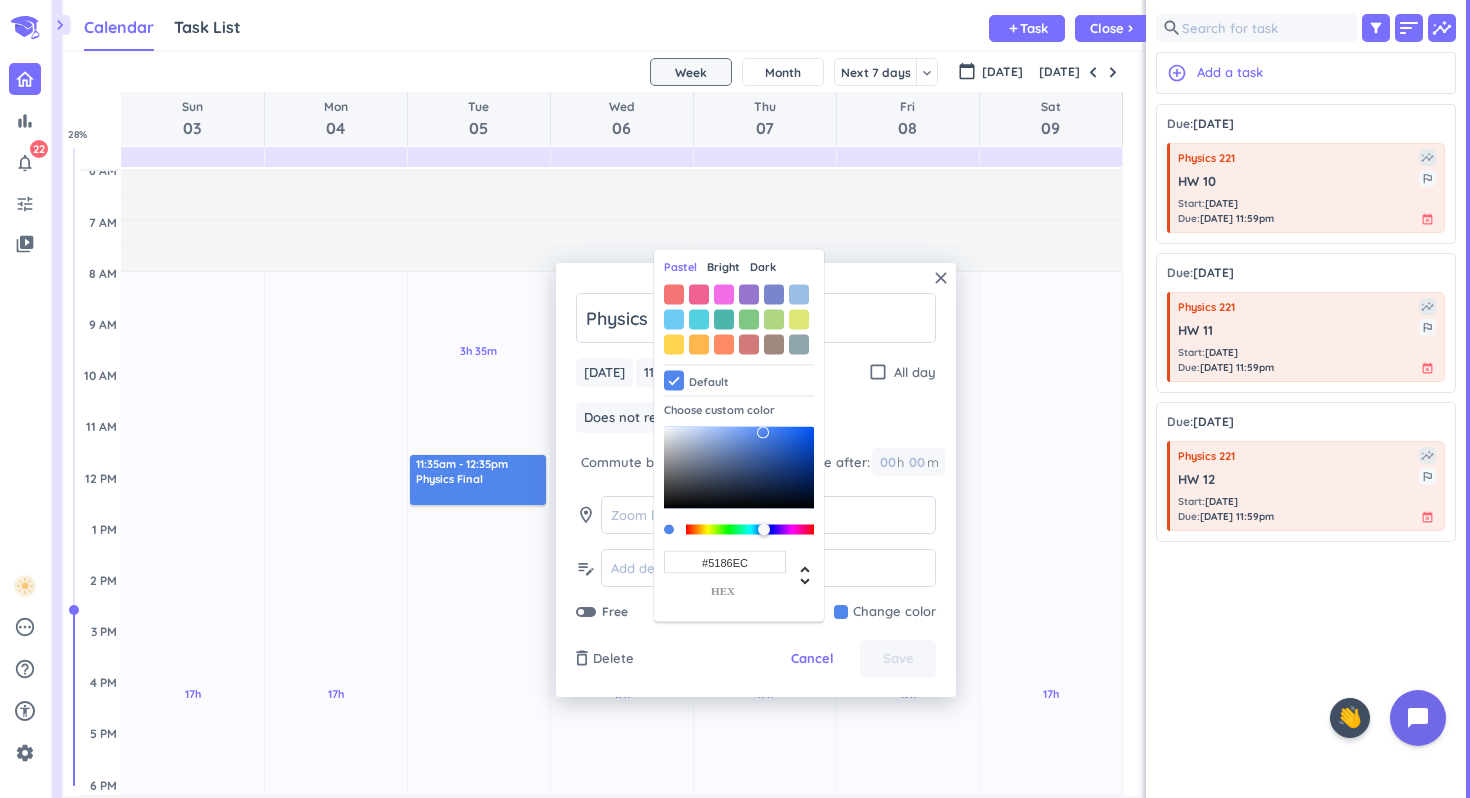 click on "Bright" at bounding box center (723, 267) 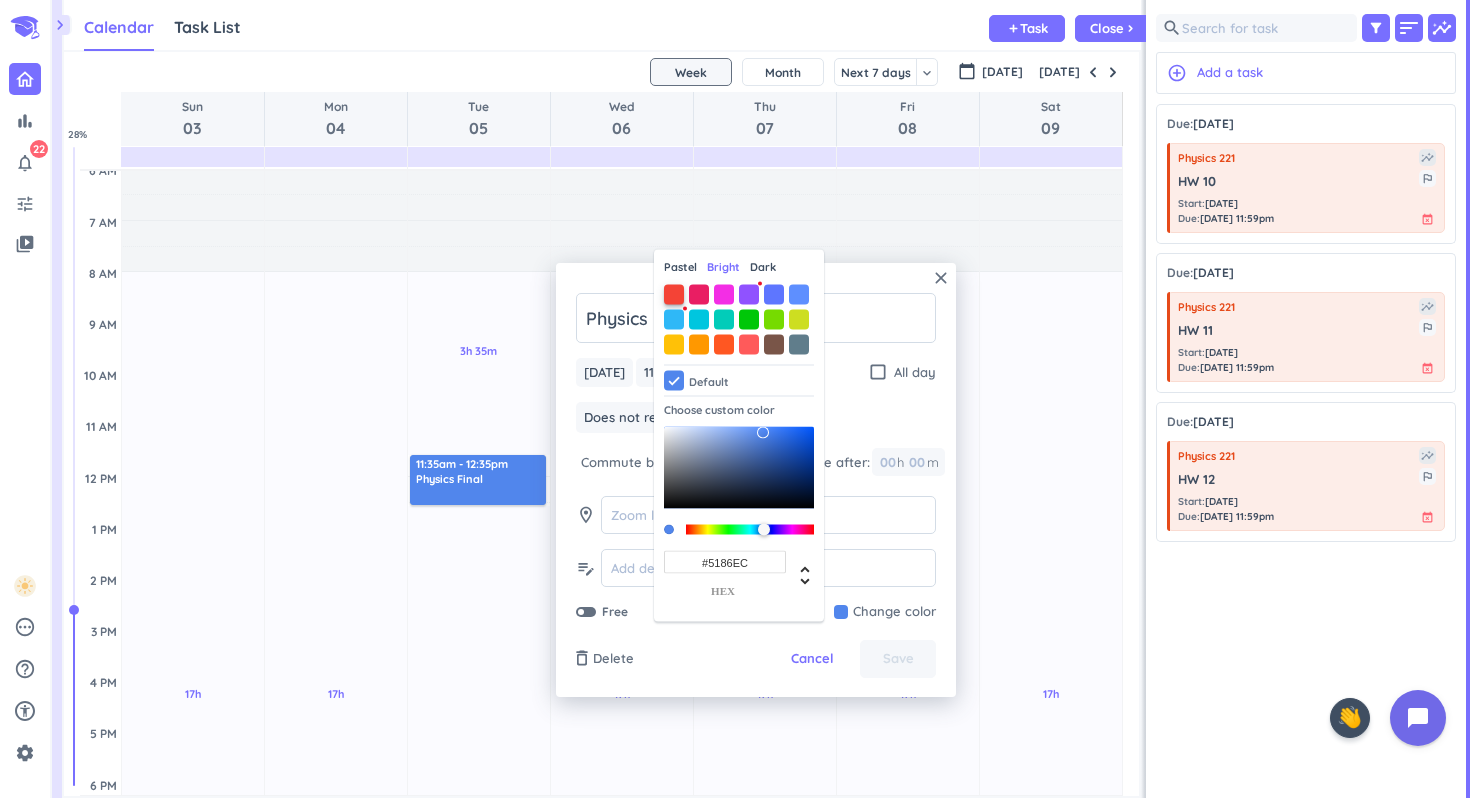 click at bounding box center (674, 294) 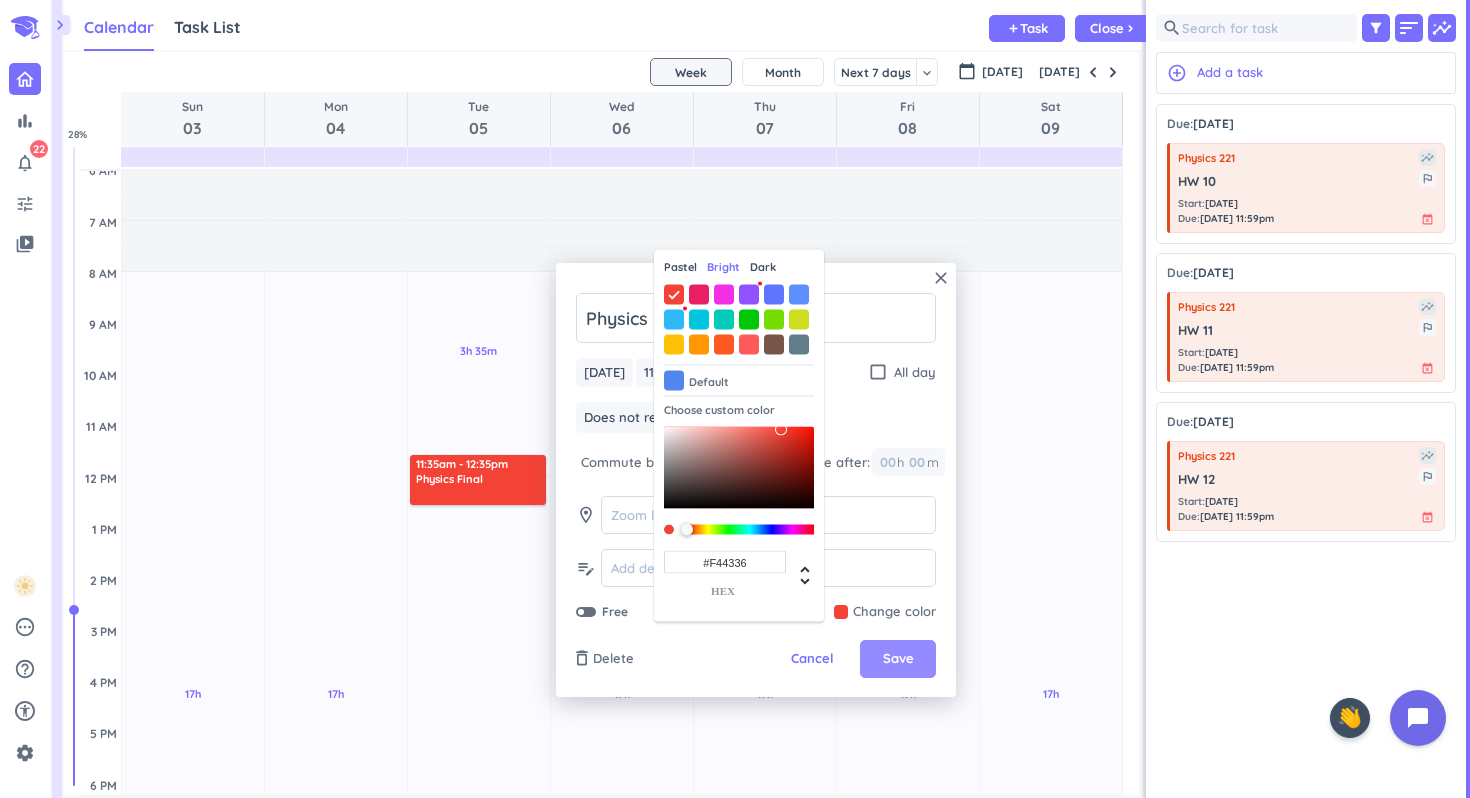 click on "Save" at bounding box center (898, 659) 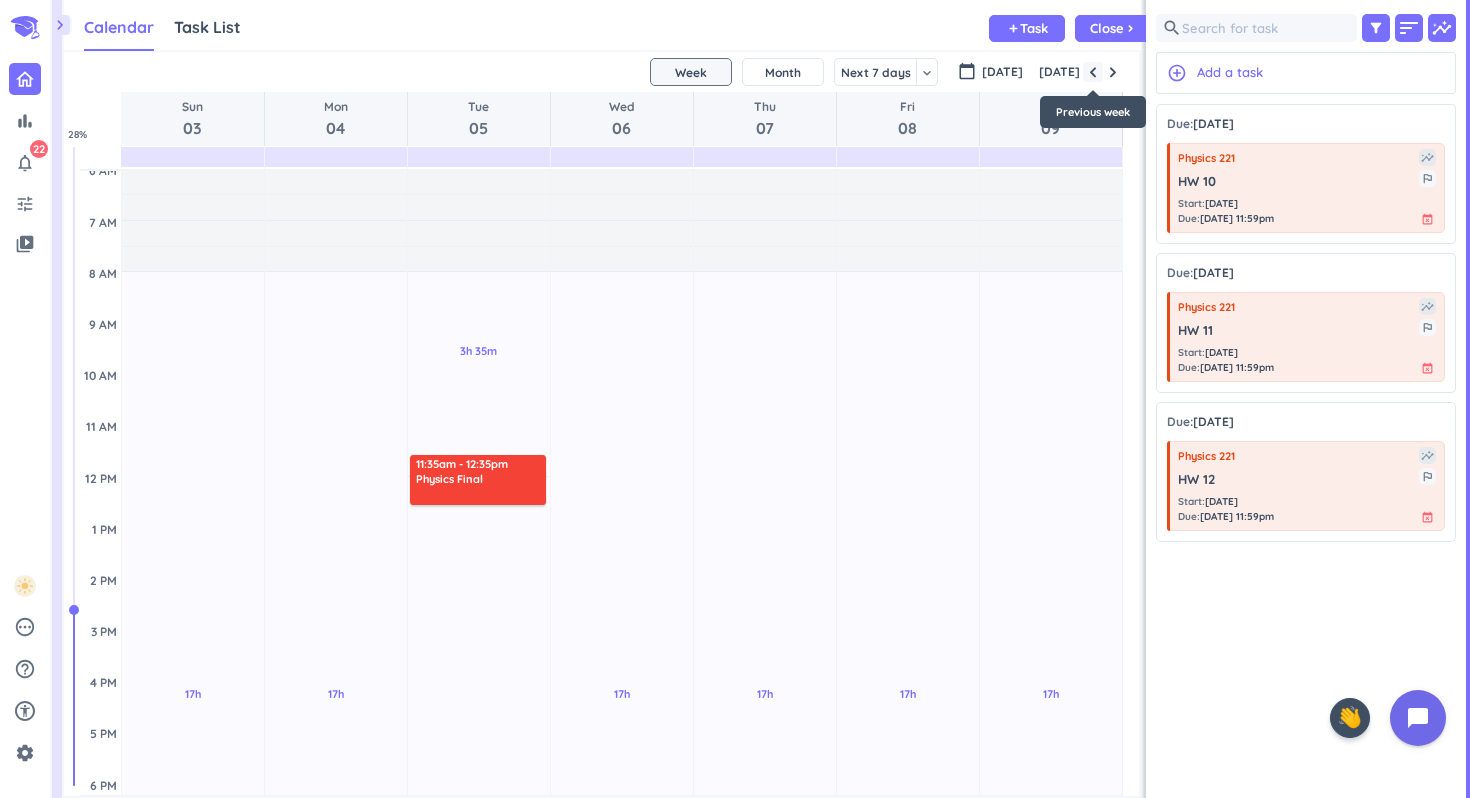 click at bounding box center [1093, 72] 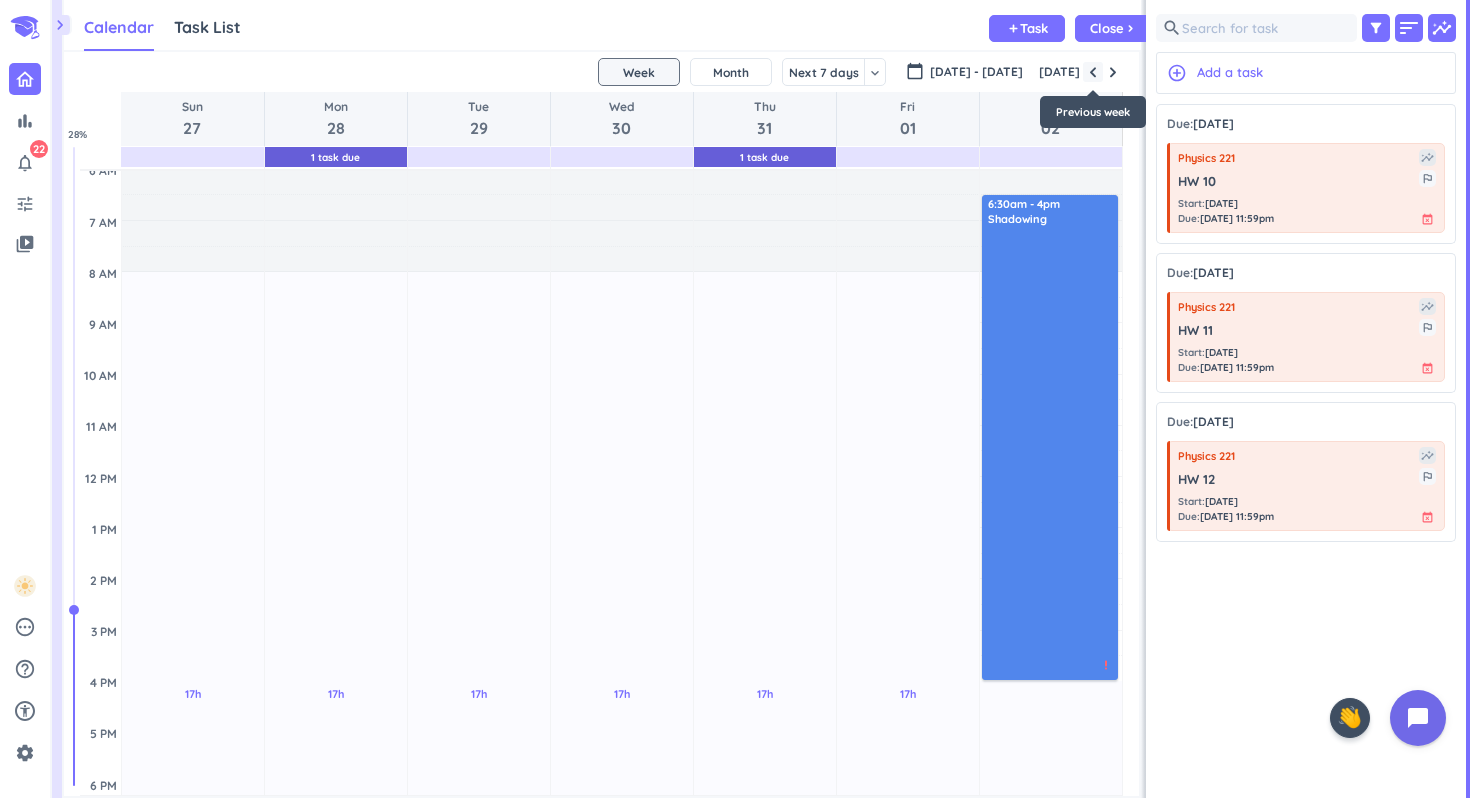click at bounding box center (1093, 72) 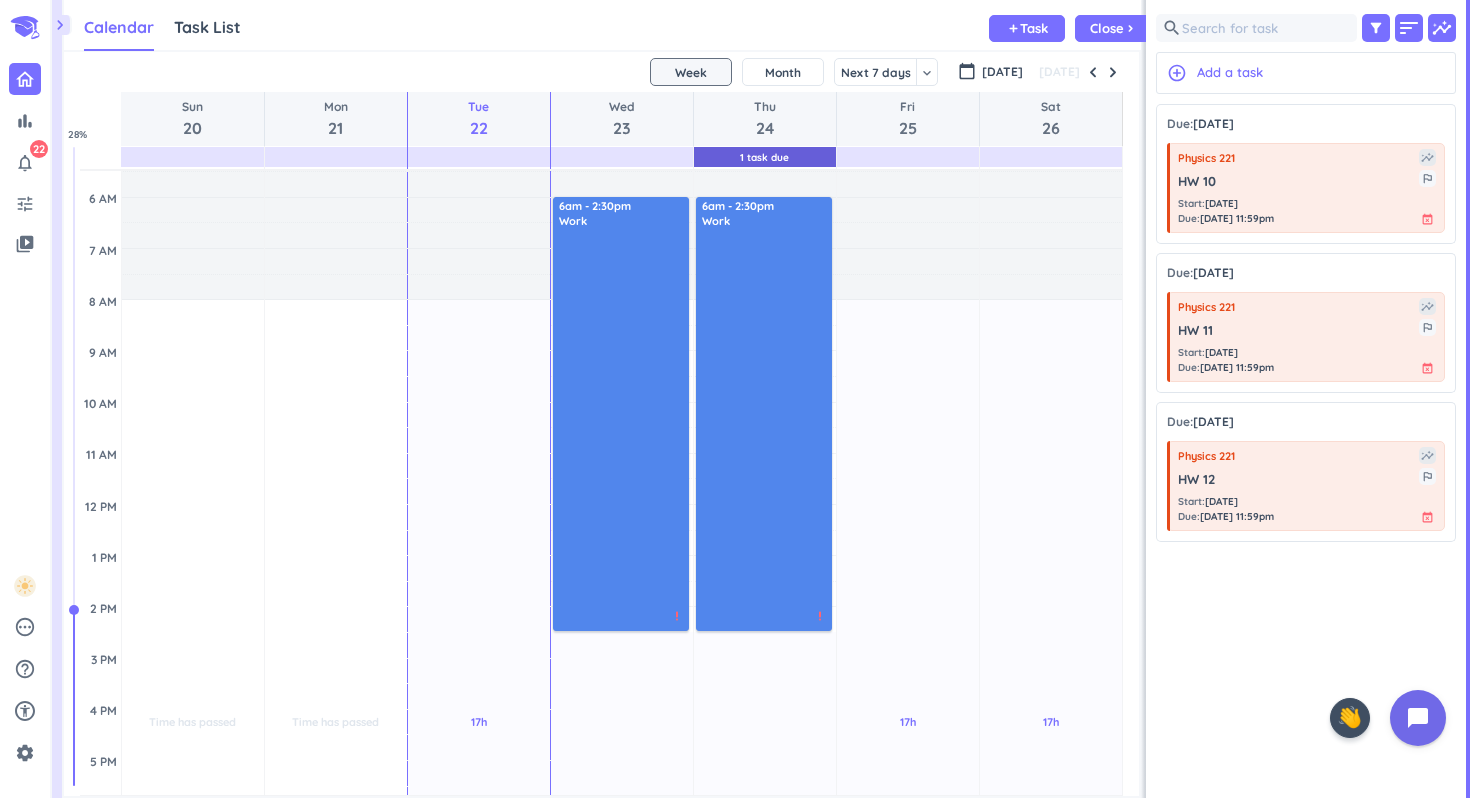 scroll, scrollTop: 0, scrollLeft: 0, axis: both 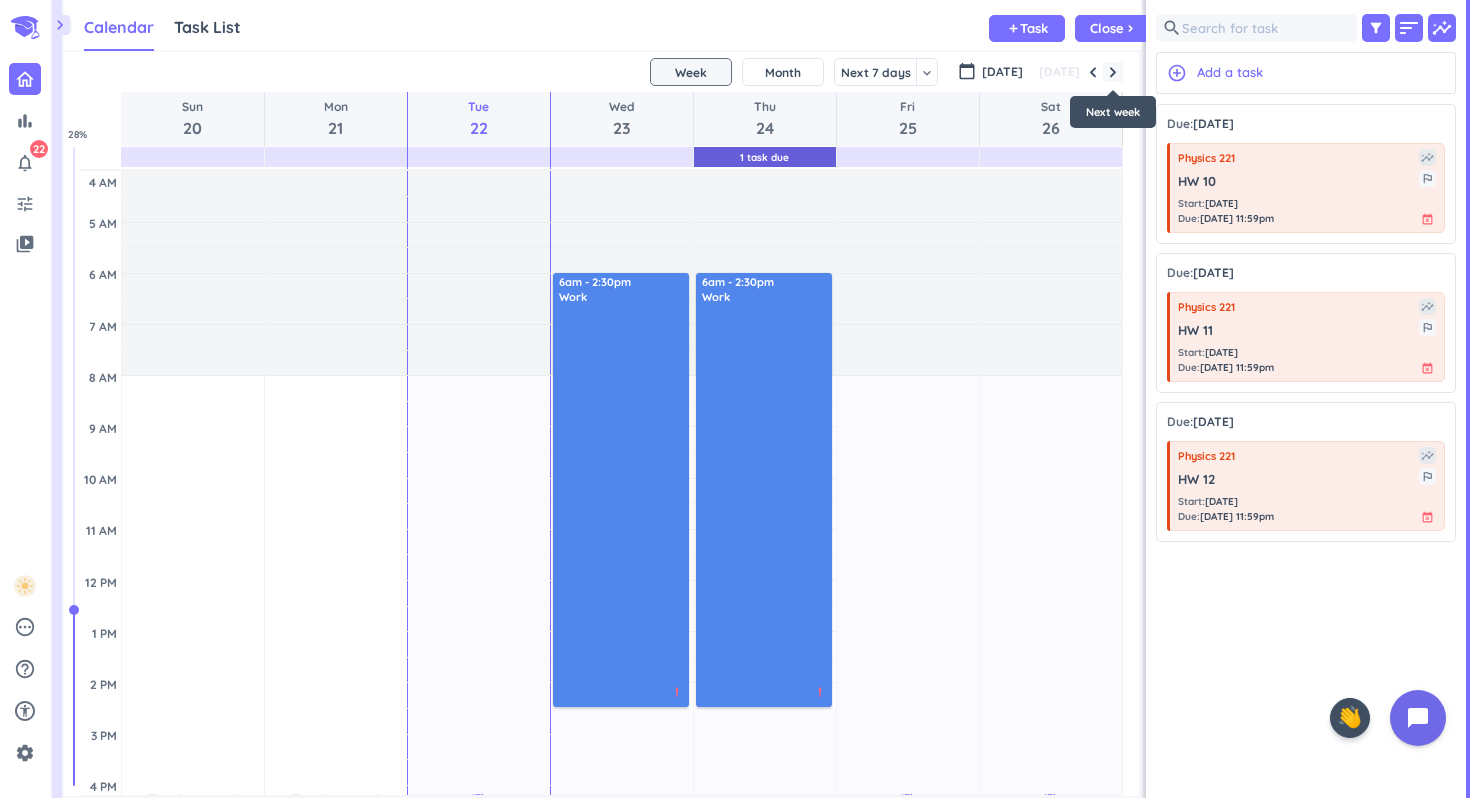 click at bounding box center (1113, 72) 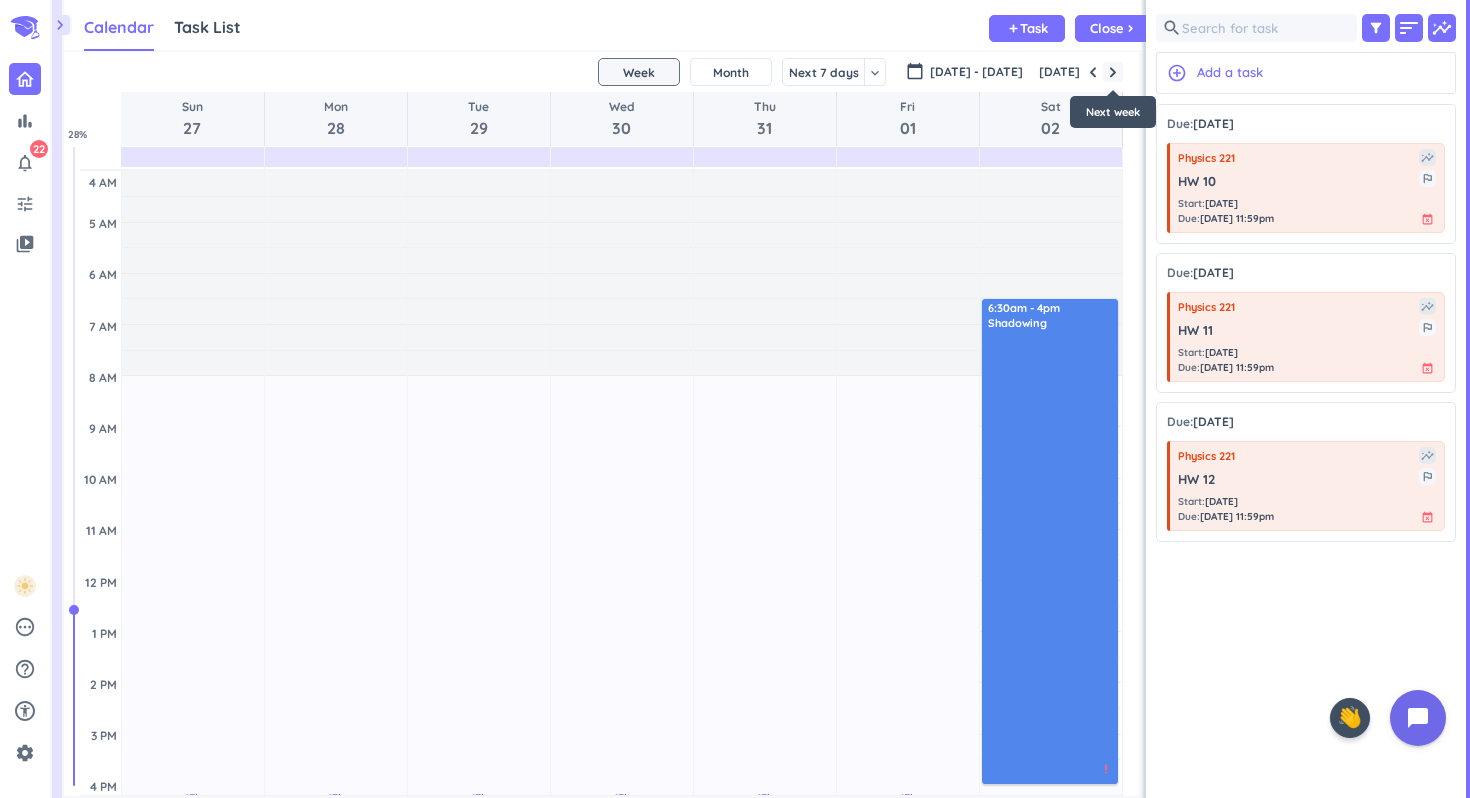 scroll, scrollTop: 104, scrollLeft: 0, axis: vertical 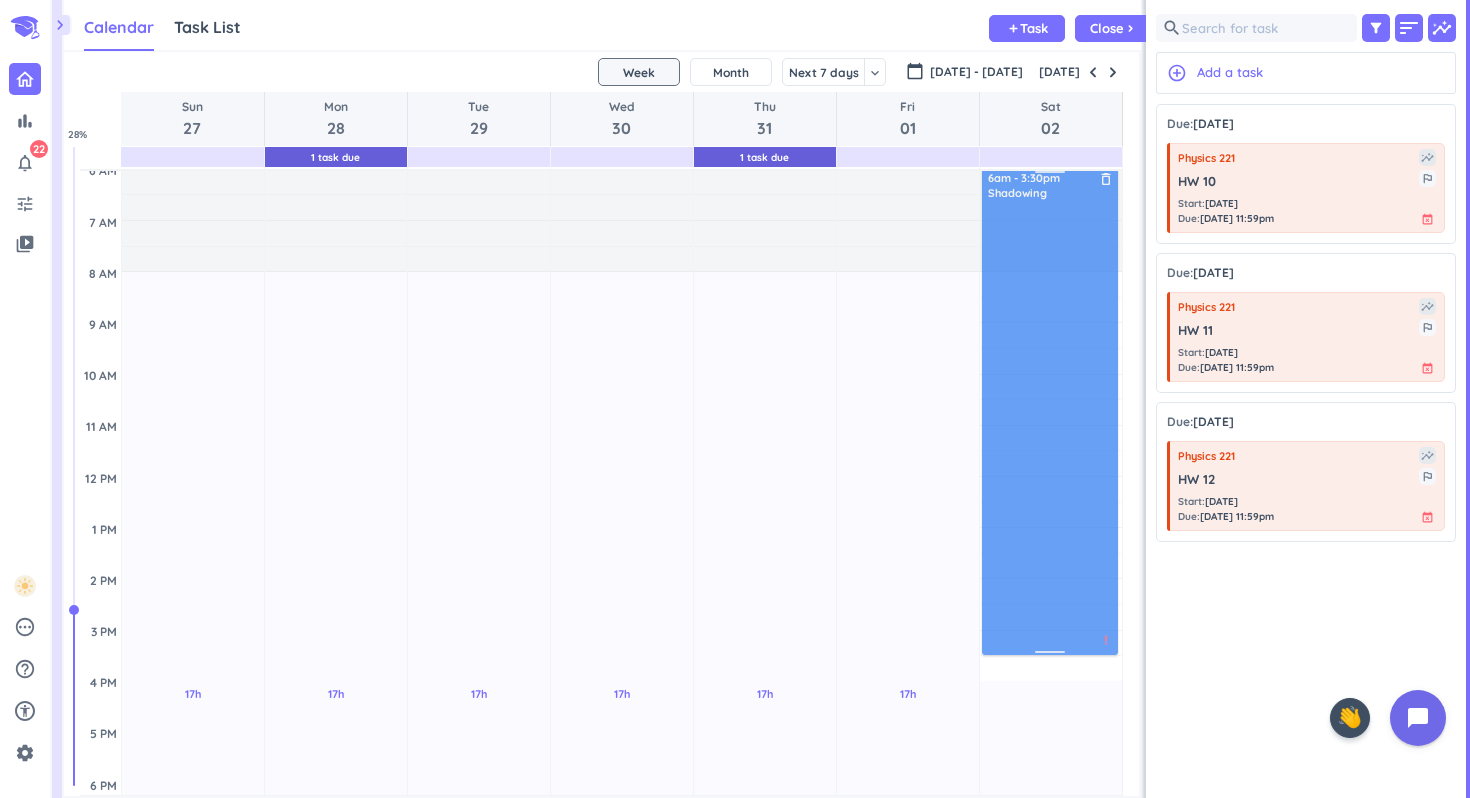 drag, startPoint x: 1047, startPoint y: 298, endPoint x: 1047, endPoint y: 261, distance: 37 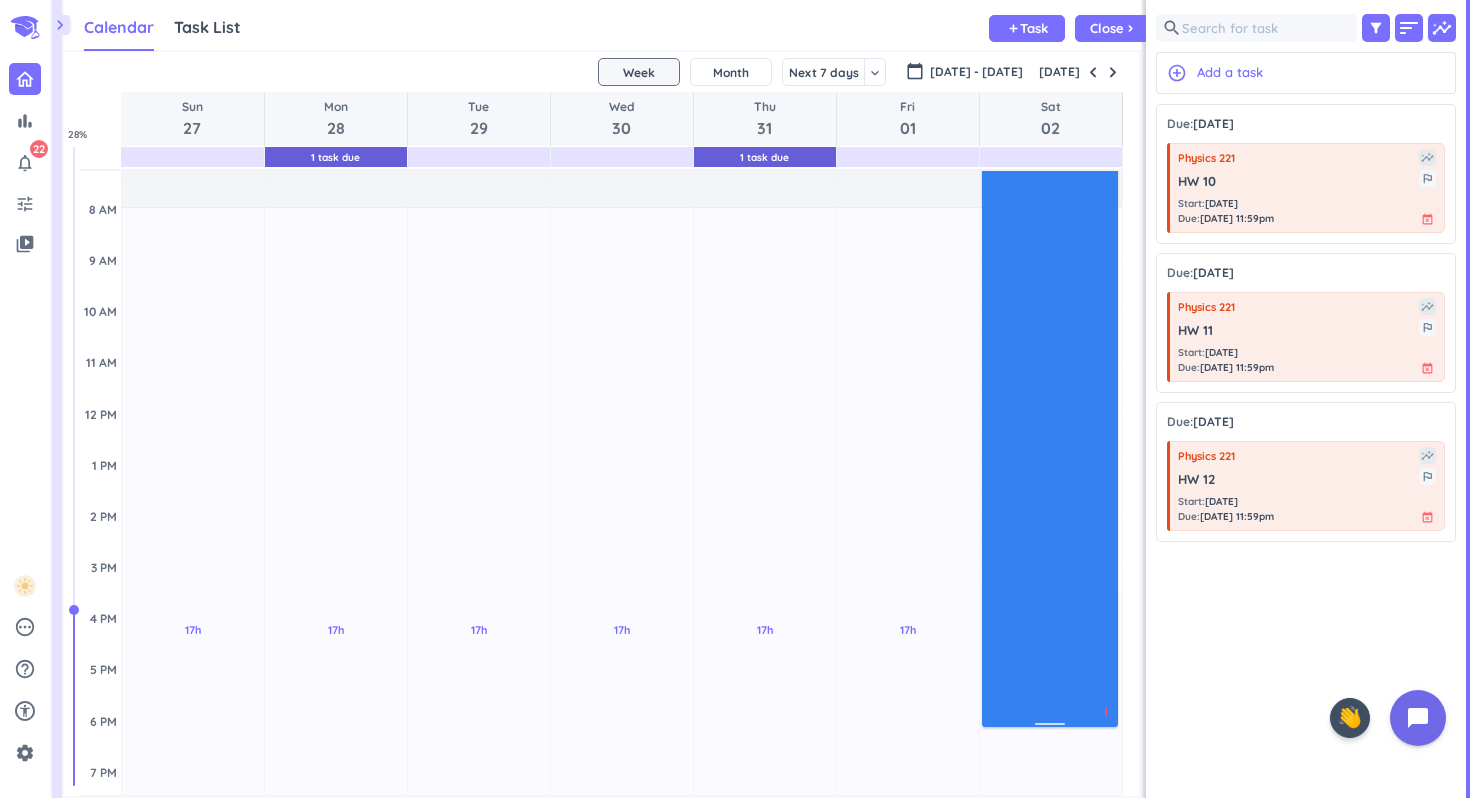 scroll, scrollTop: 169, scrollLeft: 0, axis: vertical 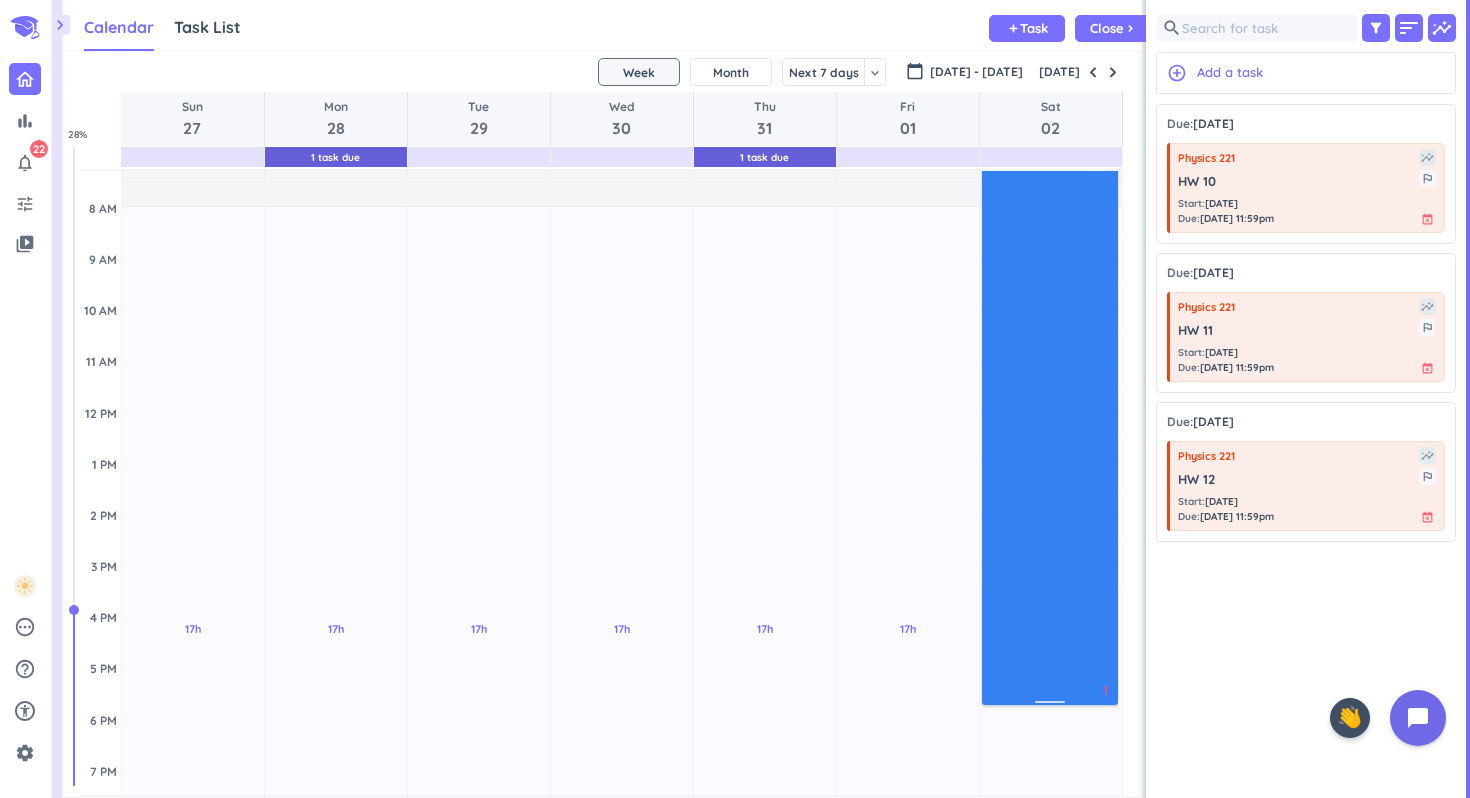 drag, startPoint x: 1054, startPoint y: 651, endPoint x: 1071, endPoint y: 699, distance: 50.92151 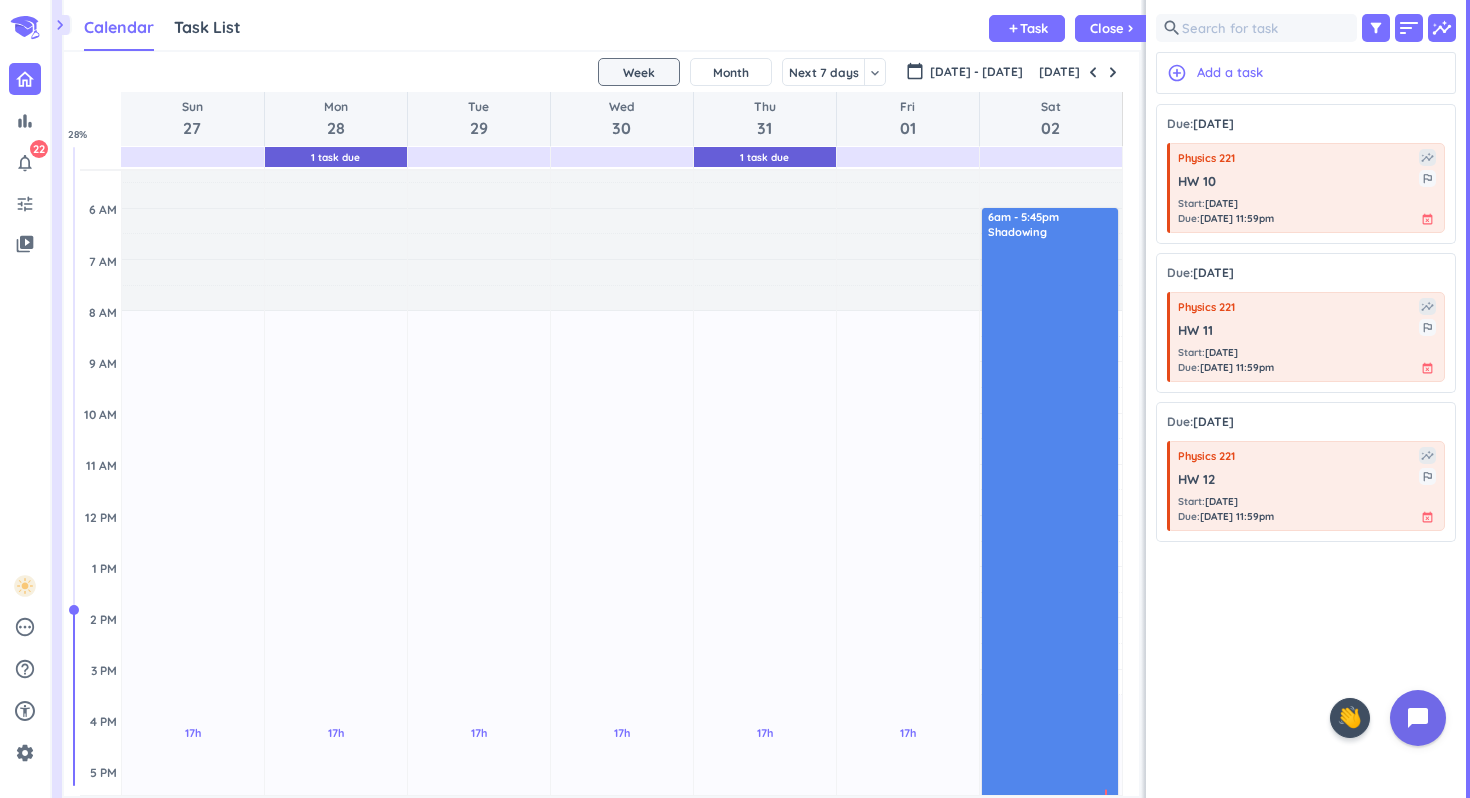 scroll, scrollTop: 61, scrollLeft: 0, axis: vertical 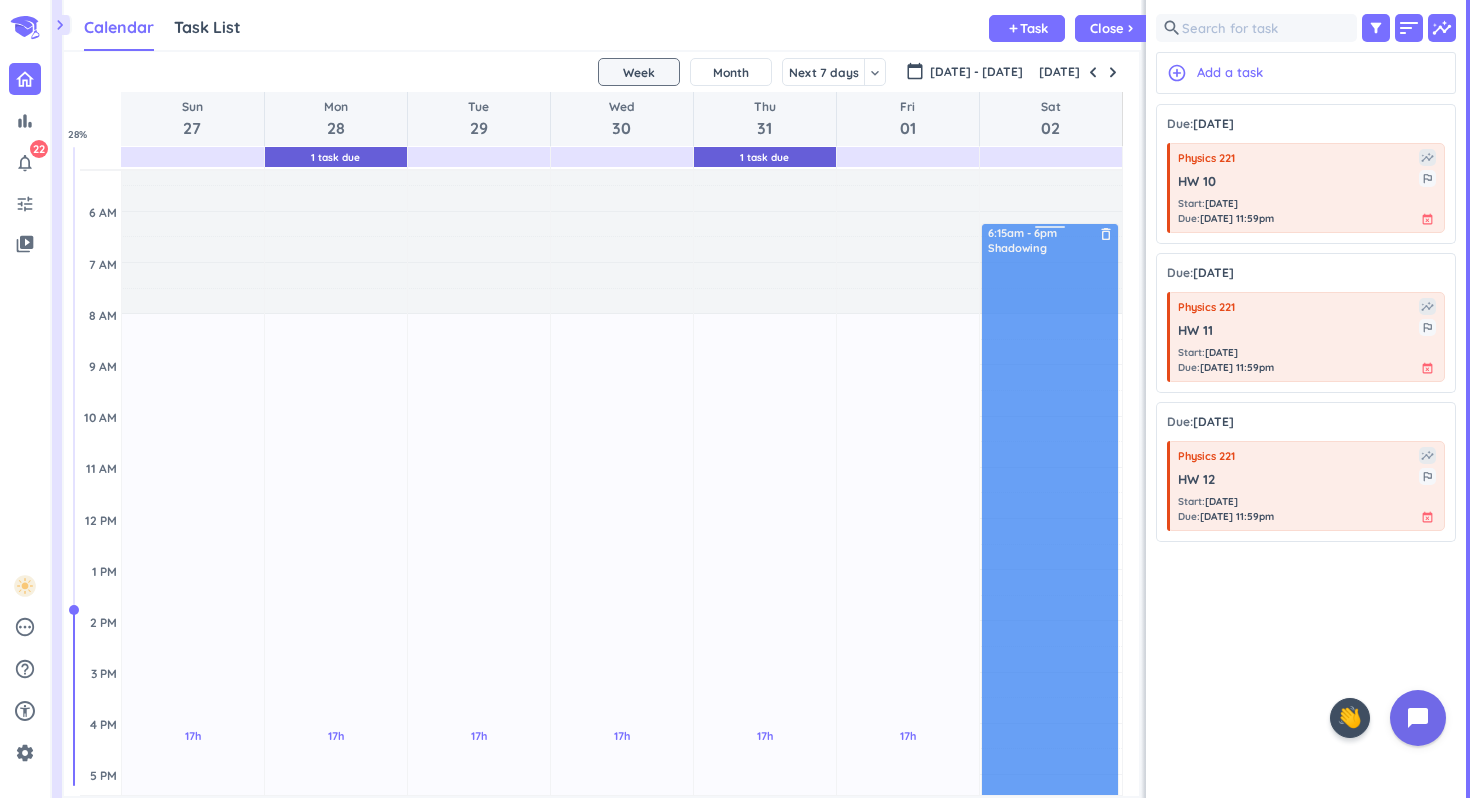click on "7h 15m Past due Plan Adjust Awake Time Adjust Awake Time 6am - 5:45pm Shadowing delete_outline priority_high 6:15am - 6pm Shadowing delete_outline priority_high" at bounding box center [1051, 723] 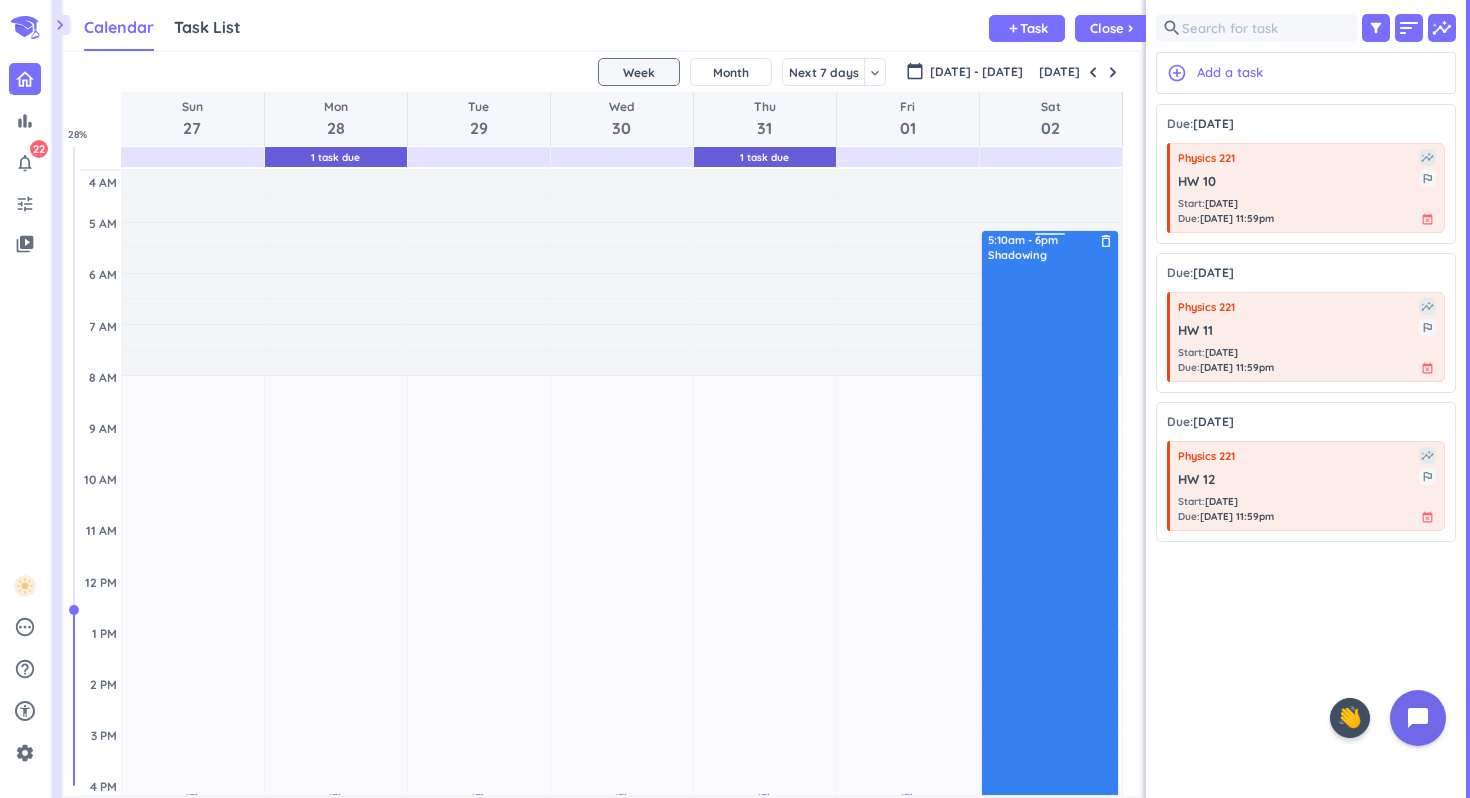 scroll, scrollTop: 0, scrollLeft: 0, axis: both 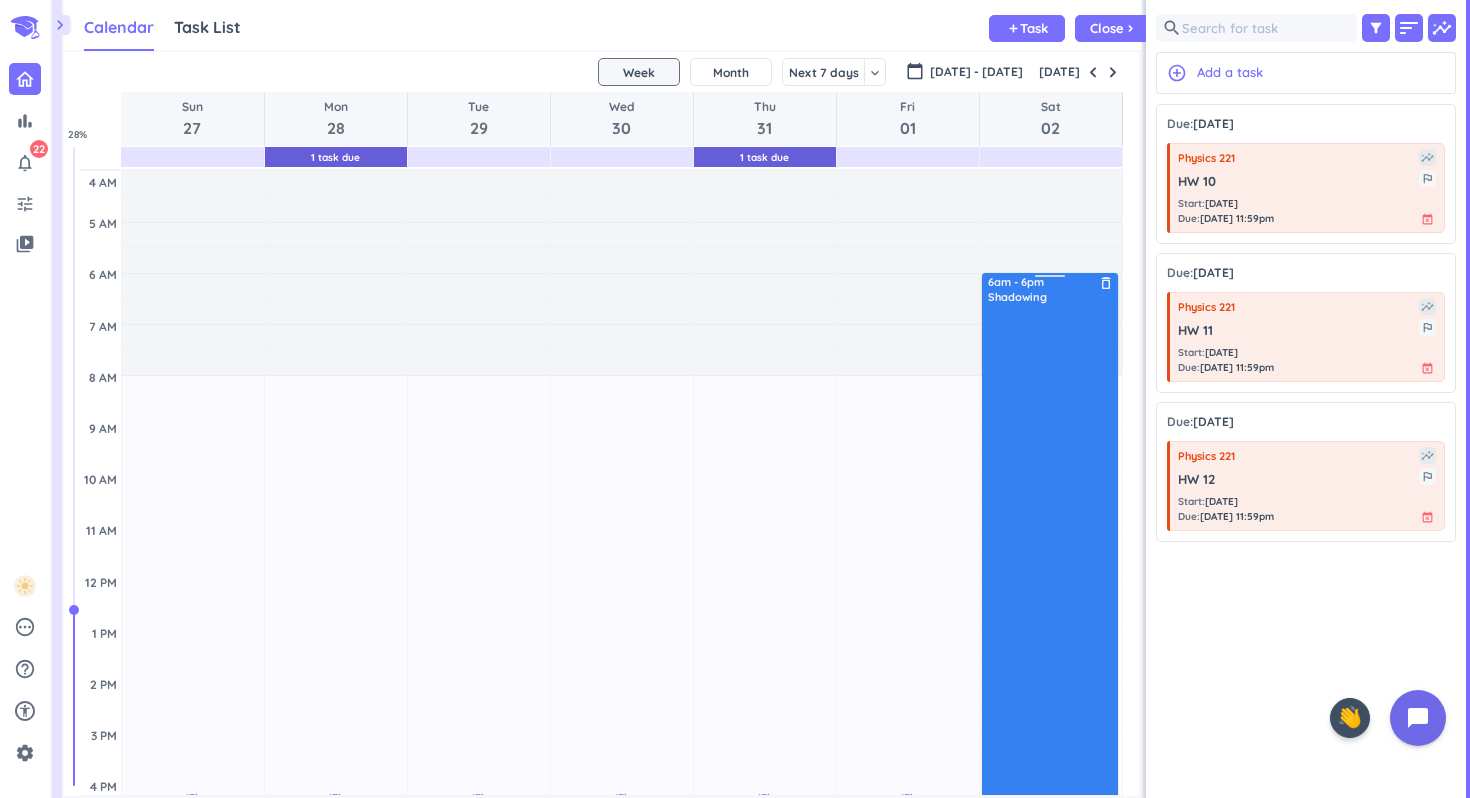 drag, startPoint x: 1050, startPoint y: 226, endPoint x: 1052, endPoint y: 277, distance: 51.0392 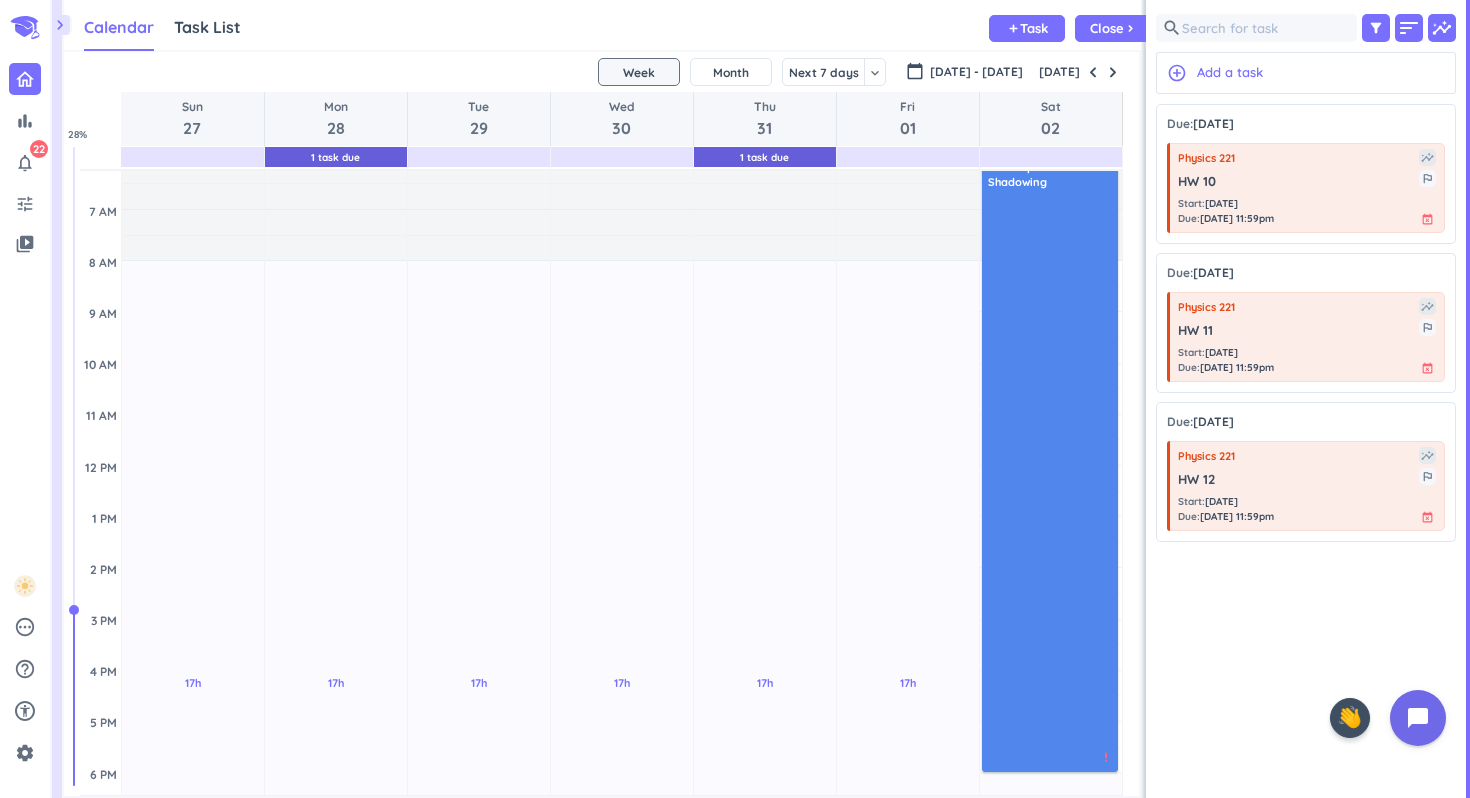 scroll, scrollTop: 180, scrollLeft: 0, axis: vertical 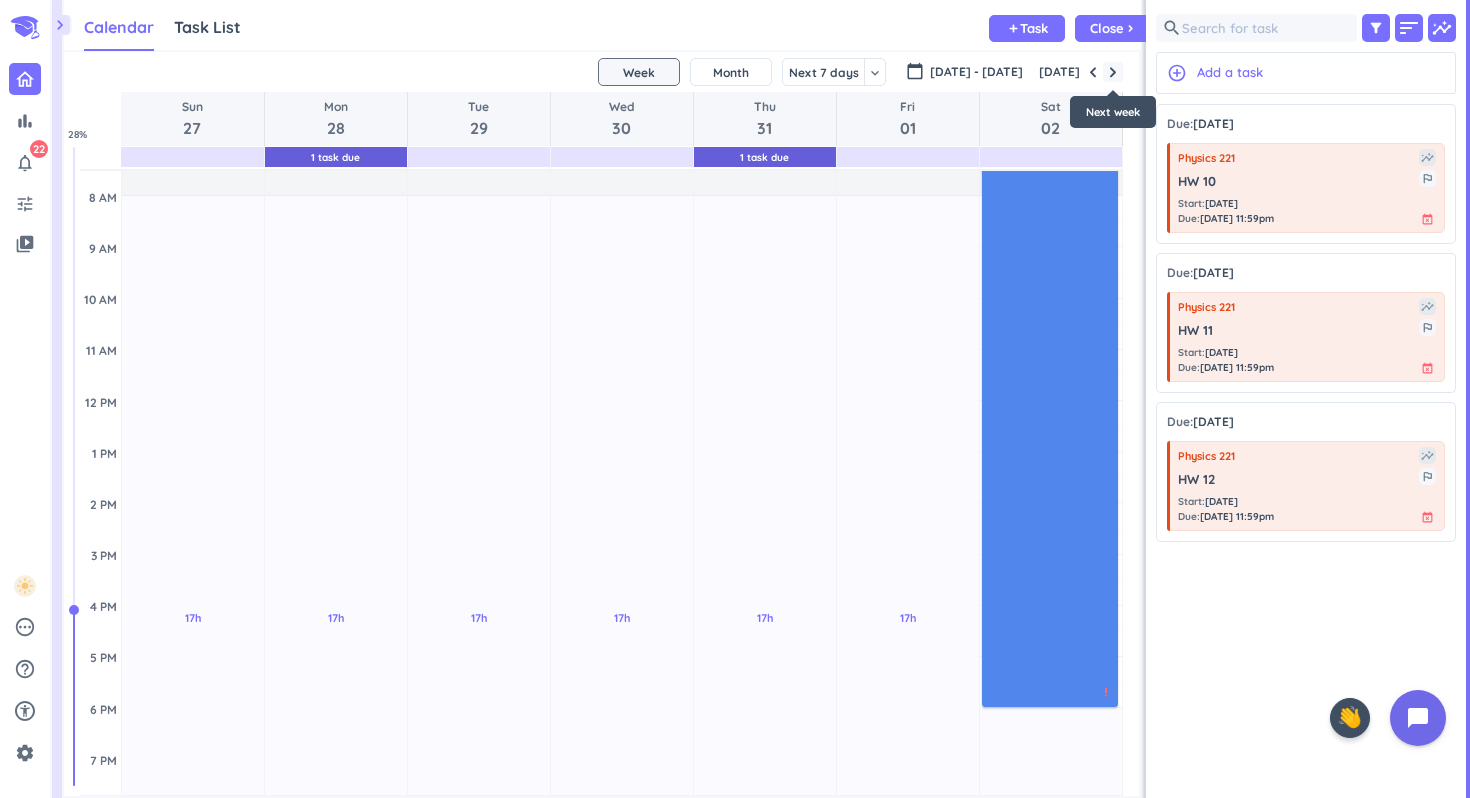 click at bounding box center (1113, 72) 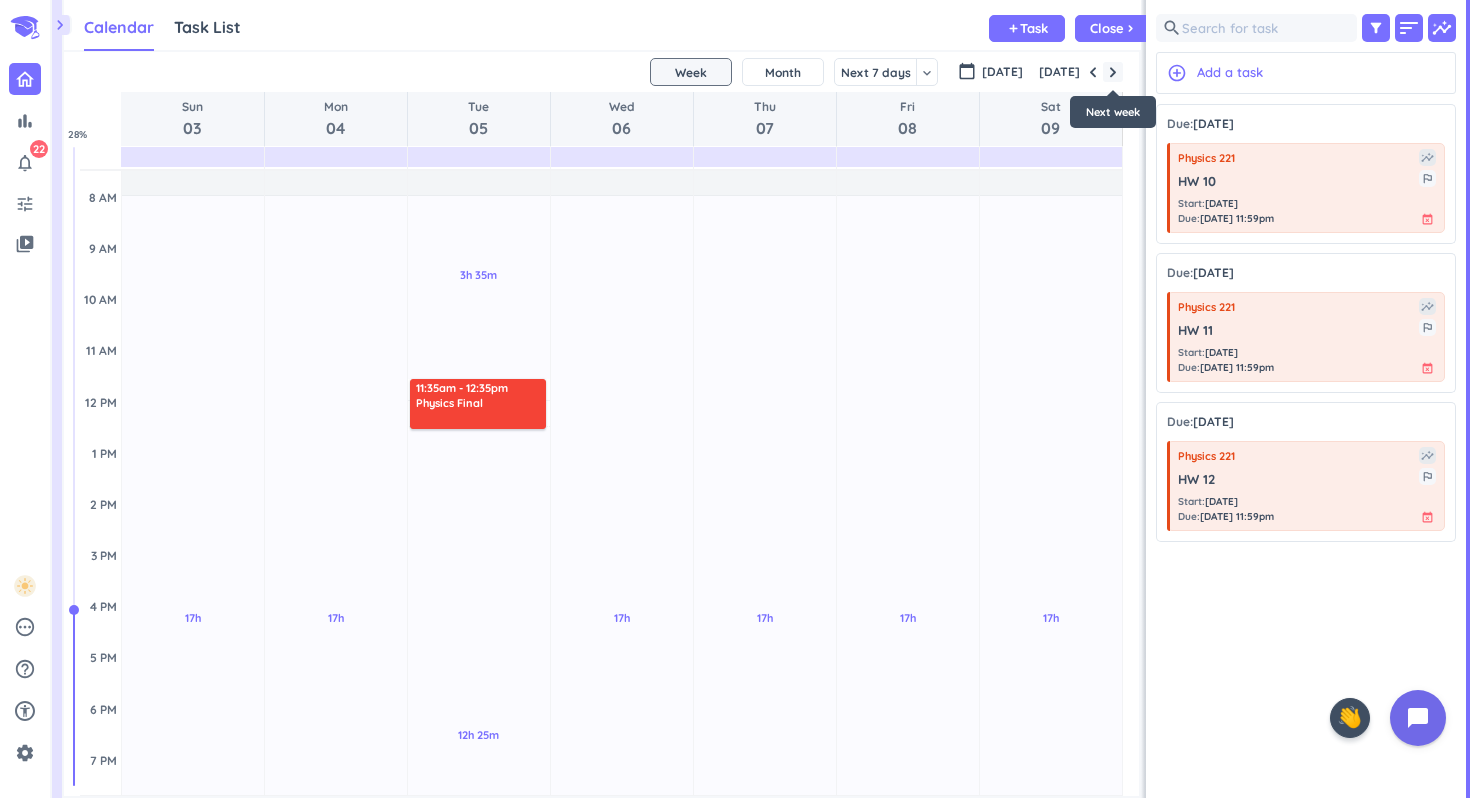 scroll, scrollTop: 104, scrollLeft: 0, axis: vertical 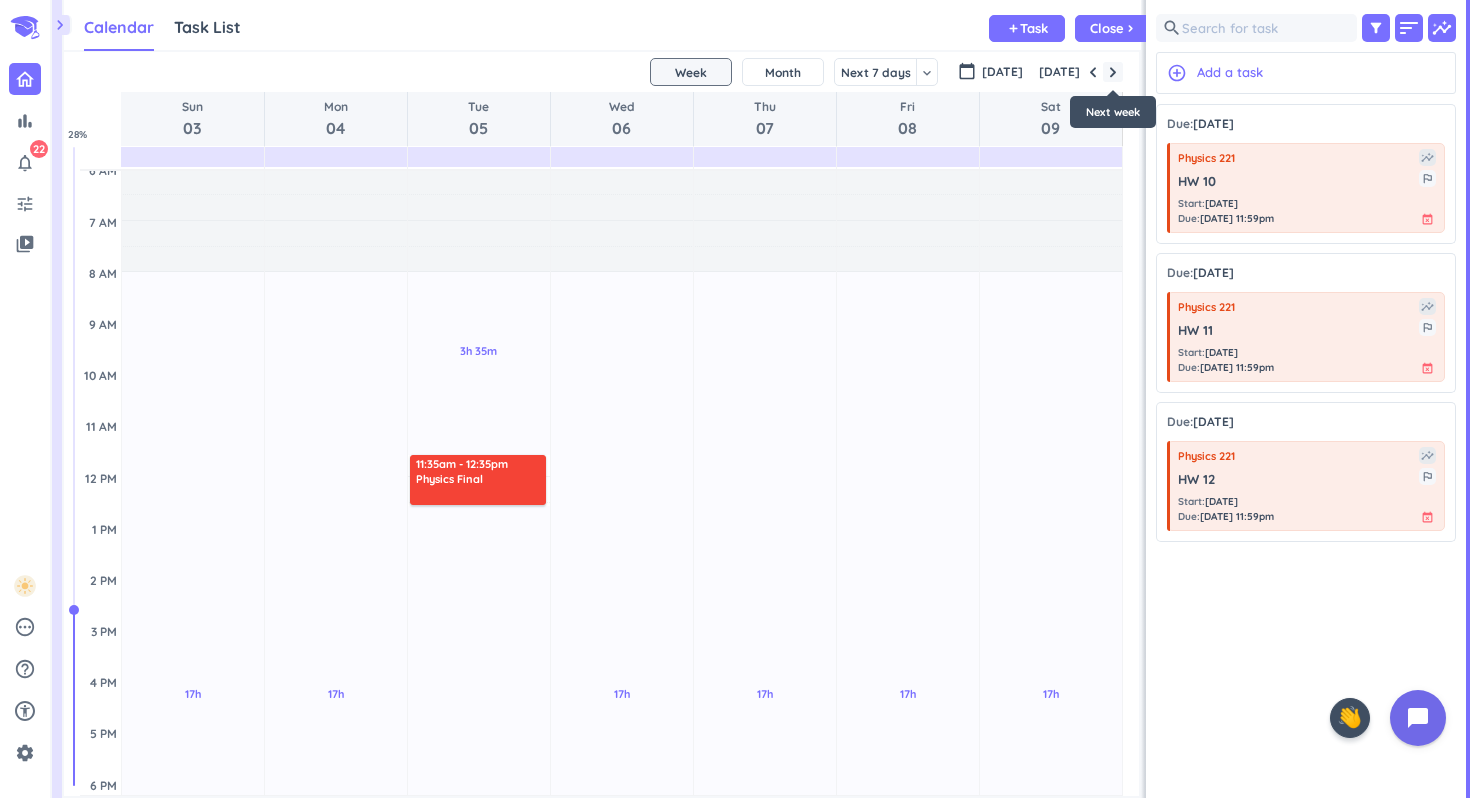 click at bounding box center (1113, 72) 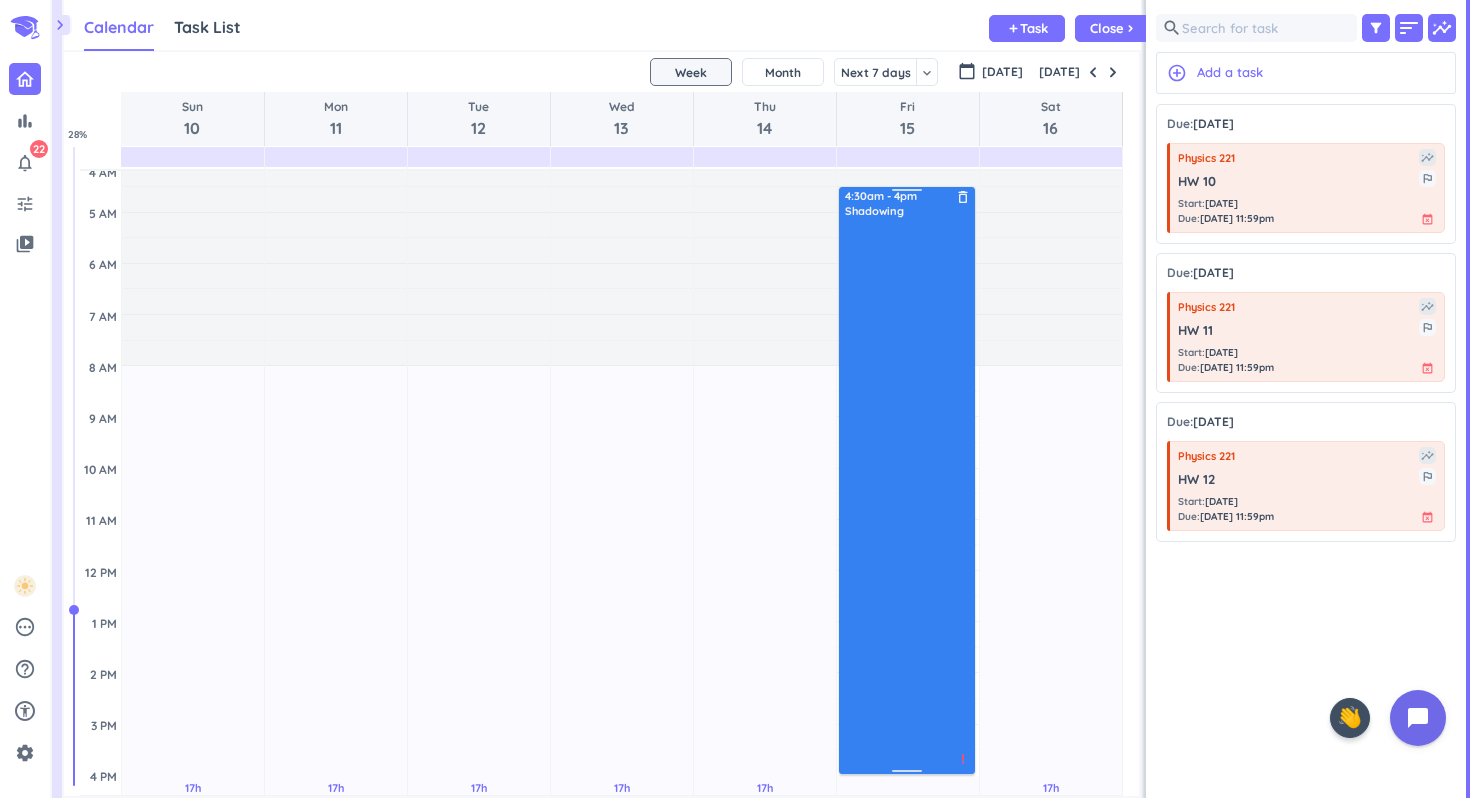 scroll, scrollTop: 0, scrollLeft: 0, axis: both 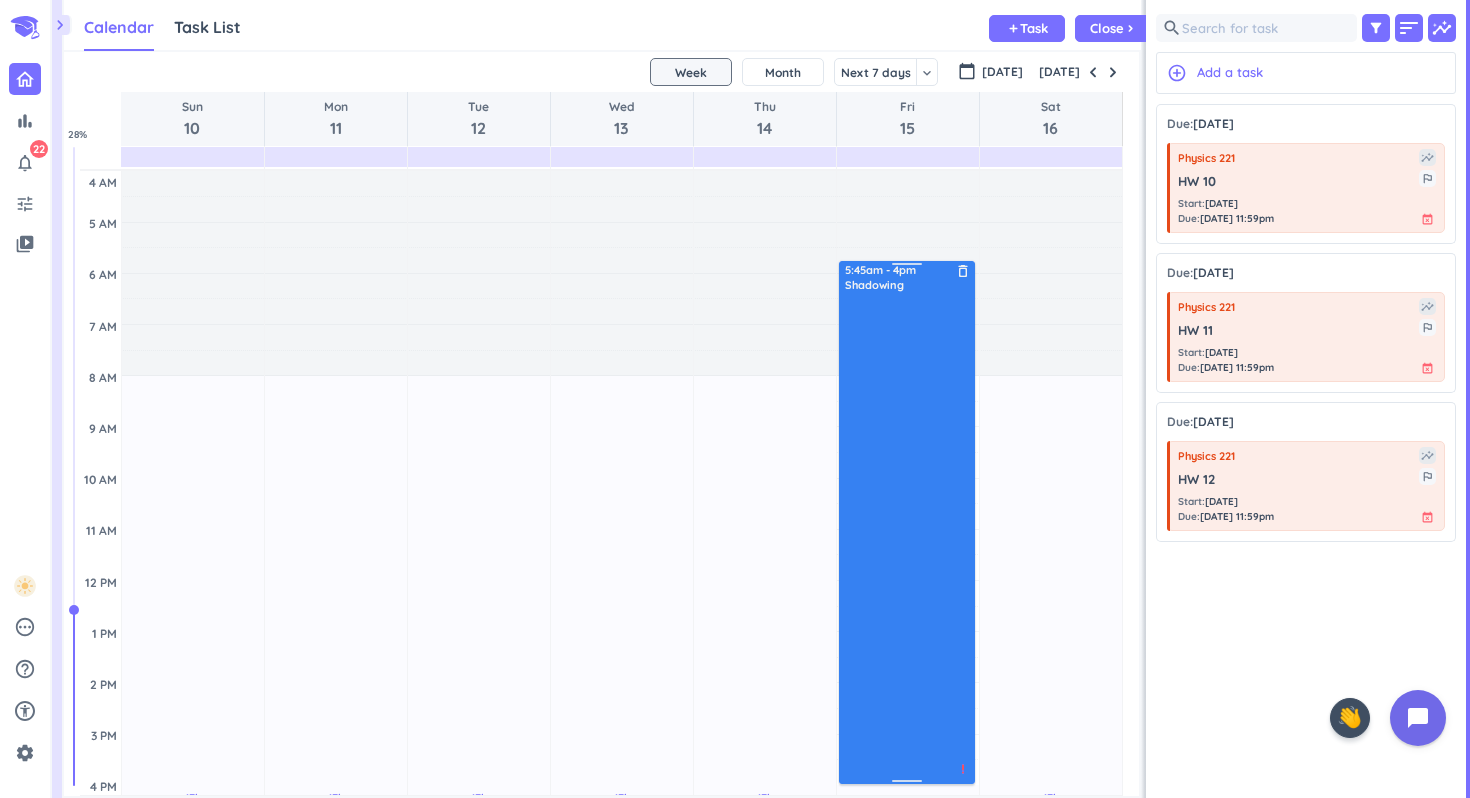 drag, startPoint x: 906, startPoint y: 199, endPoint x: 903, endPoint y: 261, distance: 62.072536 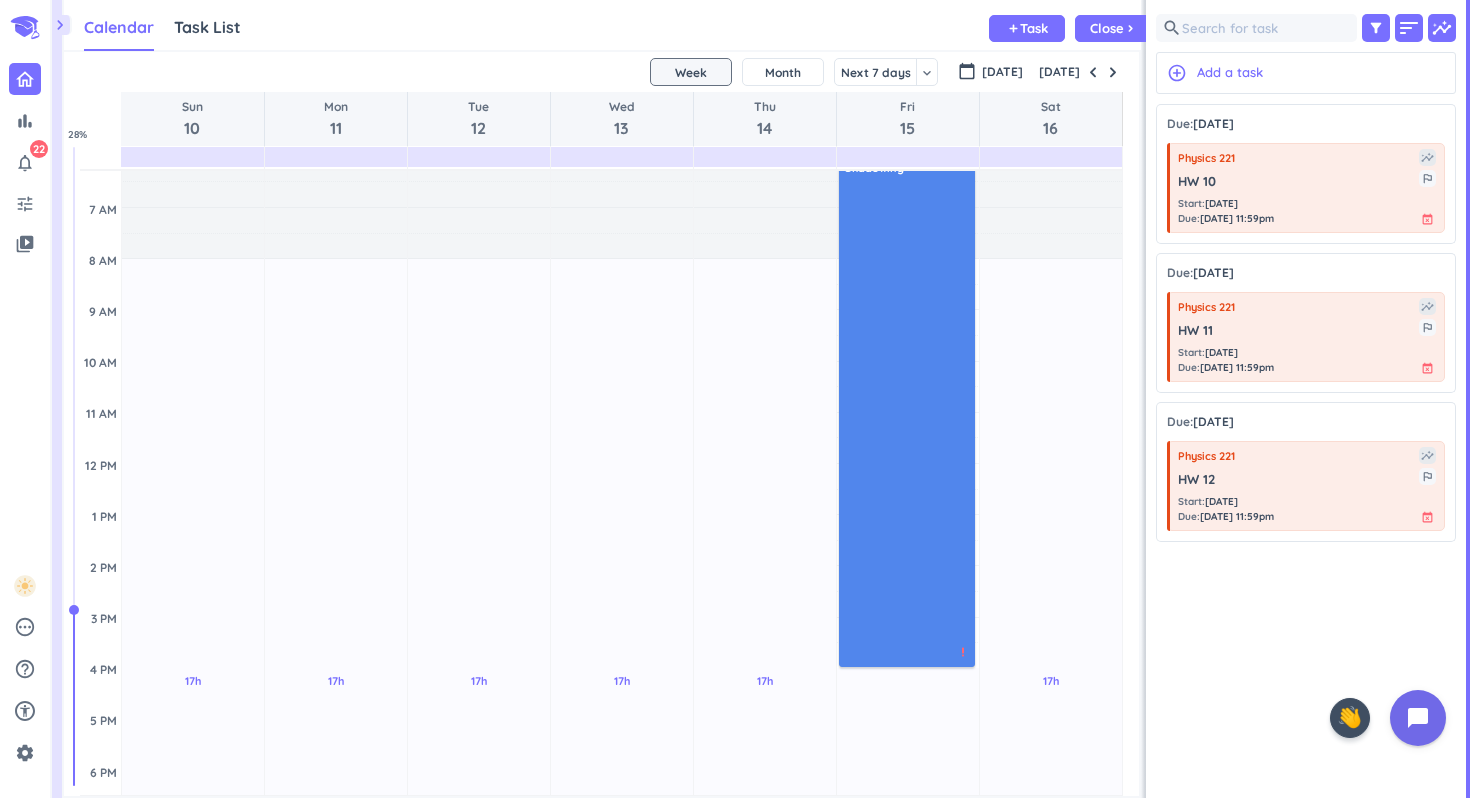 scroll, scrollTop: 112, scrollLeft: 0, axis: vertical 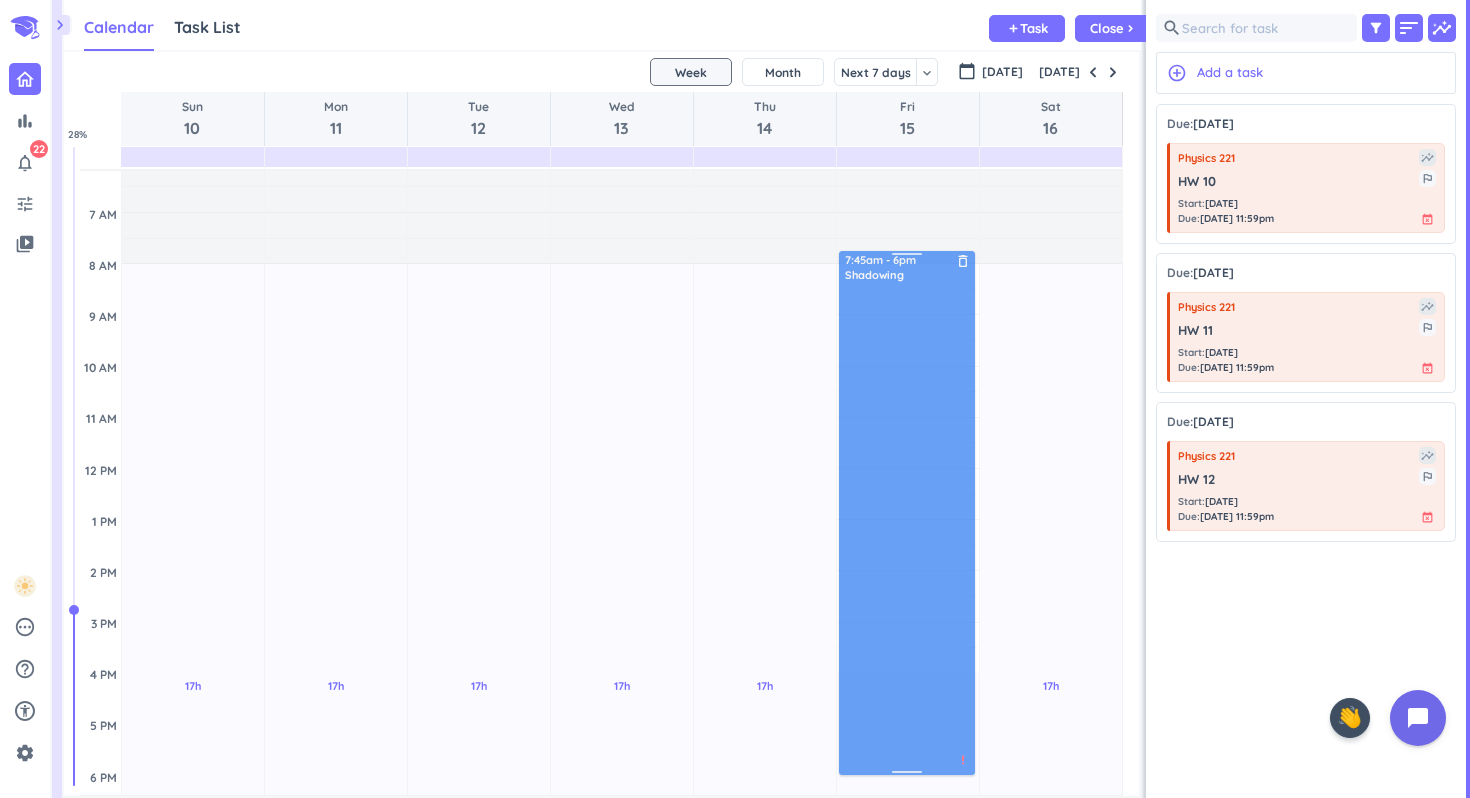drag, startPoint x: 911, startPoint y: 595, endPoint x: 912, endPoint y: 708, distance: 113.004425 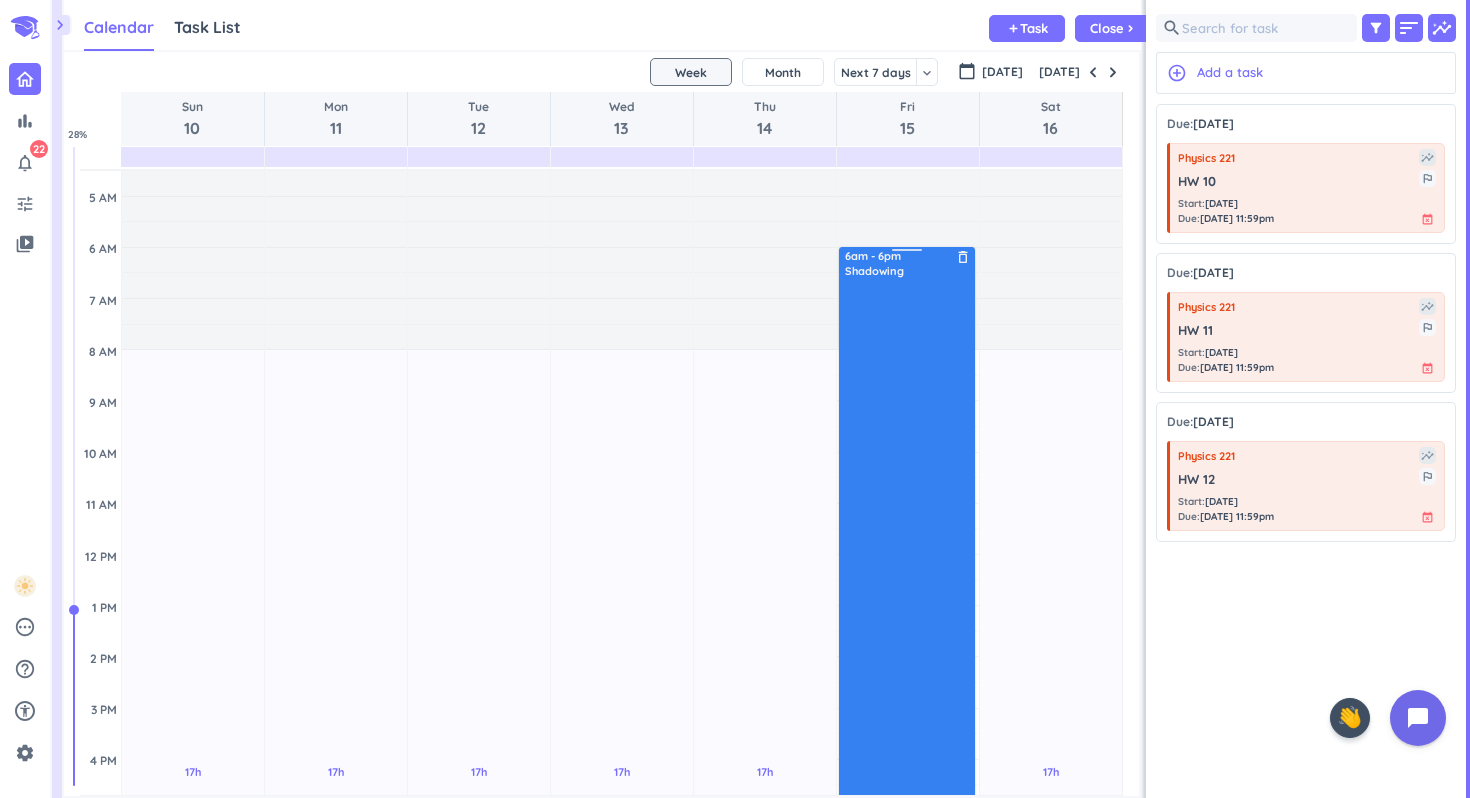 scroll, scrollTop: 25, scrollLeft: 0, axis: vertical 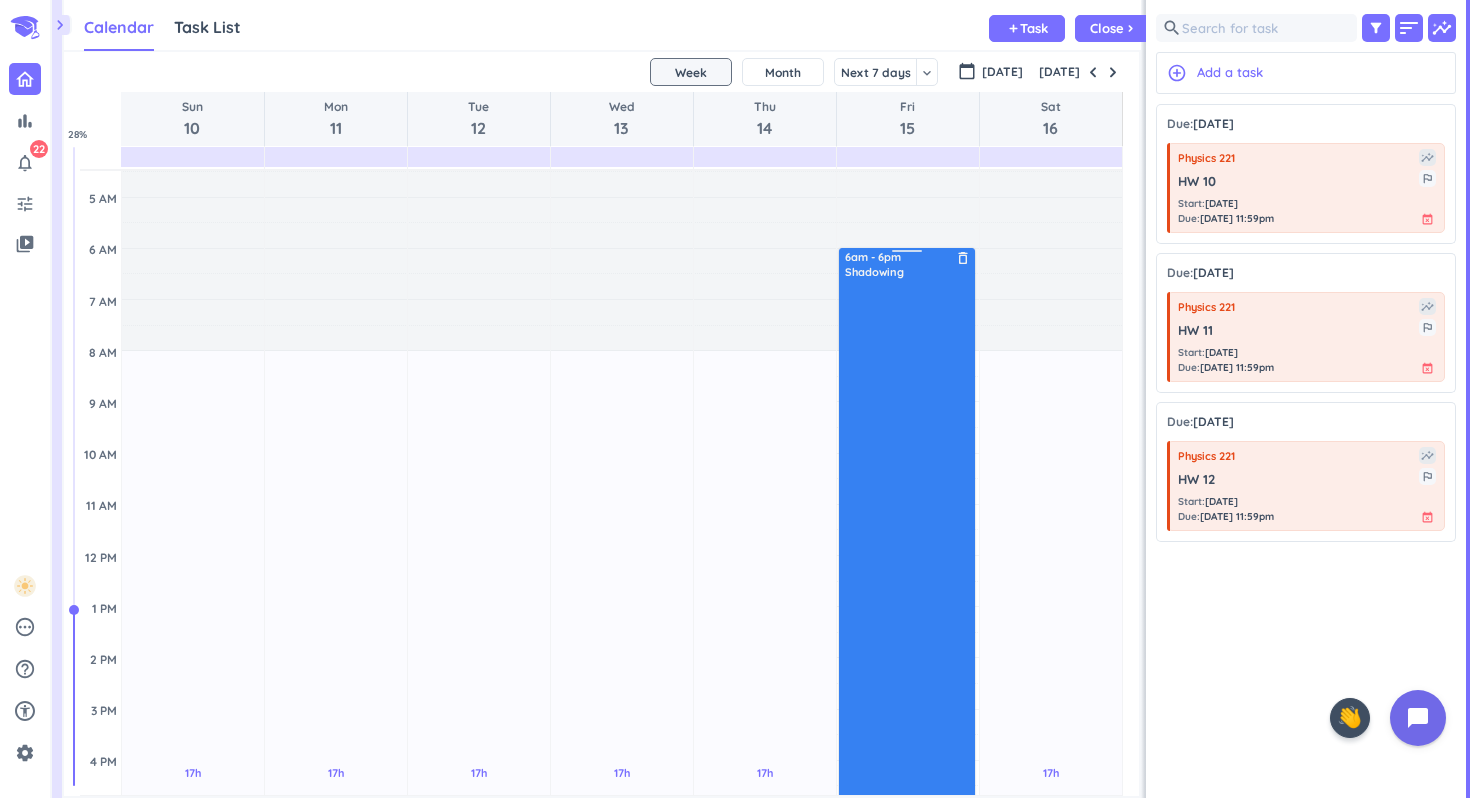 click on "7h  Past due Plan Adjust Awake Time Adjust Awake Time 7:45am - 6pm Shadowing delete_outline priority_high 6am - 6pm Shadowing delete_outline priority_high" at bounding box center [908, 760] 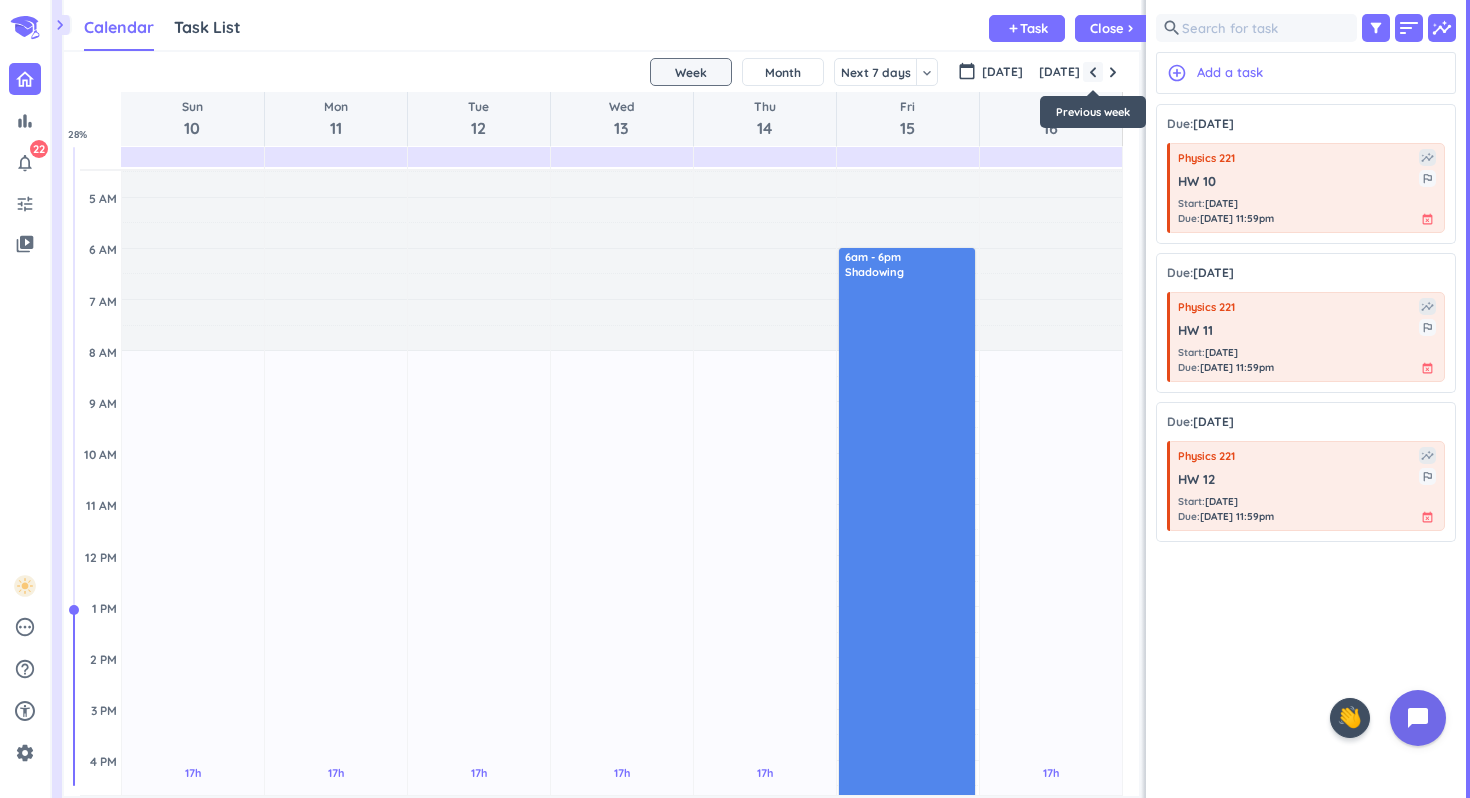 click at bounding box center (1093, 72) 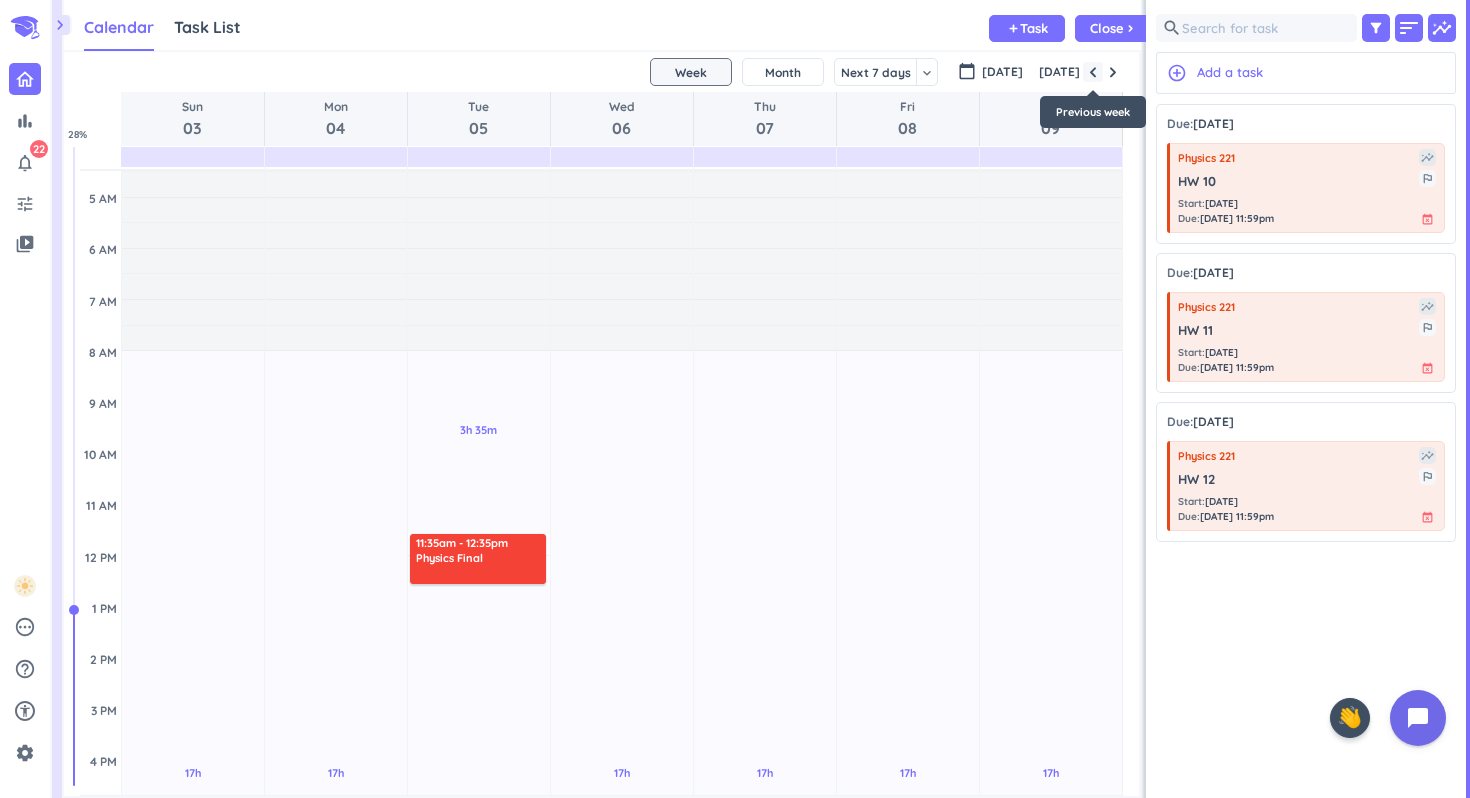 scroll, scrollTop: 104, scrollLeft: 0, axis: vertical 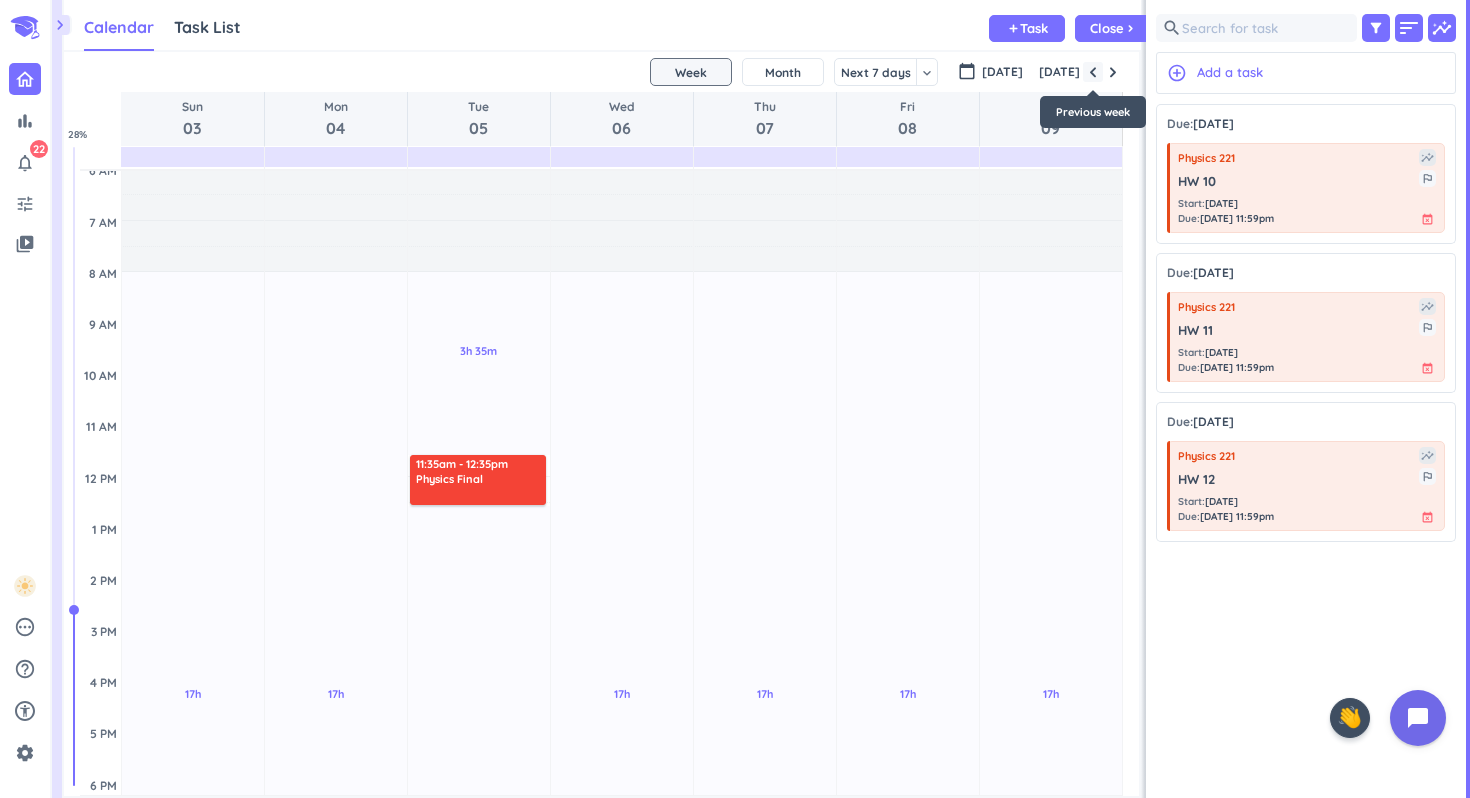 click at bounding box center (1093, 72) 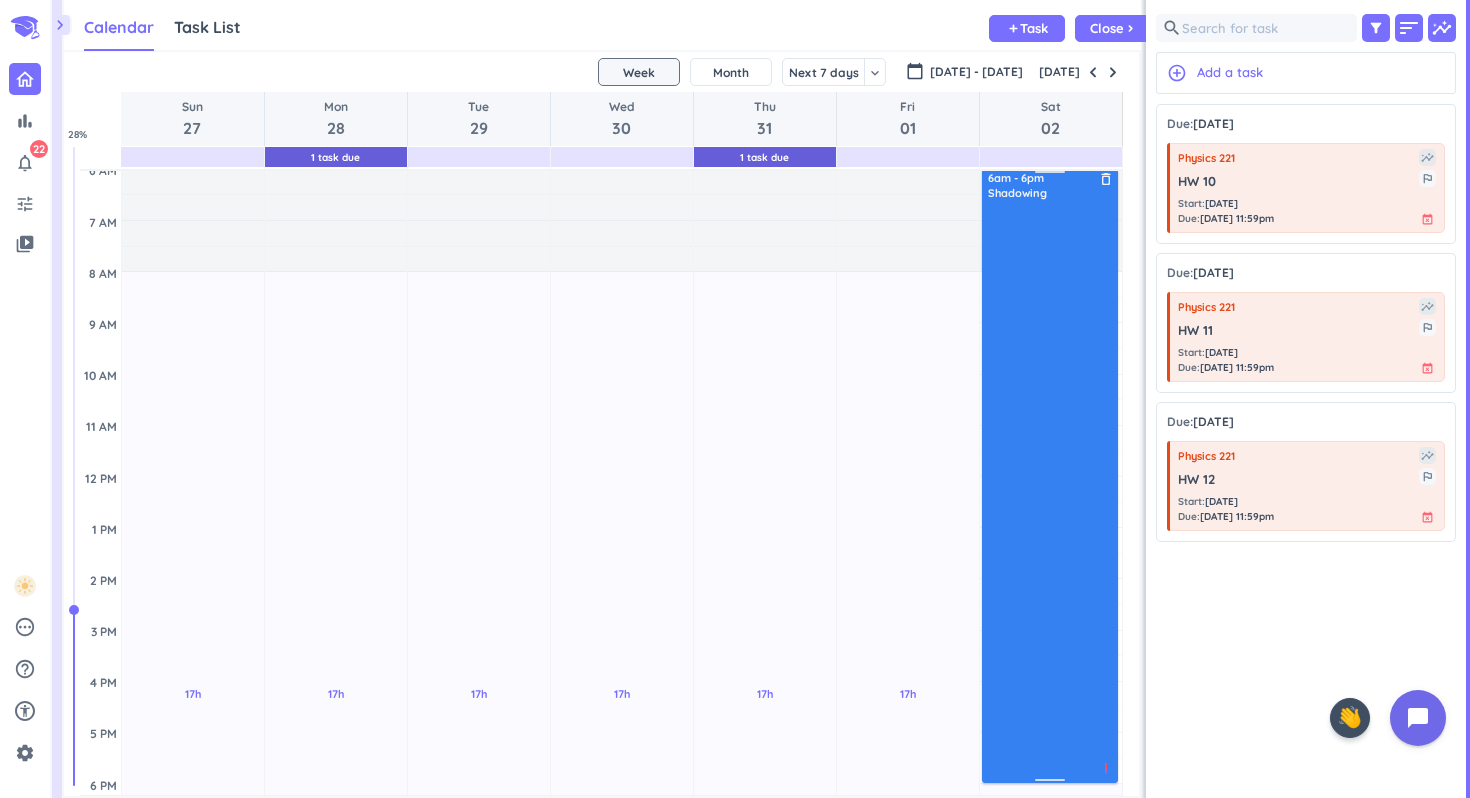 scroll, scrollTop: 24, scrollLeft: 0, axis: vertical 